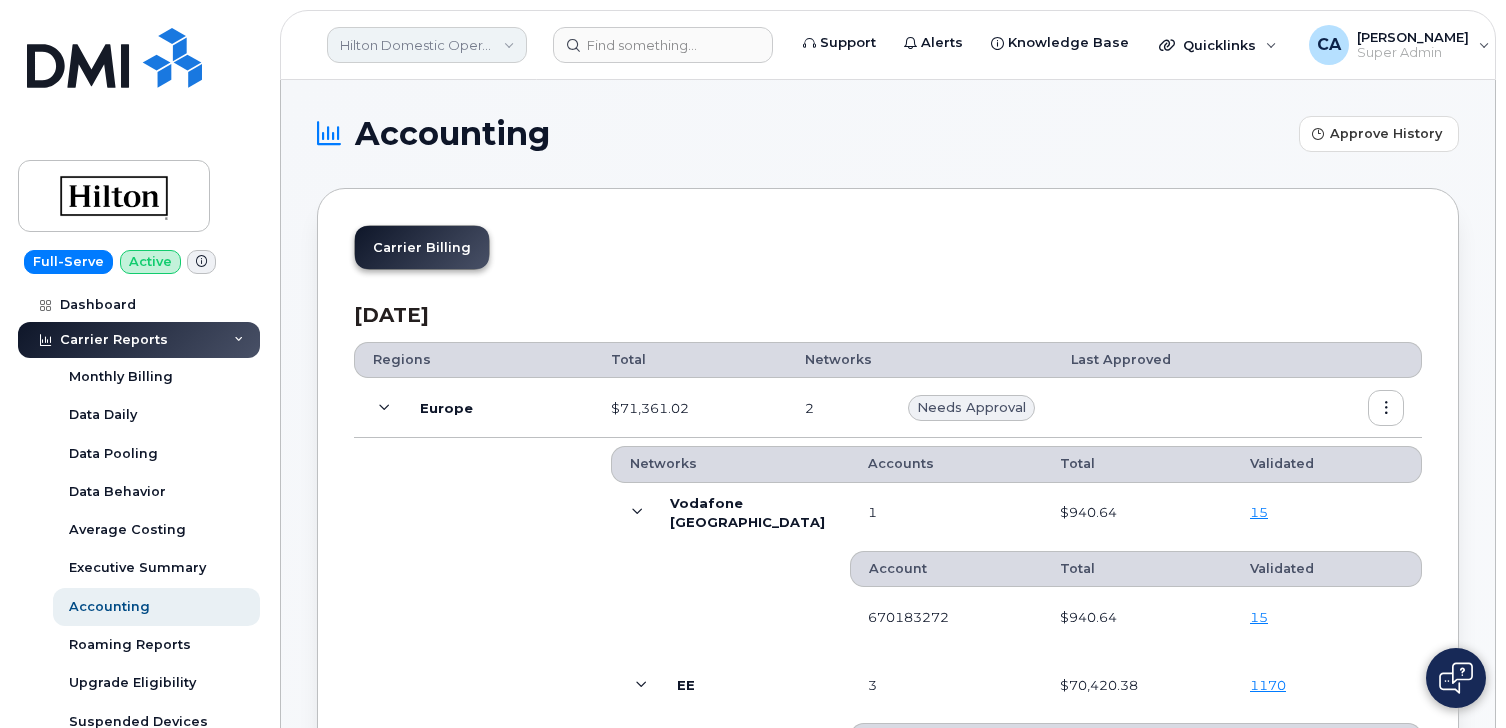 scroll, scrollTop: 0, scrollLeft: 0, axis: both 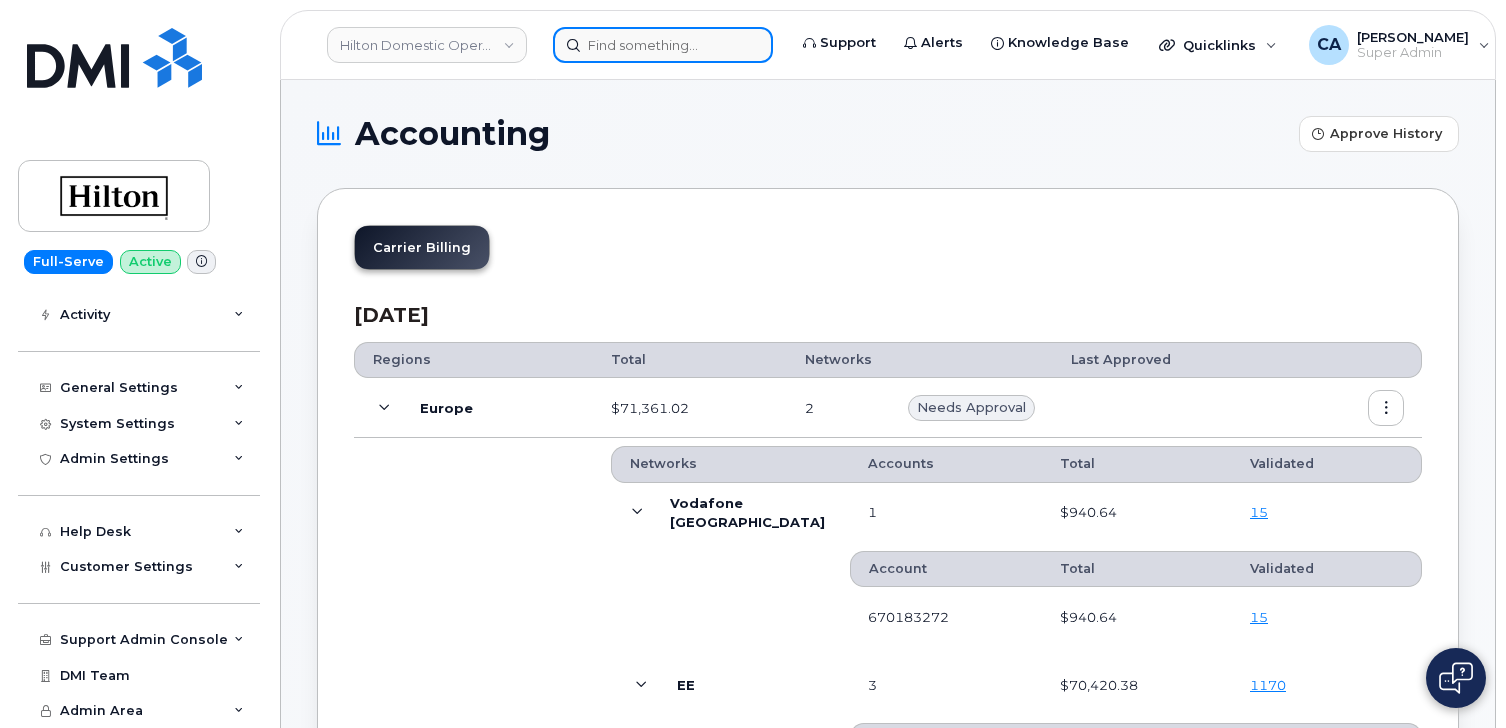 click 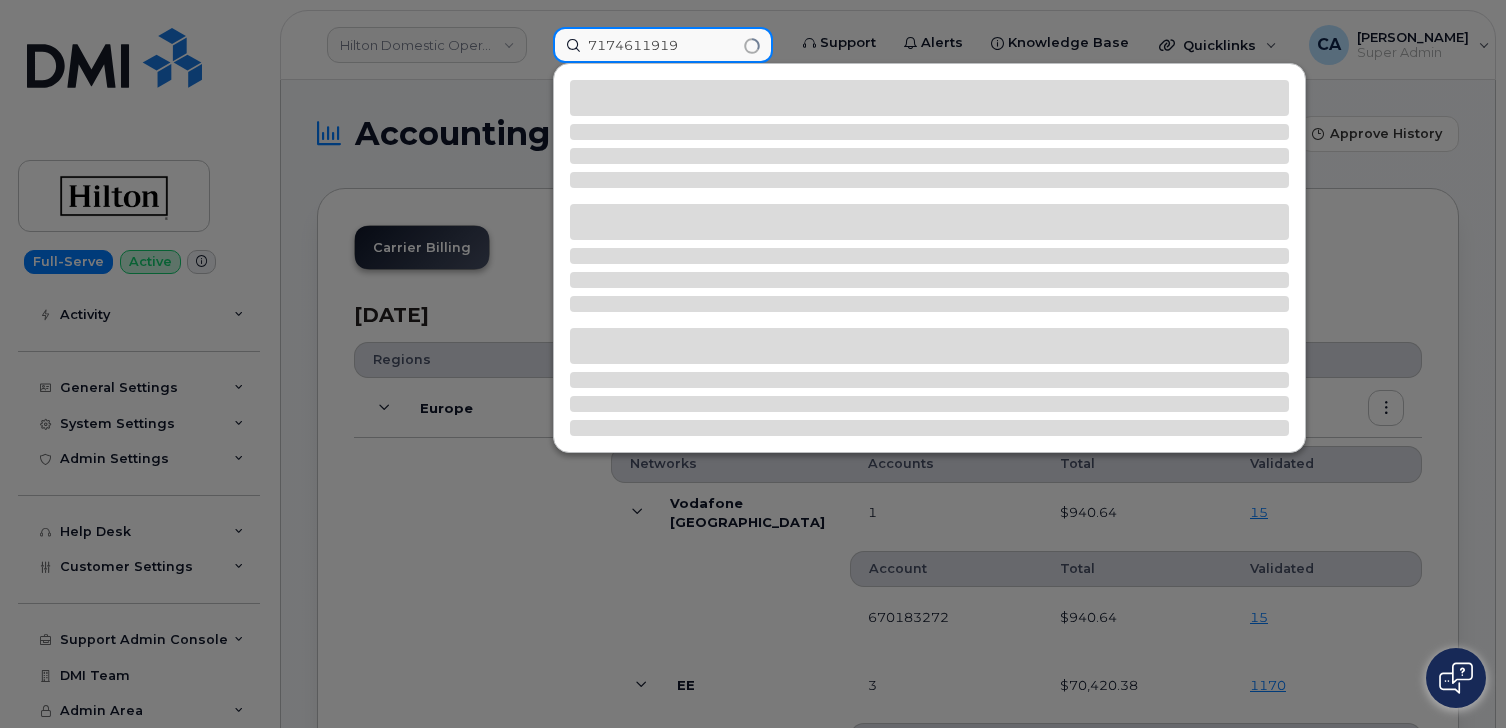 type on "7174611919" 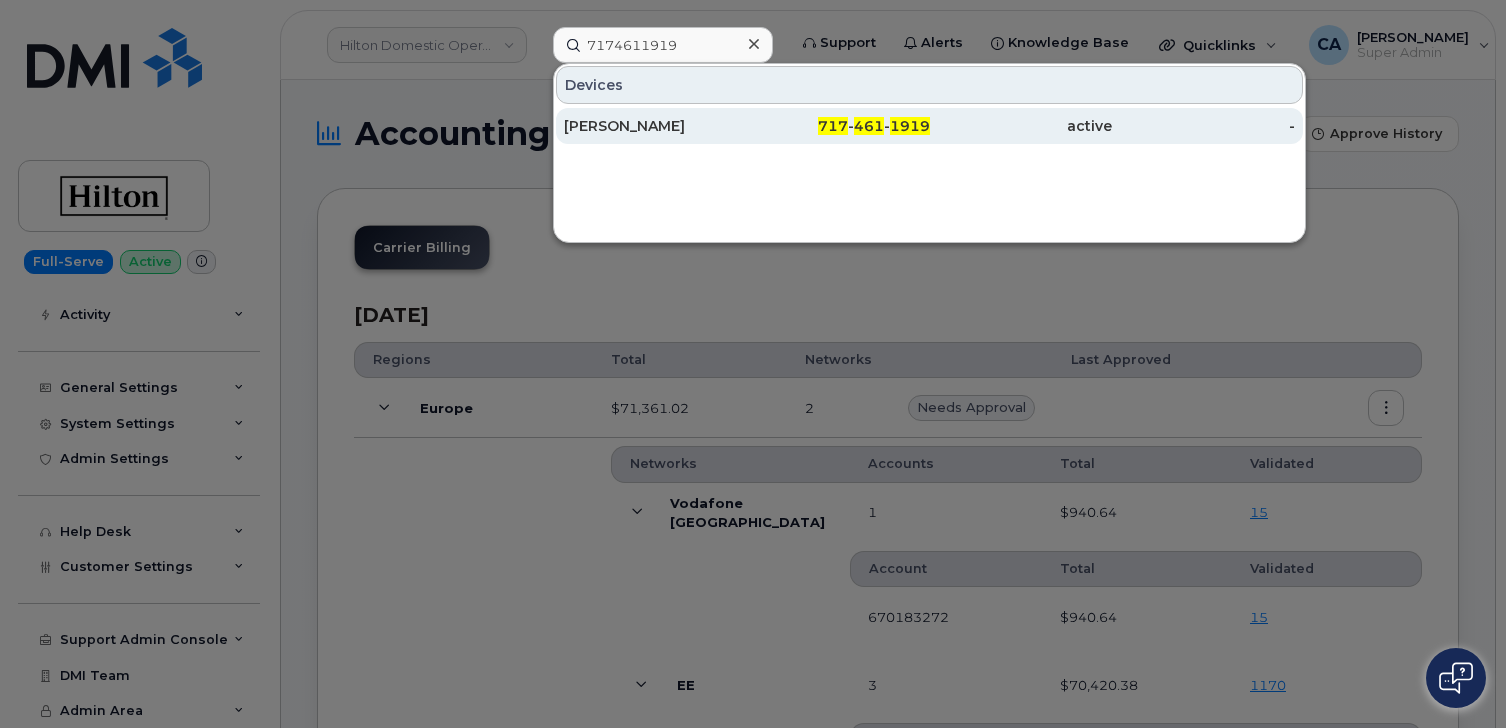 click on "AIDAN C ALGIER" 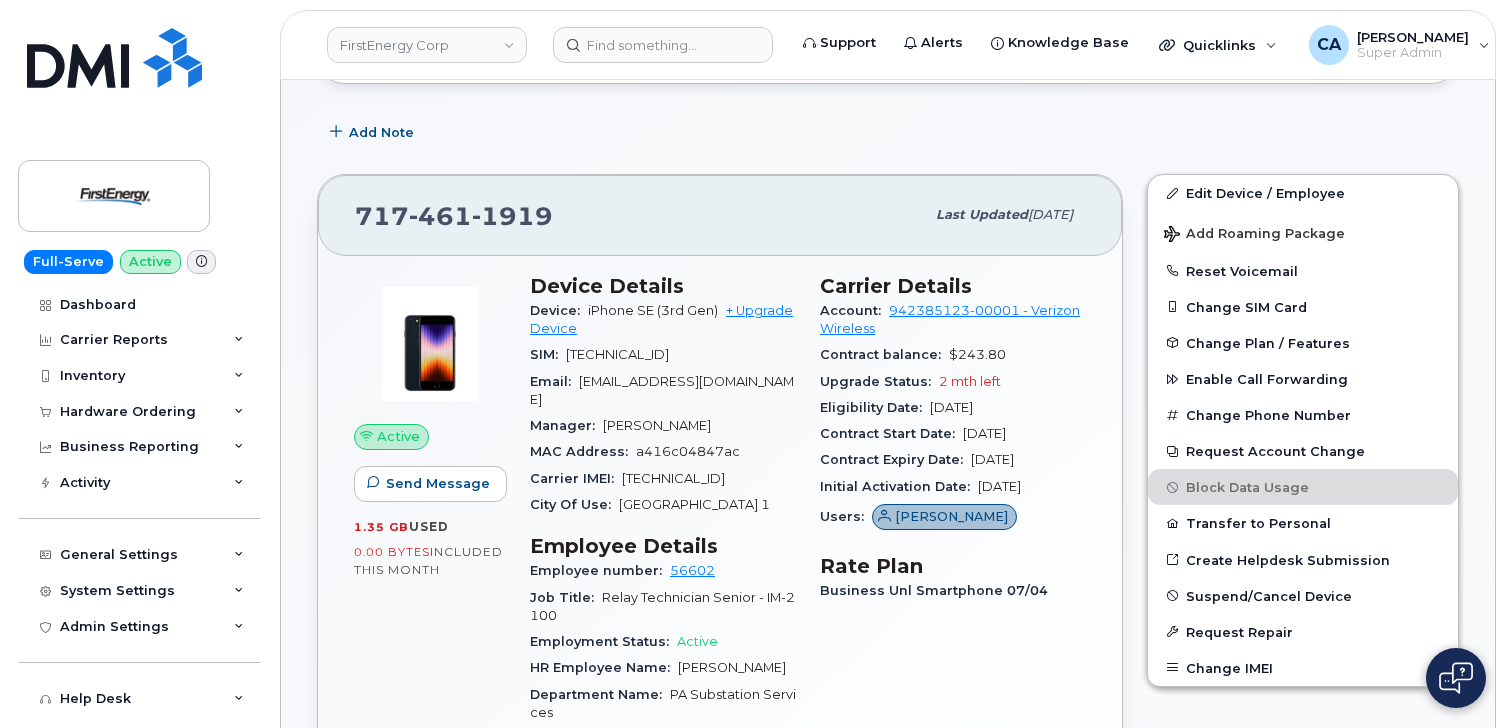 scroll, scrollTop: 306, scrollLeft: 0, axis: vertical 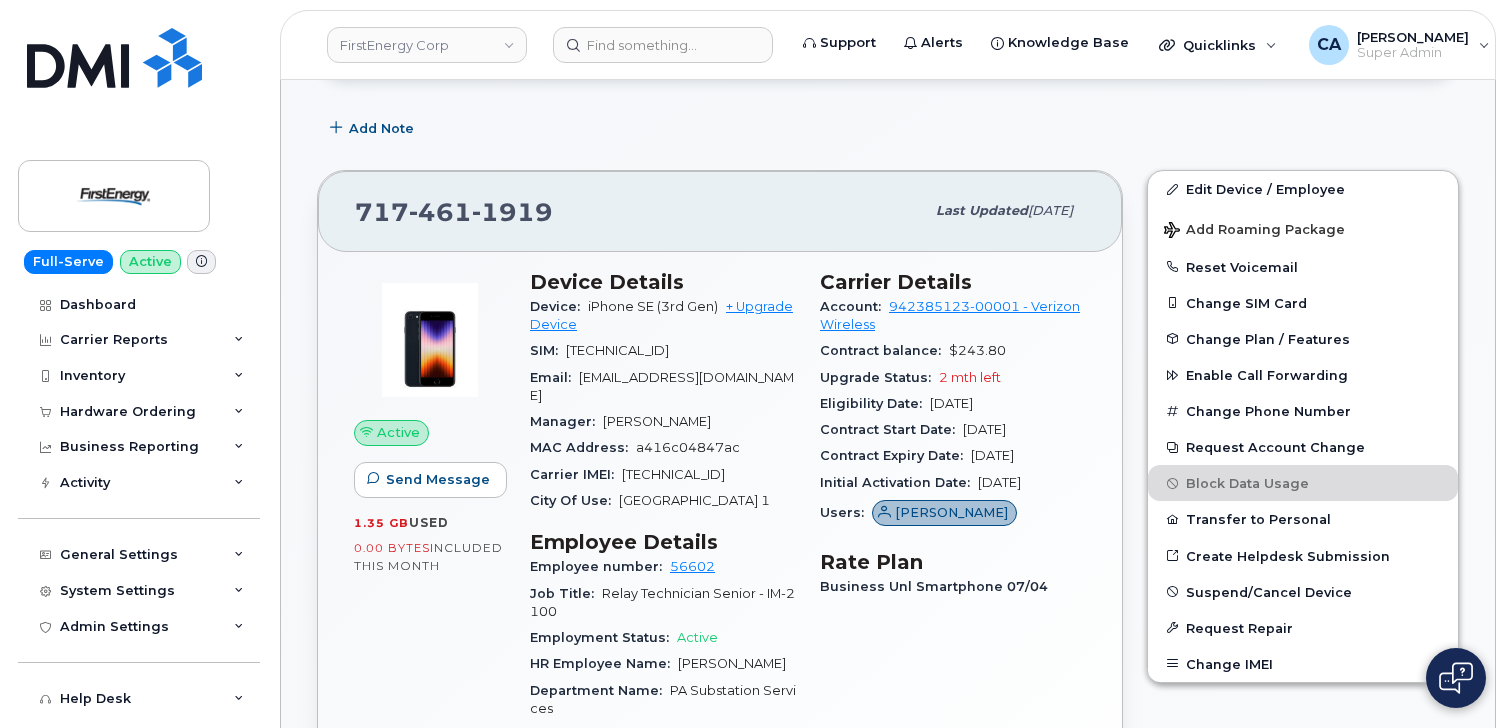 click on "aalgier@firstenergycorp.com" at bounding box center [662, 386] 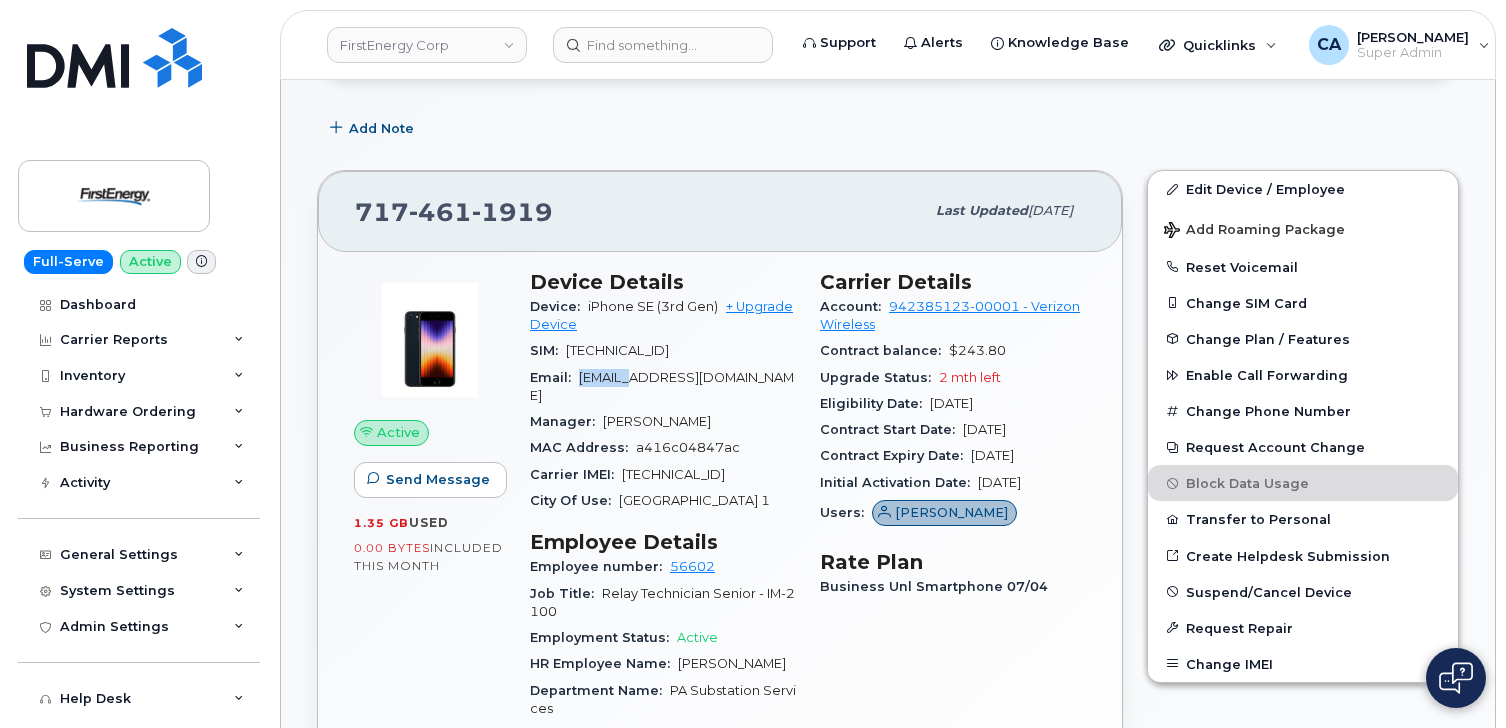 click on "aalgier@firstenergycorp.com" at bounding box center (662, 386) 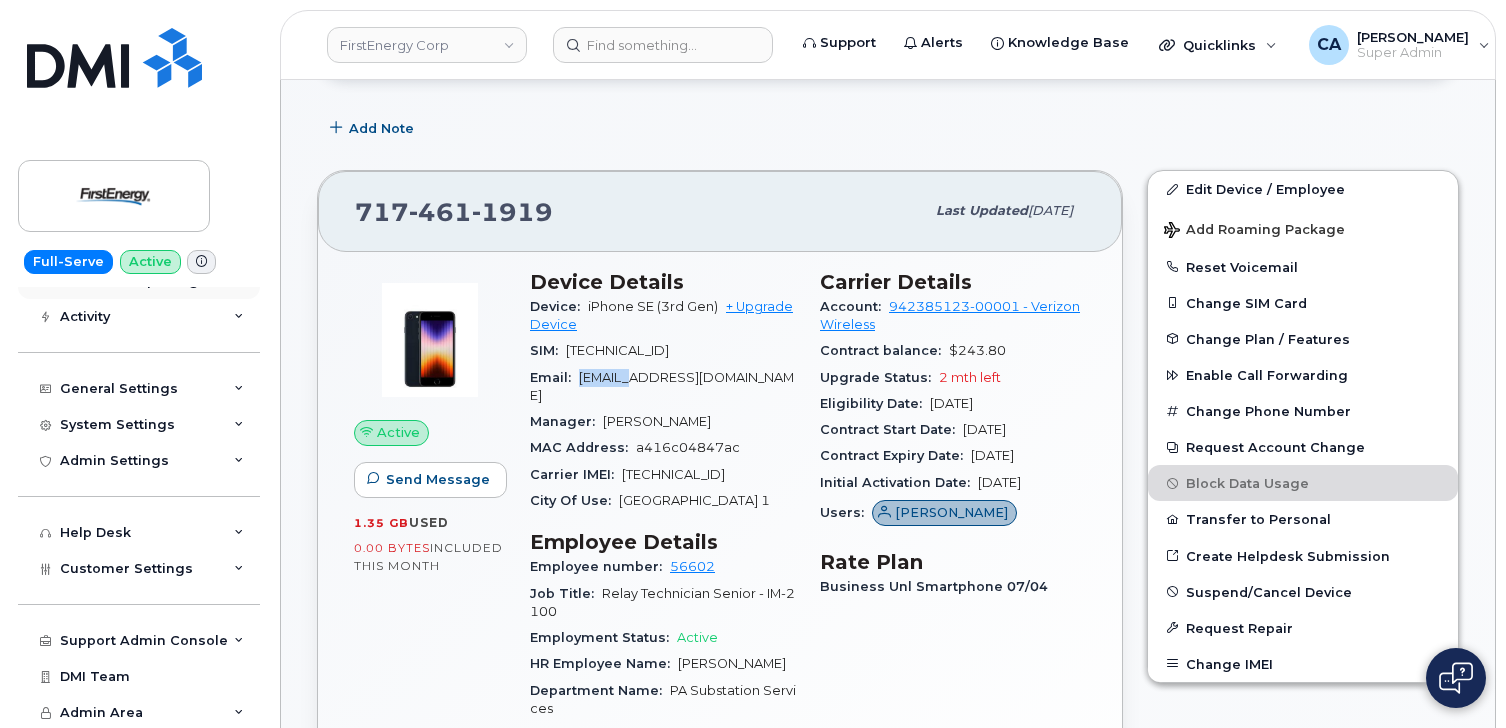 scroll, scrollTop: 167, scrollLeft: 0, axis: vertical 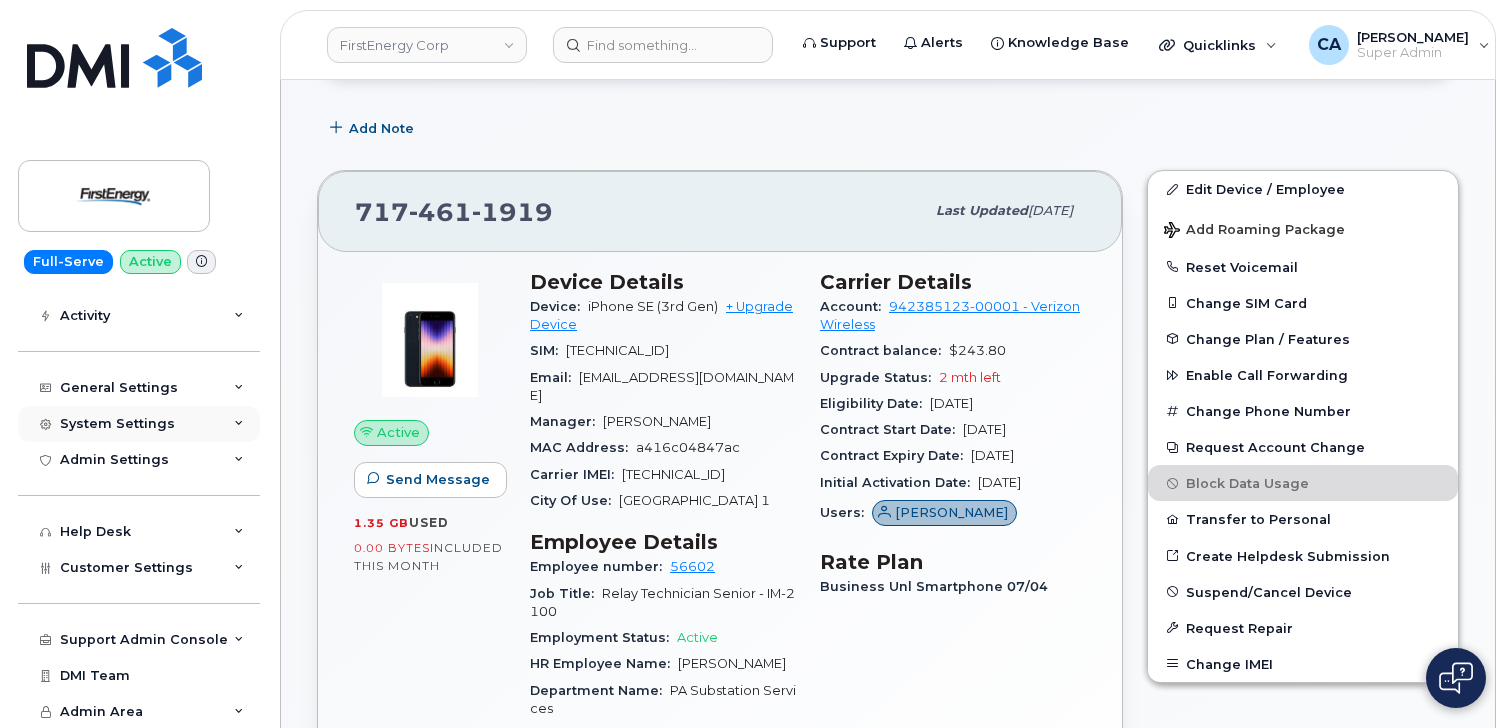 click on "System Settings" at bounding box center [139, 424] 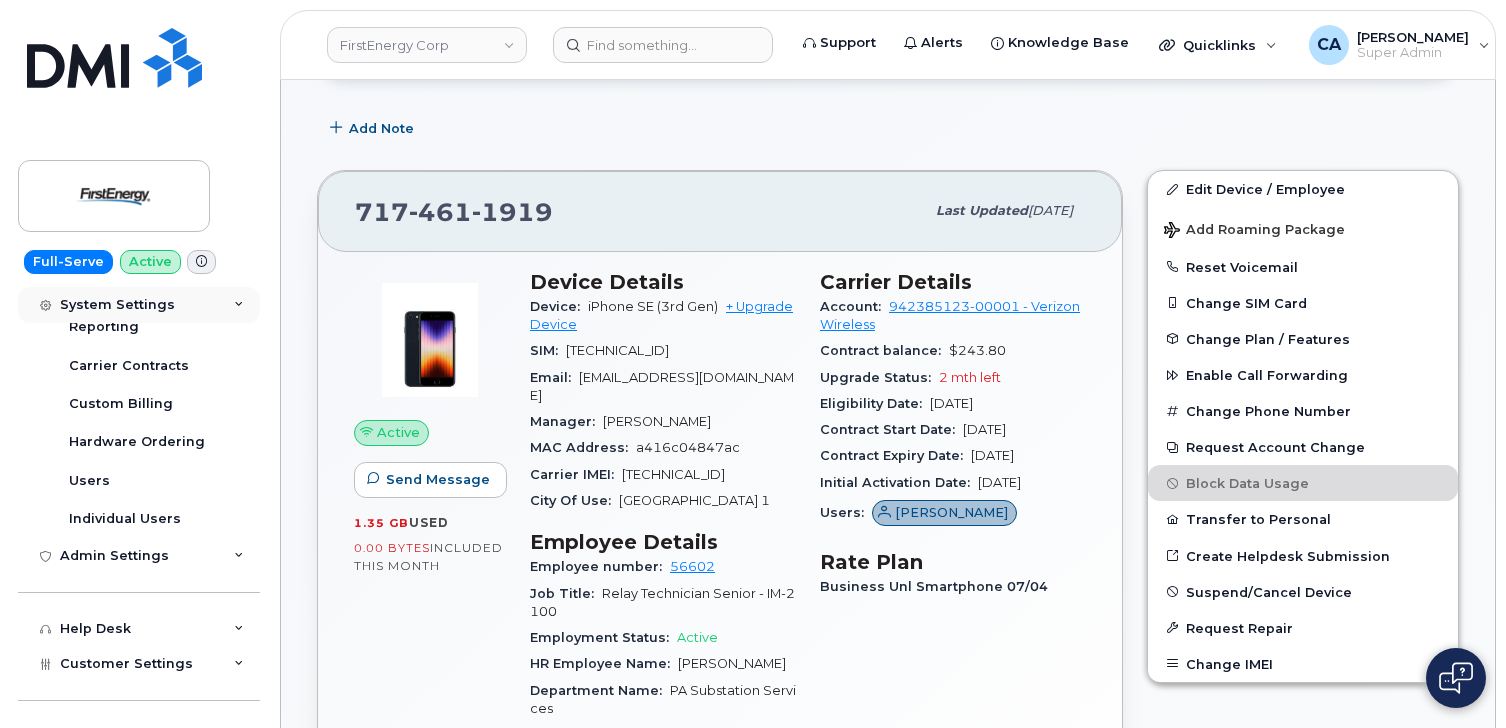scroll, scrollTop: 437, scrollLeft: 0, axis: vertical 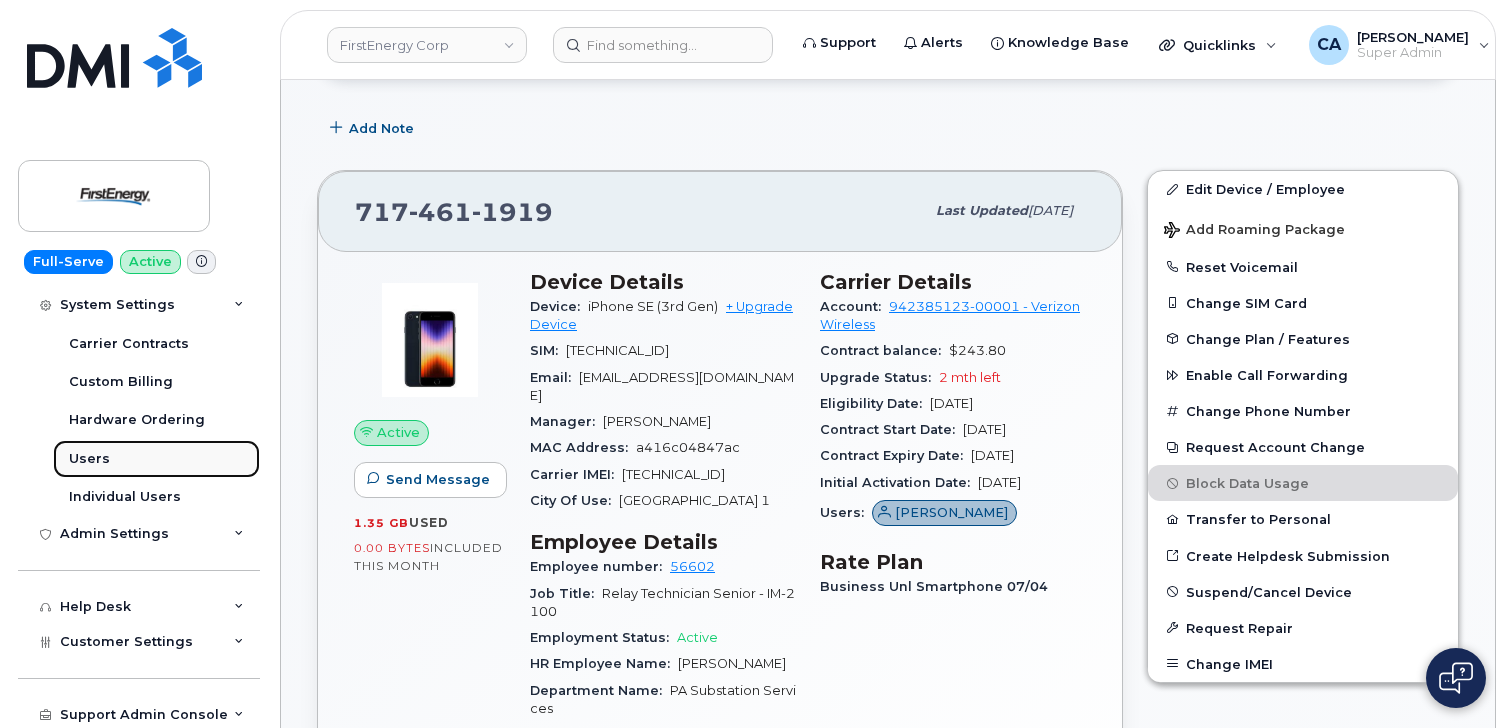 click on "Users" at bounding box center (156, 459) 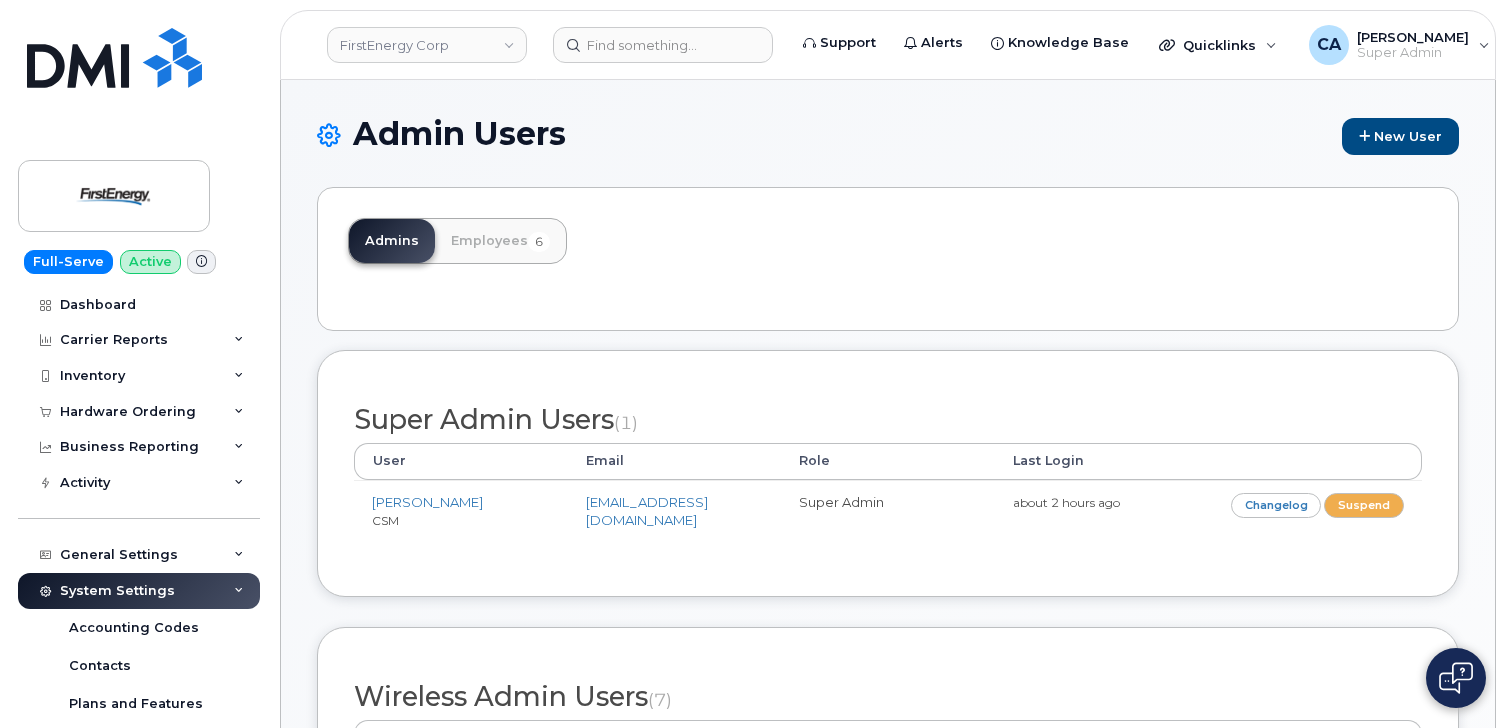 scroll, scrollTop: 0, scrollLeft: 0, axis: both 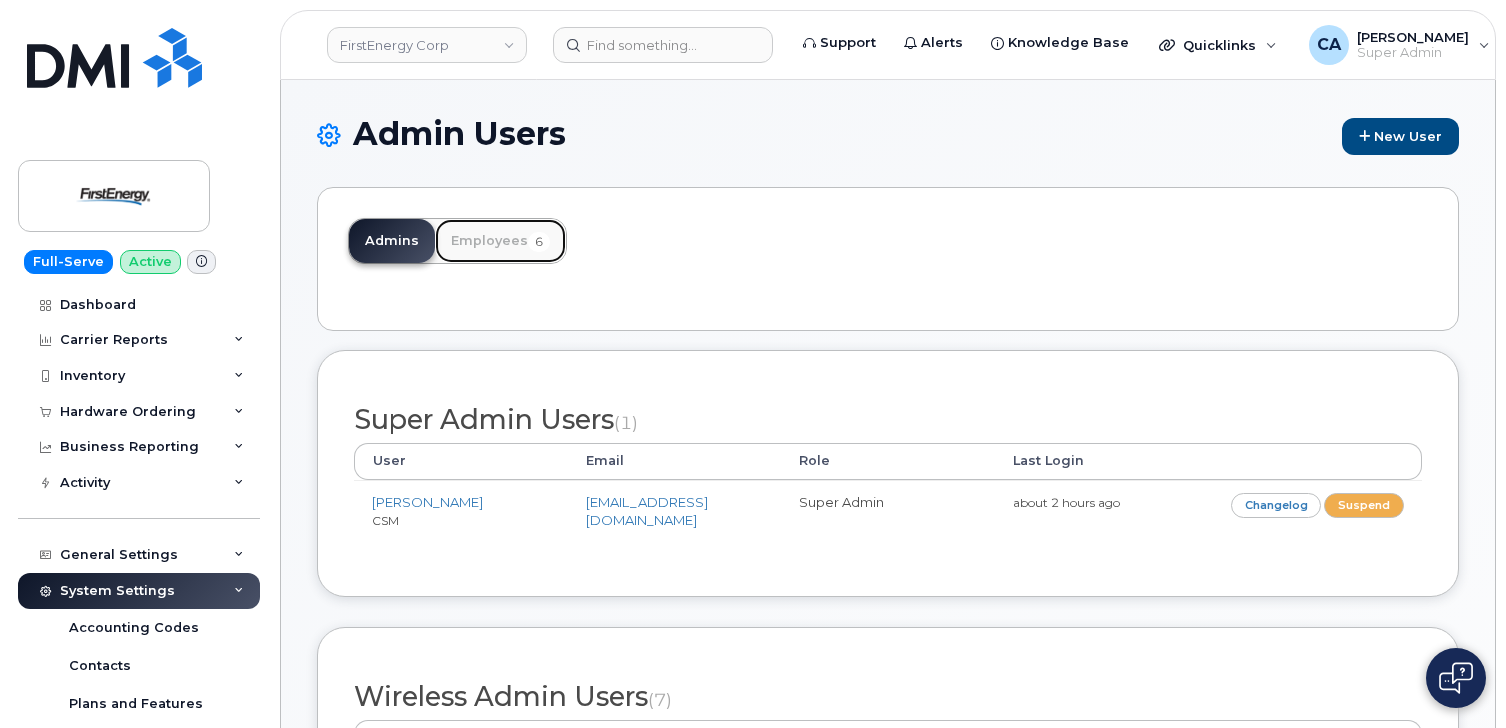click on "Employees
6" at bounding box center (500, 241) 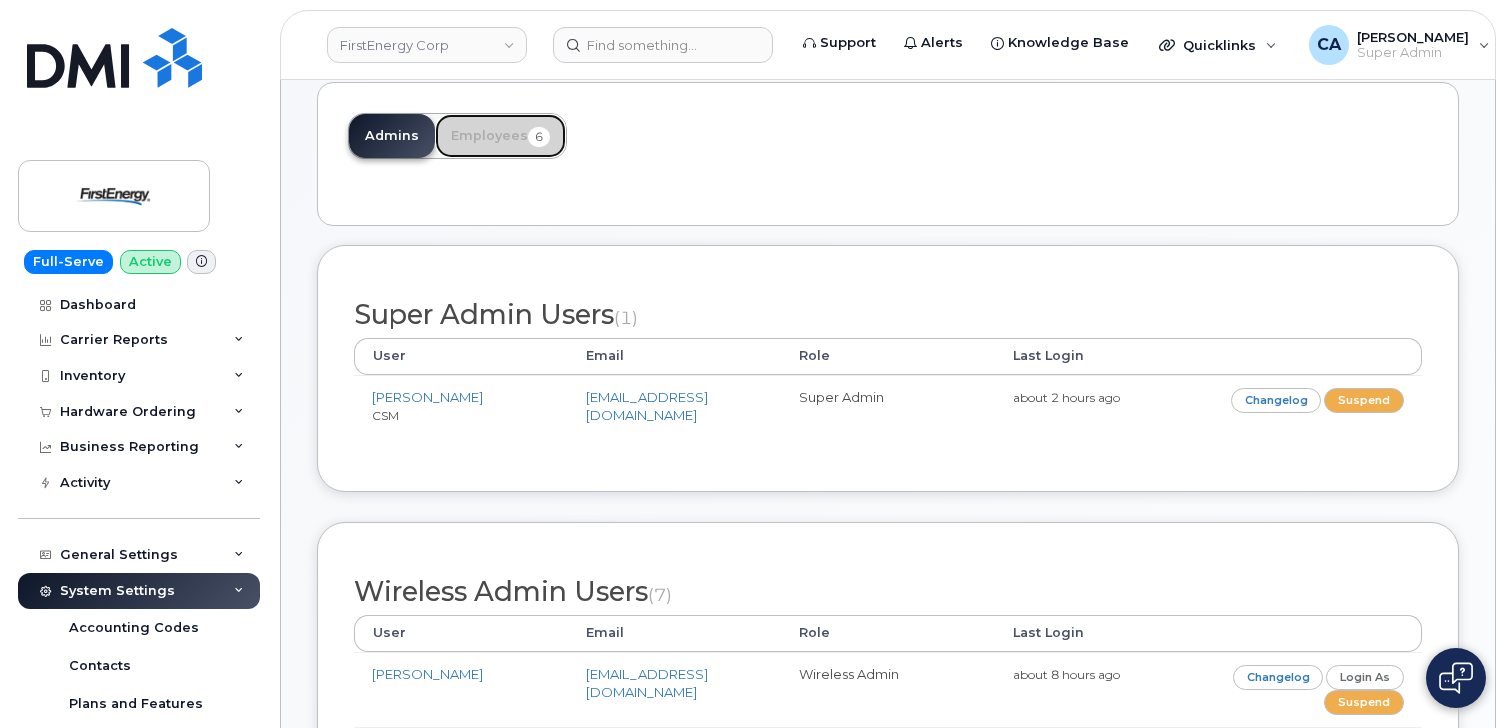 scroll, scrollTop: 0, scrollLeft: 0, axis: both 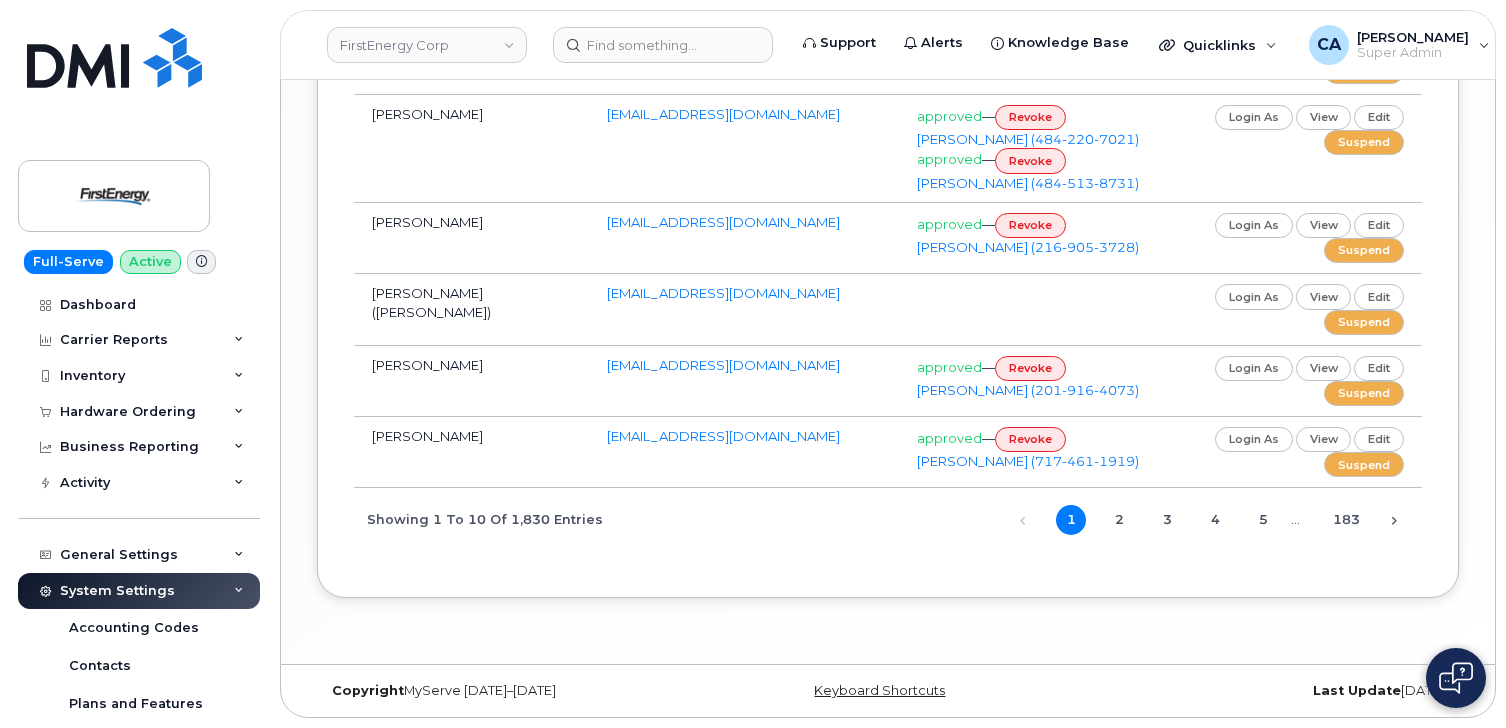 click on "Search:
Name Email Devices" at bounding box center (888, -9) 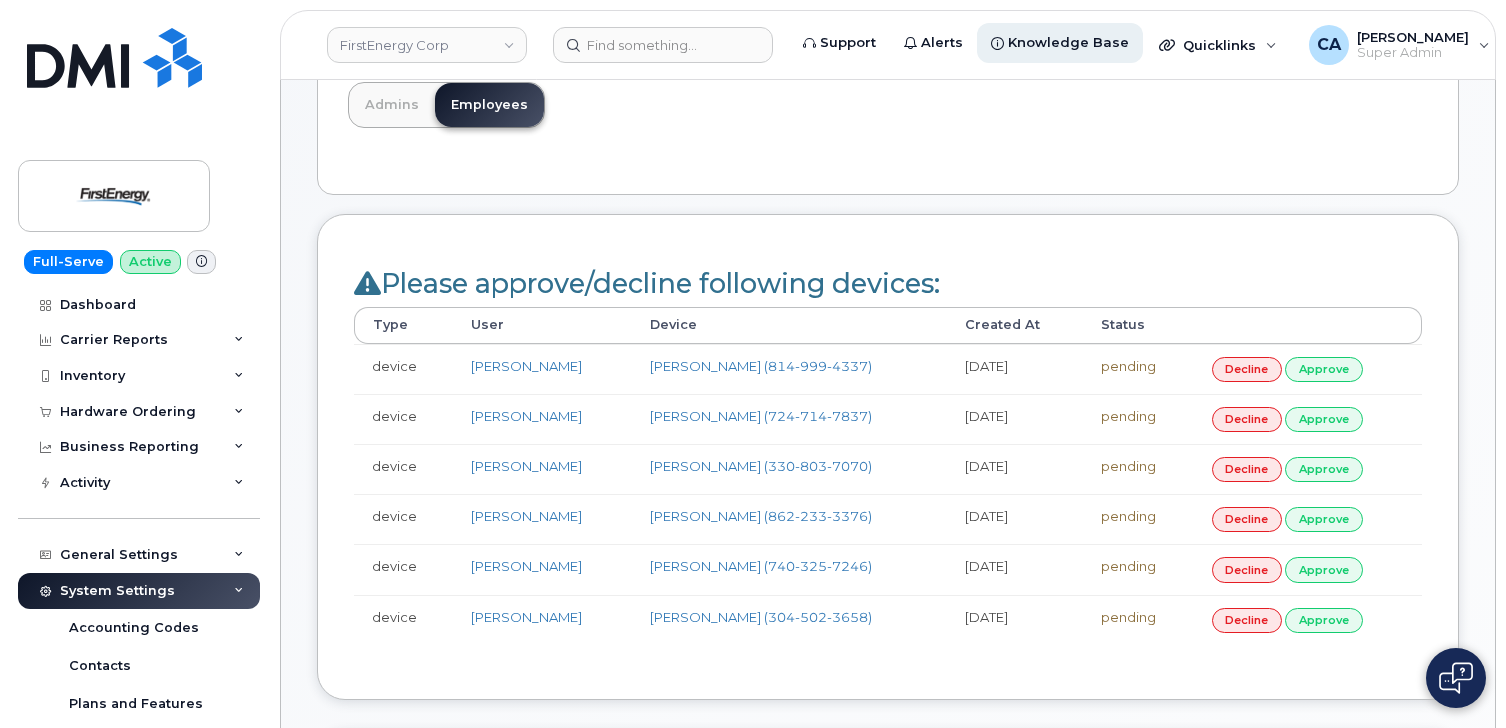 scroll, scrollTop: 1471, scrollLeft: 0, axis: vertical 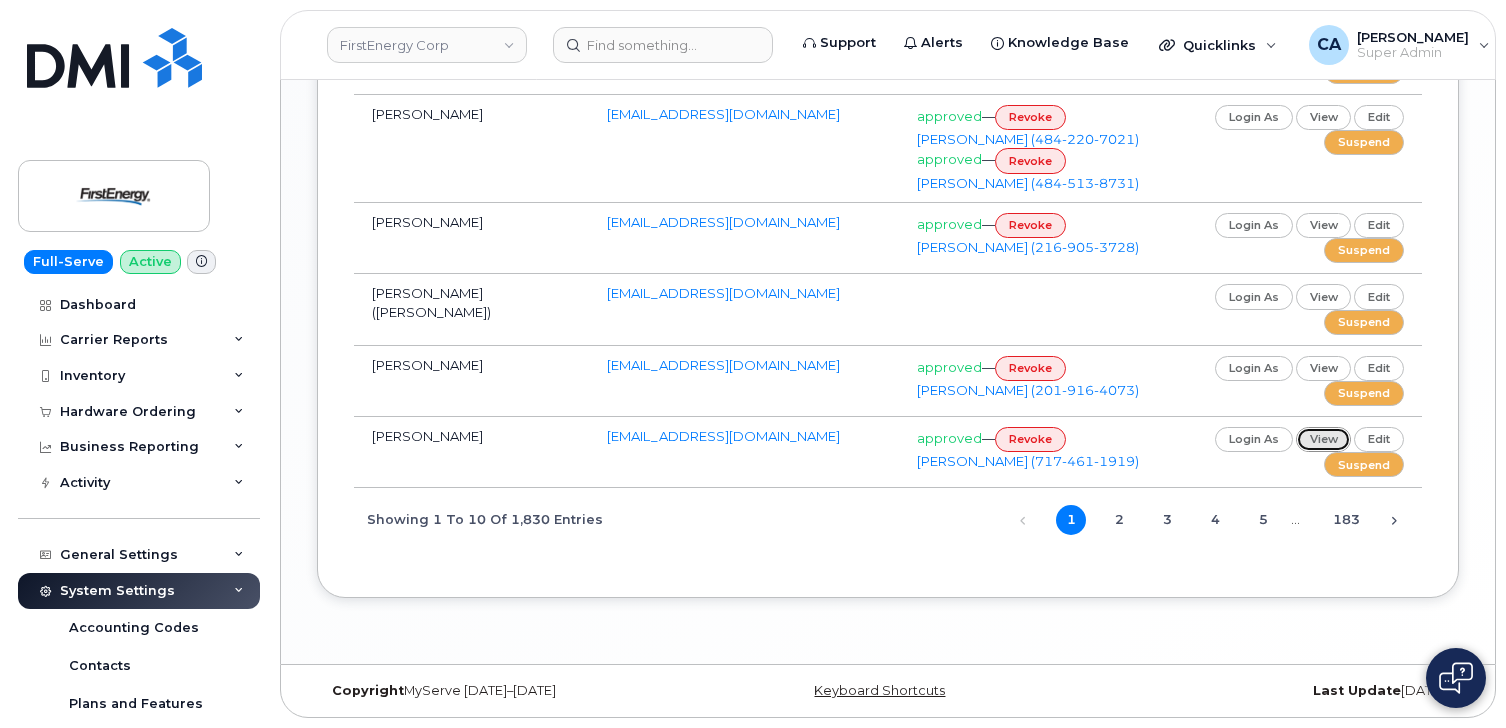 click on "view" at bounding box center (1324, 439) 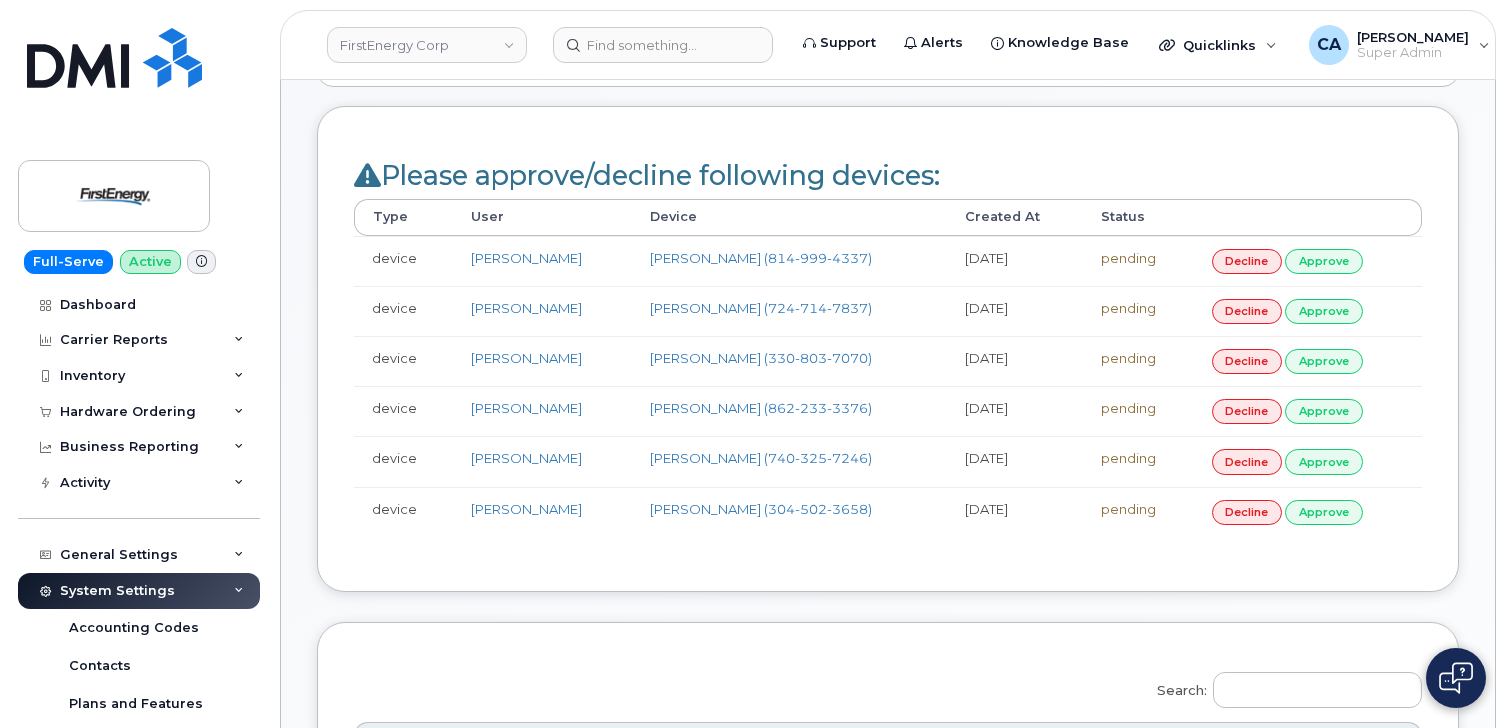 scroll, scrollTop: 247, scrollLeft: 0, axis: vertical 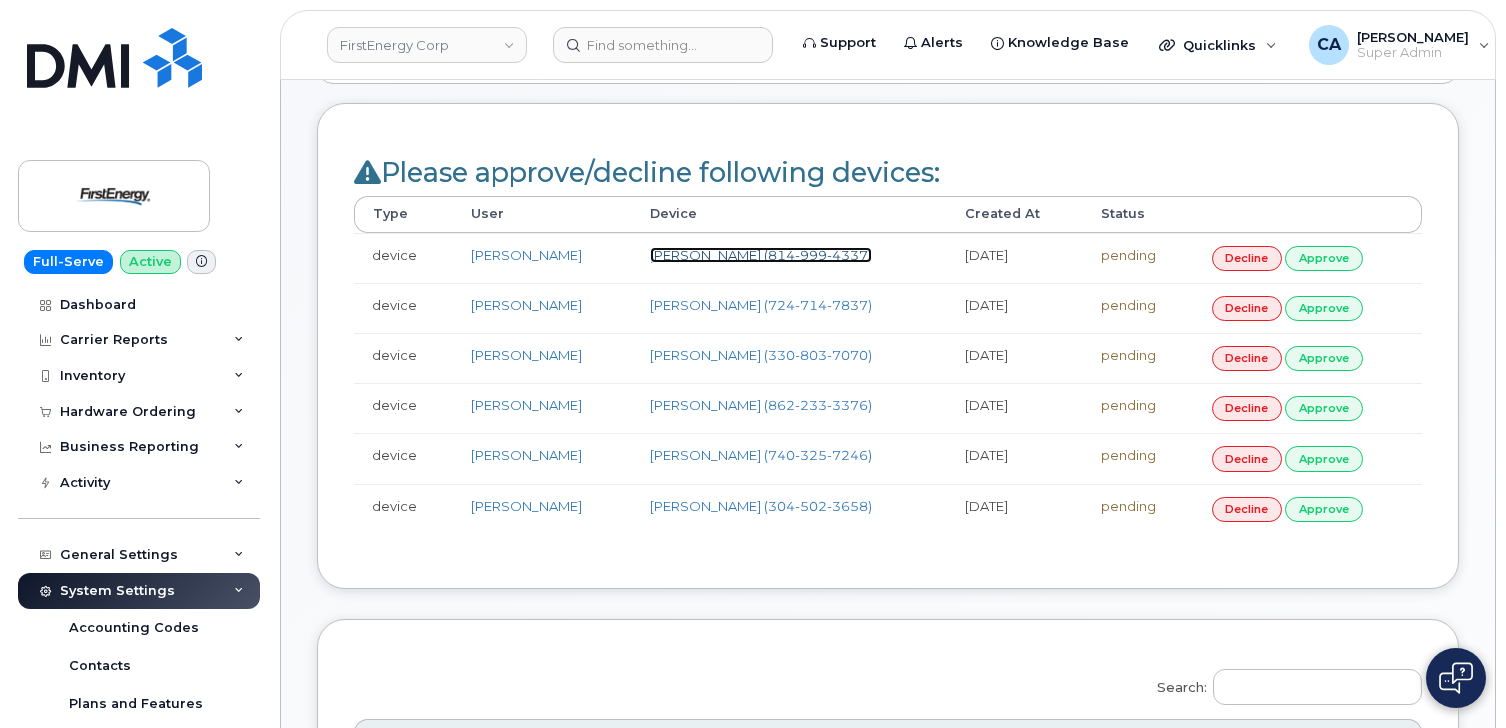 click on "JENNIFER M CARNEY (814-999-4337)" at bounding box center (761, 255) 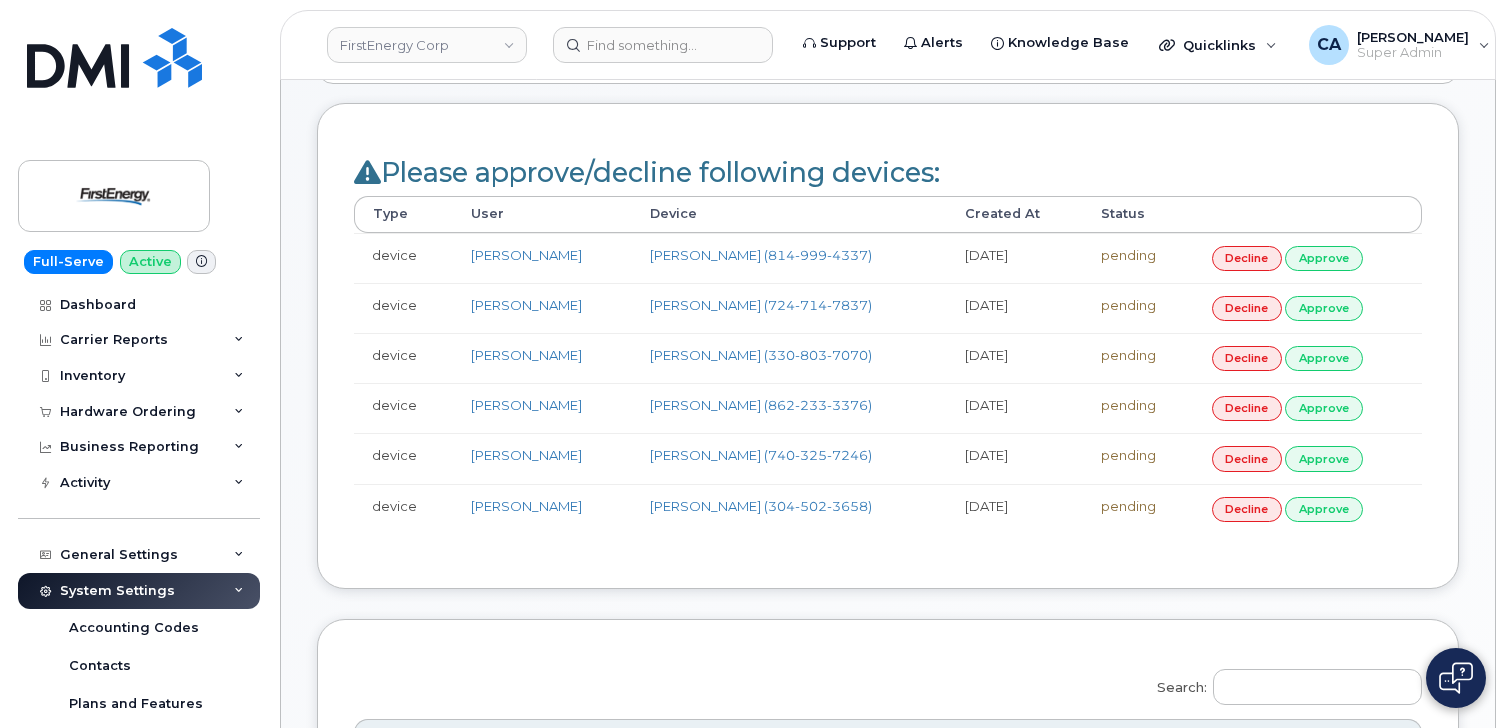 click on "Please approve/decline following devices:
Type
User
Device
Created At
Status
device
Jennifer Carney
JENNIFER M CARNEY (814-999-4337)
08-Jul-2025
pending
decline
approve
device
Jenna McGlothlin
JENNA R MCGLOTHLIN (724-714-7837)
09-Jul-2025
pending
decline
approve
device
Kevin Smyth
KEVIN SMYTH (330-803-7070)
09-Jul-2025
pending
decline
approve
device
Corey Anderson
COREY ANDERSON (862-233-3376)
14-Jul-2025
pending
decline
approve
device
Cory Lawson
CORY LAWSON (740-325-7246)
15-Jul-2025
pending
decline
approve
device
Tiffany Latocha
TIFFANY J LATOCHA (304-502-3658)
15-Jul-2025
pending
decline
approve" at bounding box center (888, 346) 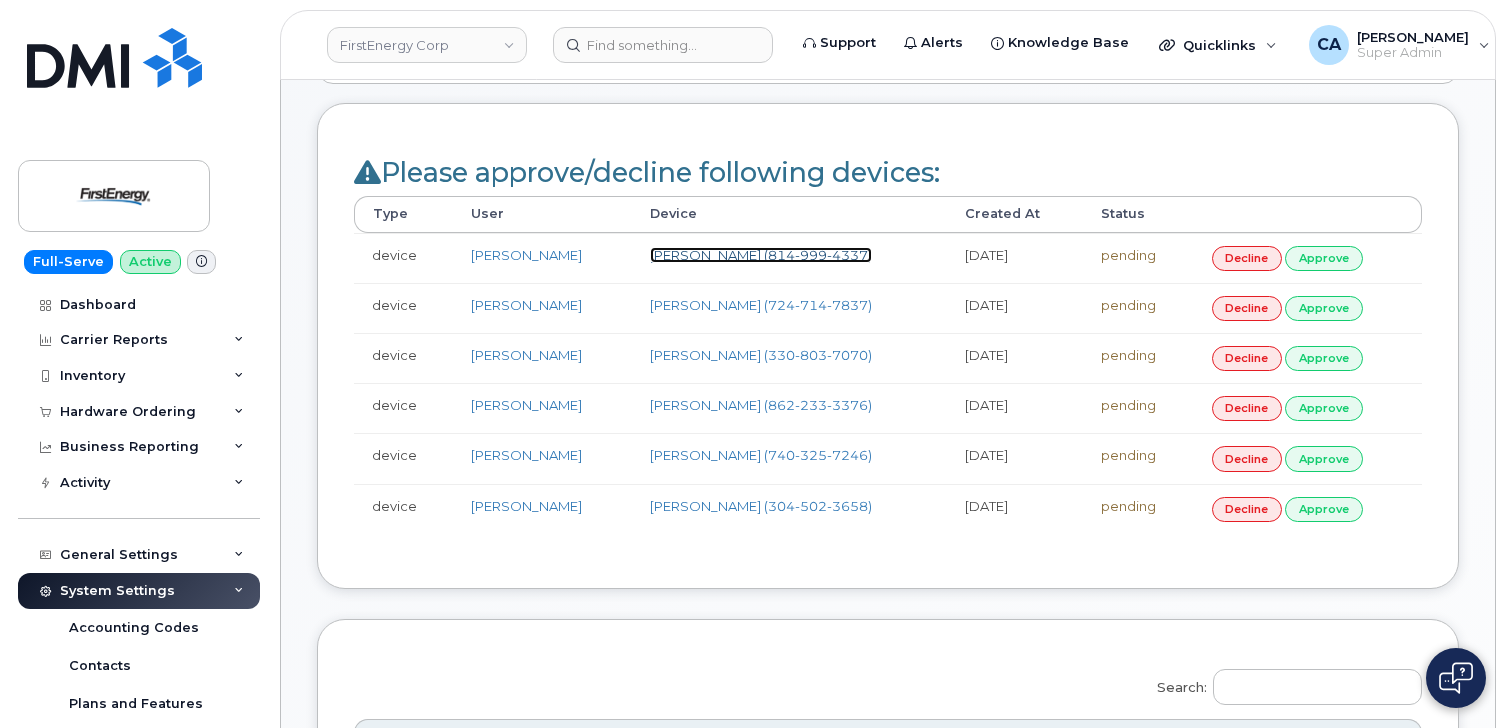 click on "JENNIFER M CARNEY (814-999-4337)" at bounding box center [761, 255] 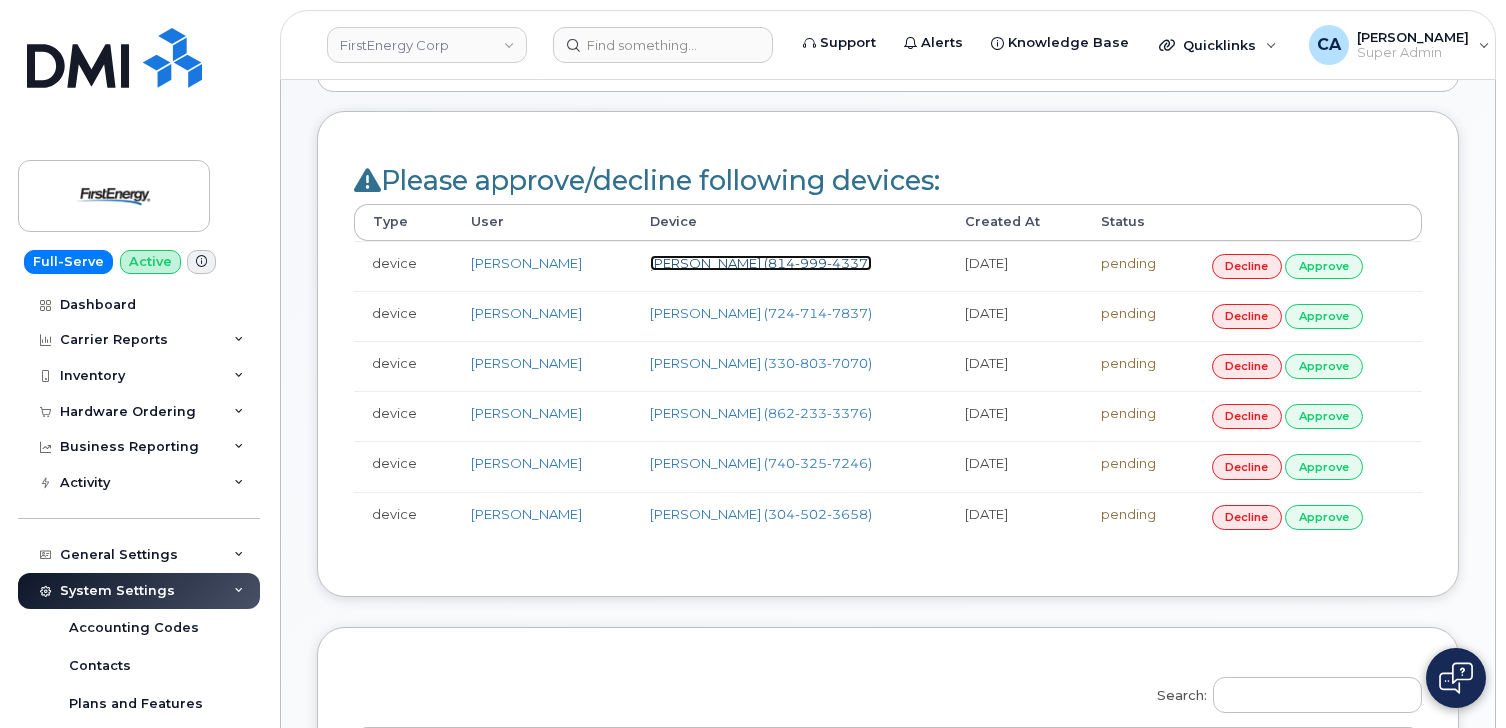 scroll, scrollTop: 113, scrollLeft: 0, axis: vertical 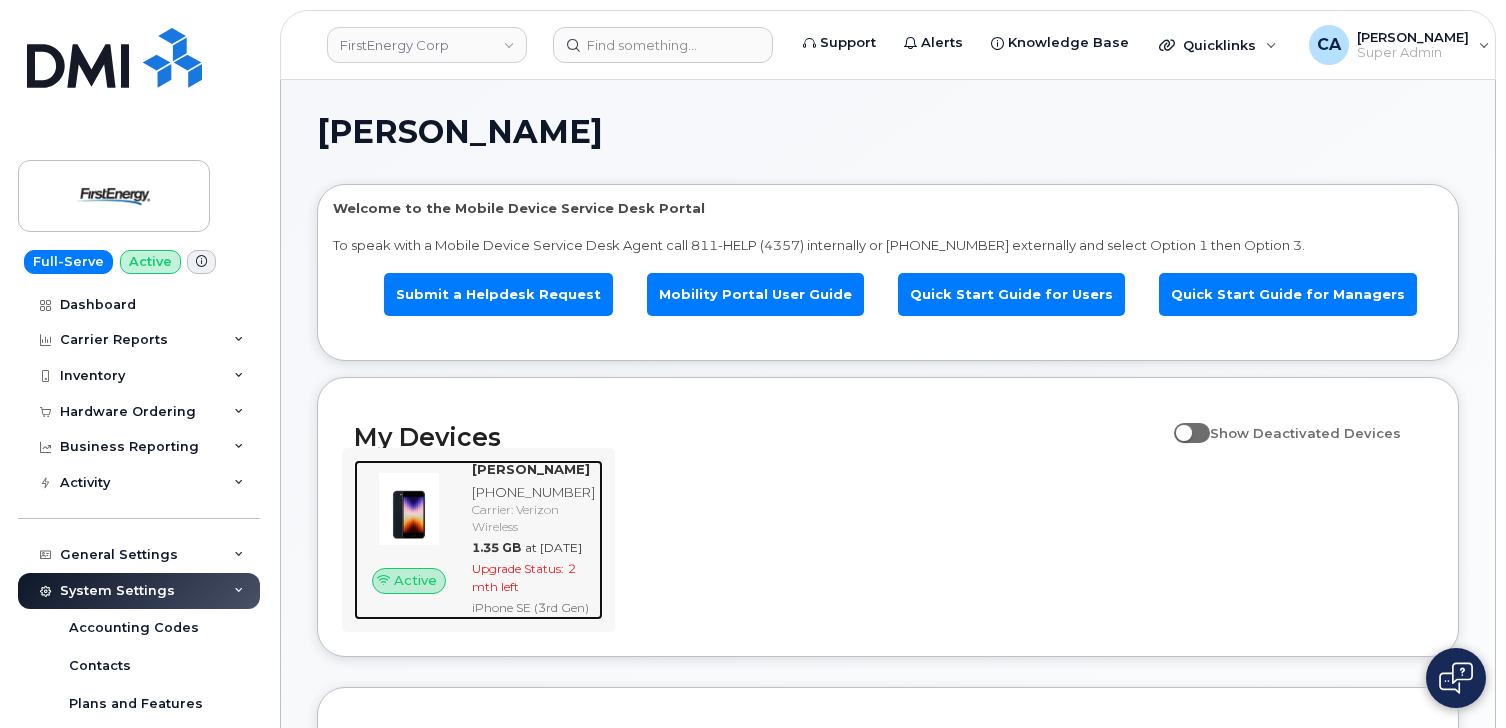 click on "[PHONE_NUMBER]" at bounding box center [533, 492] 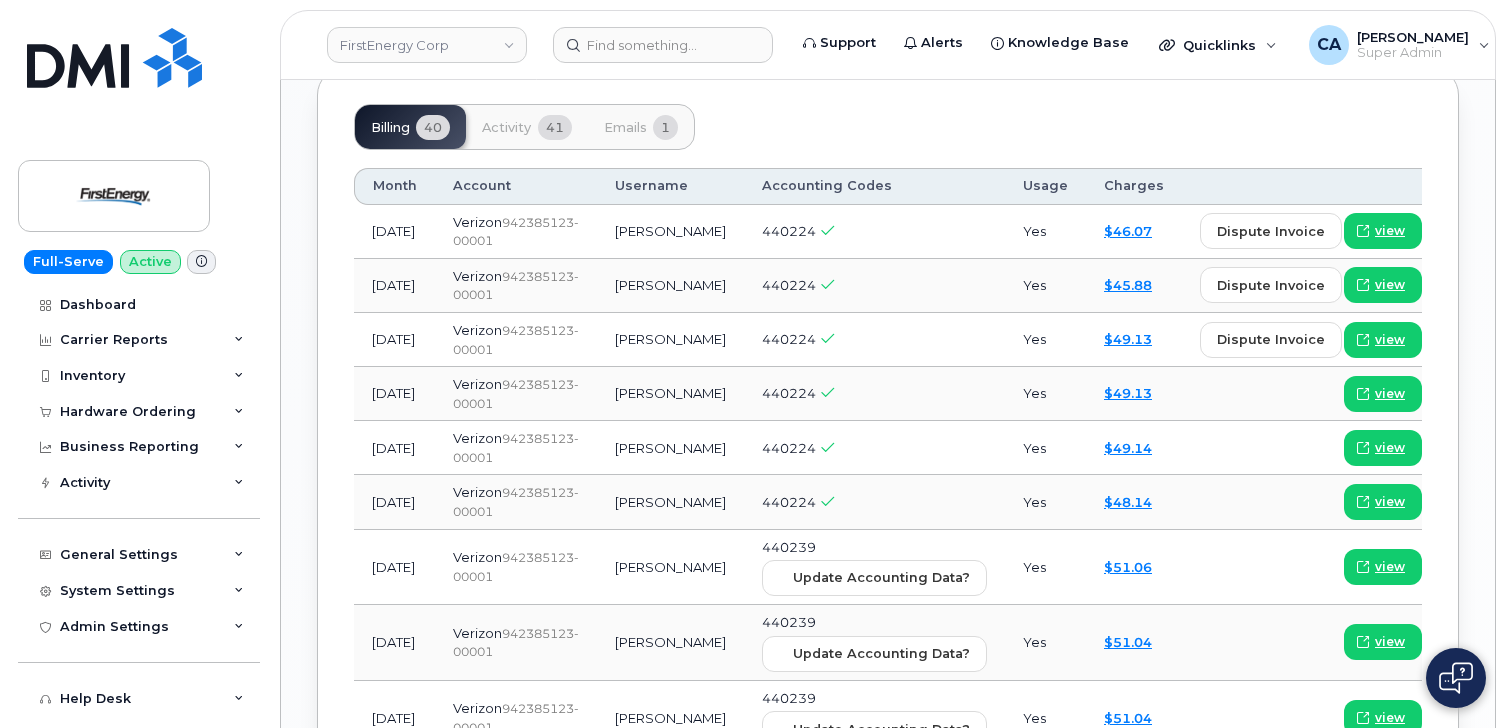 scroll, scrollTop: 2156, scrollLeft: 0, axis: vertical 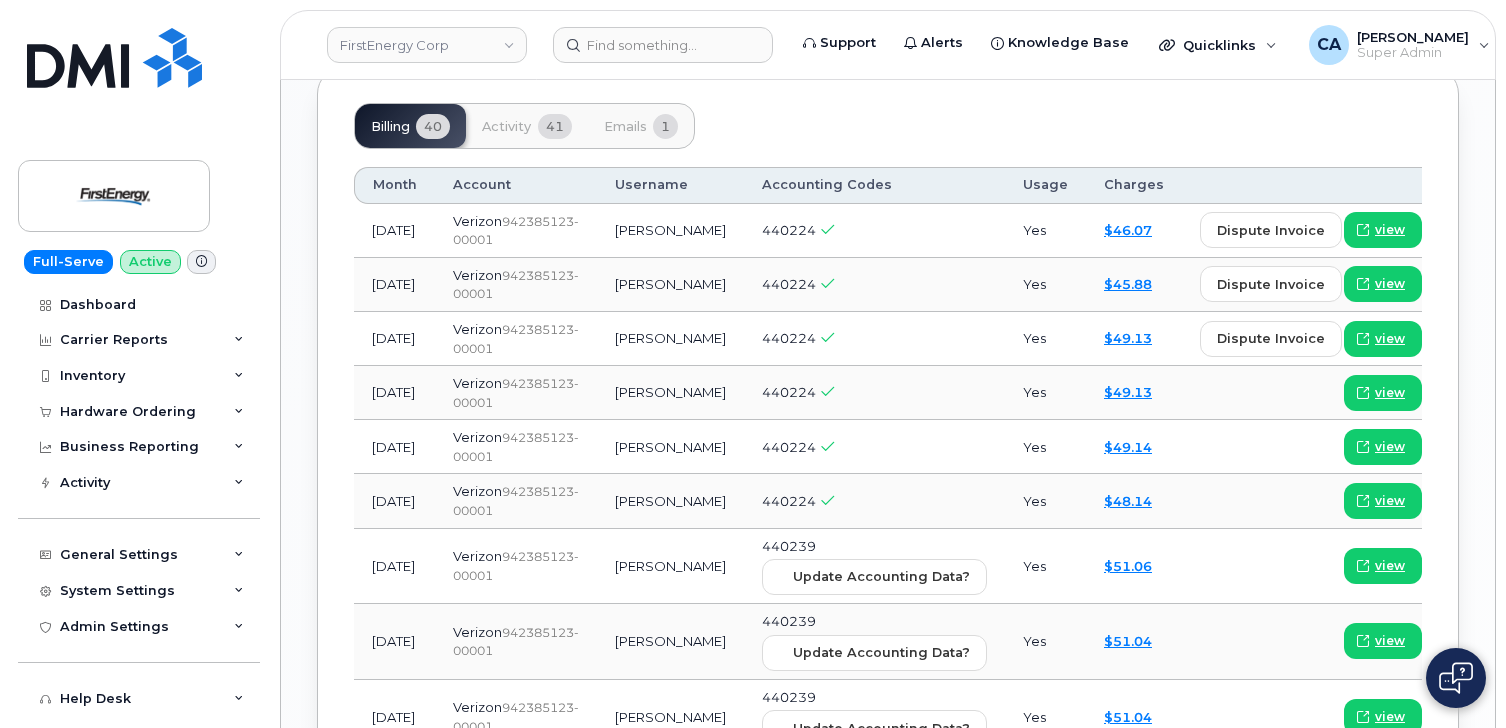 click on "Activity" at bounding box center (506, 127) 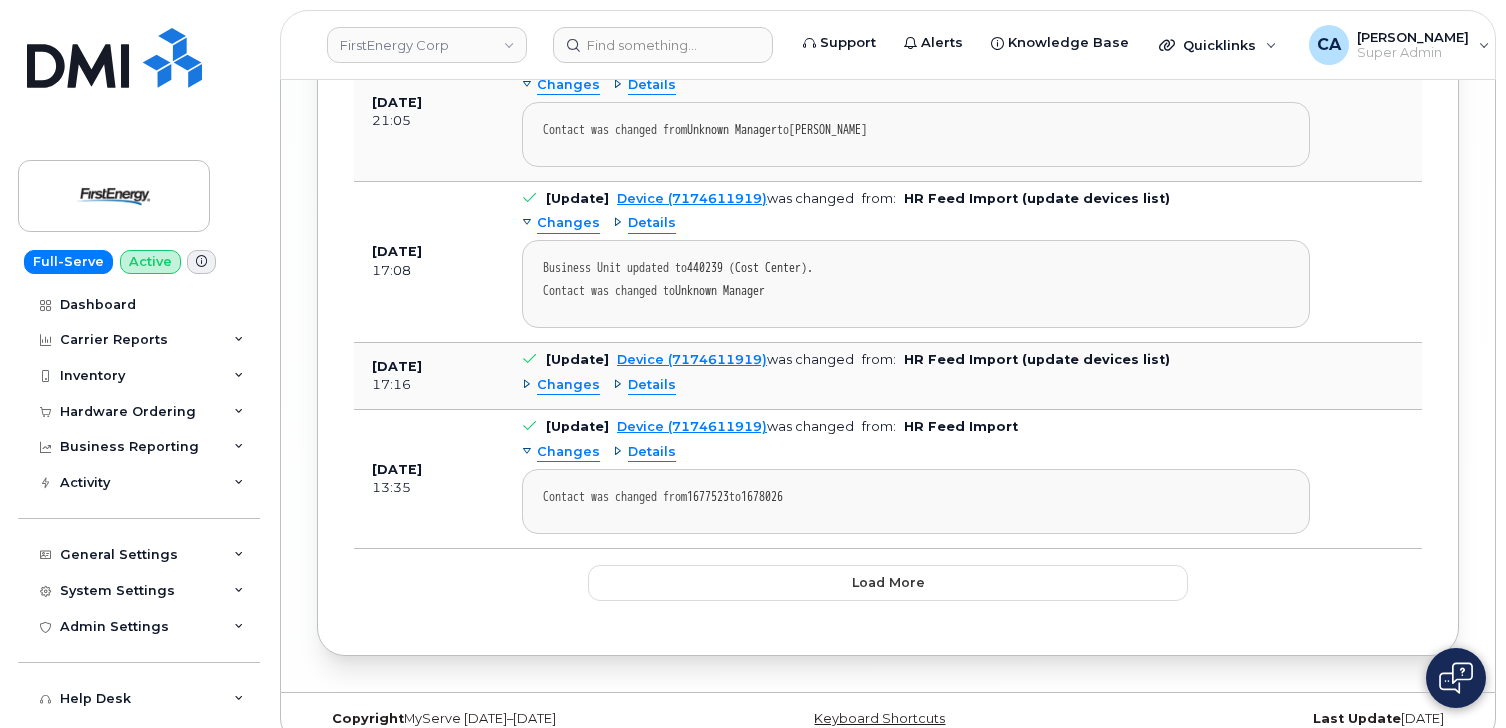 scroll, scrollTop: 5188, scrollLeft: 0, axis: vertical 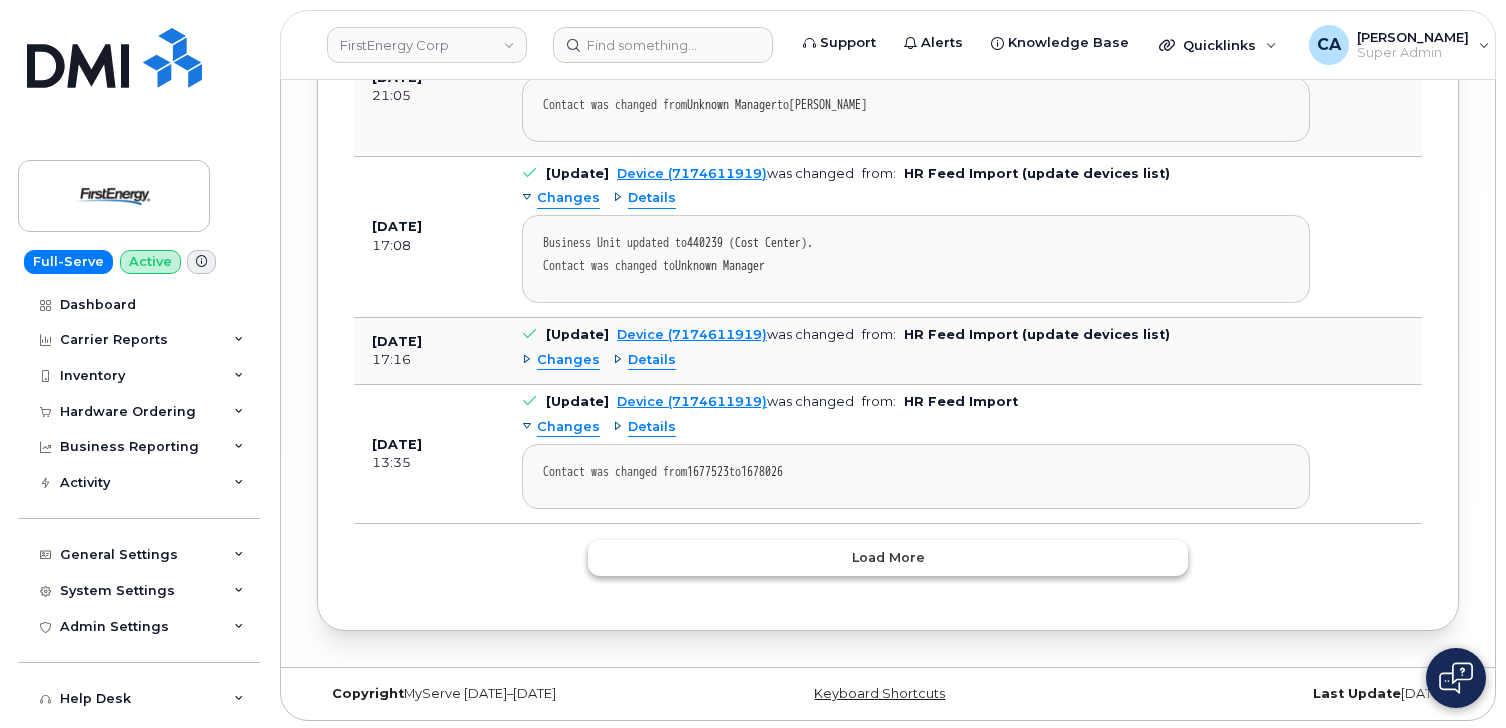 click on "Load more" at bounding box center [888, 558] 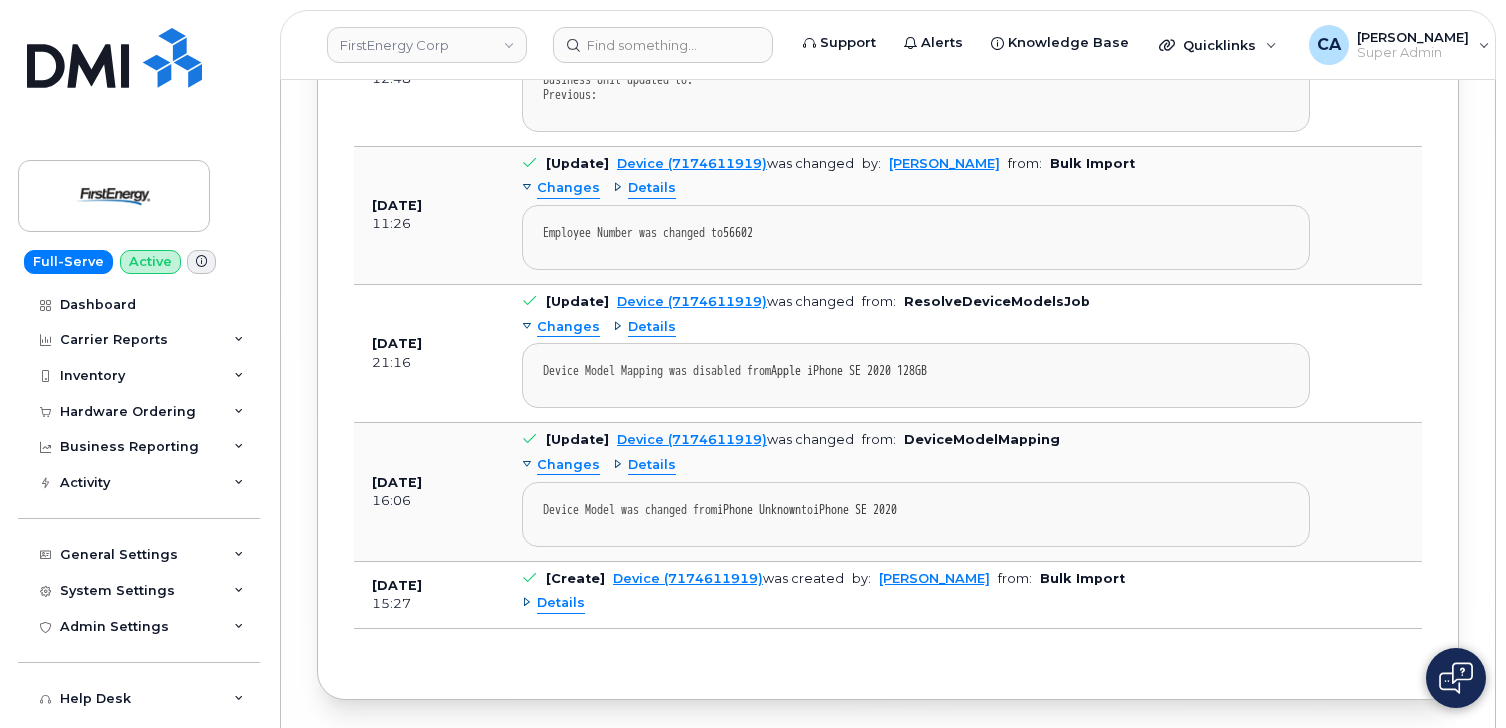 scroll, scrollTop: 7094, scrollLeft: 0, axis: vertical 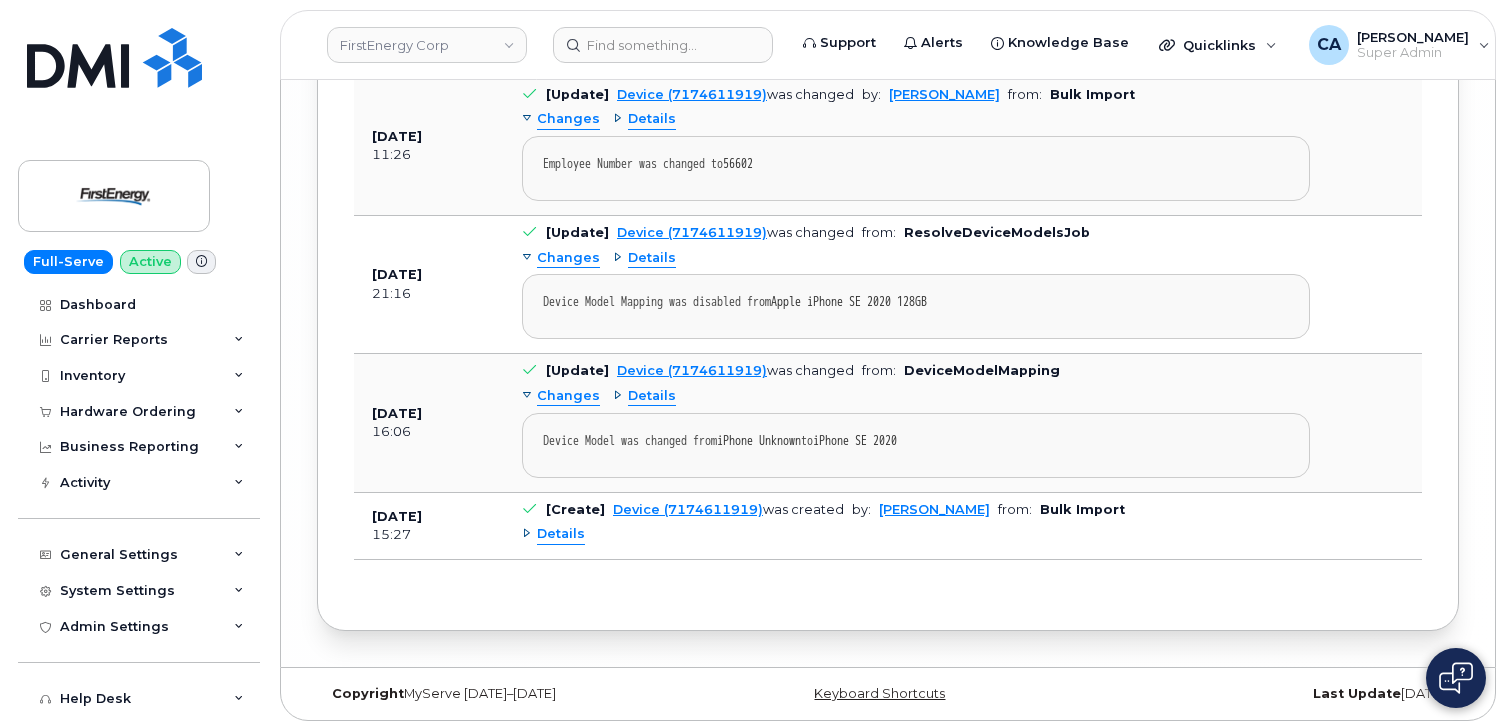 click on "Details" at bounding box center (561, 534) 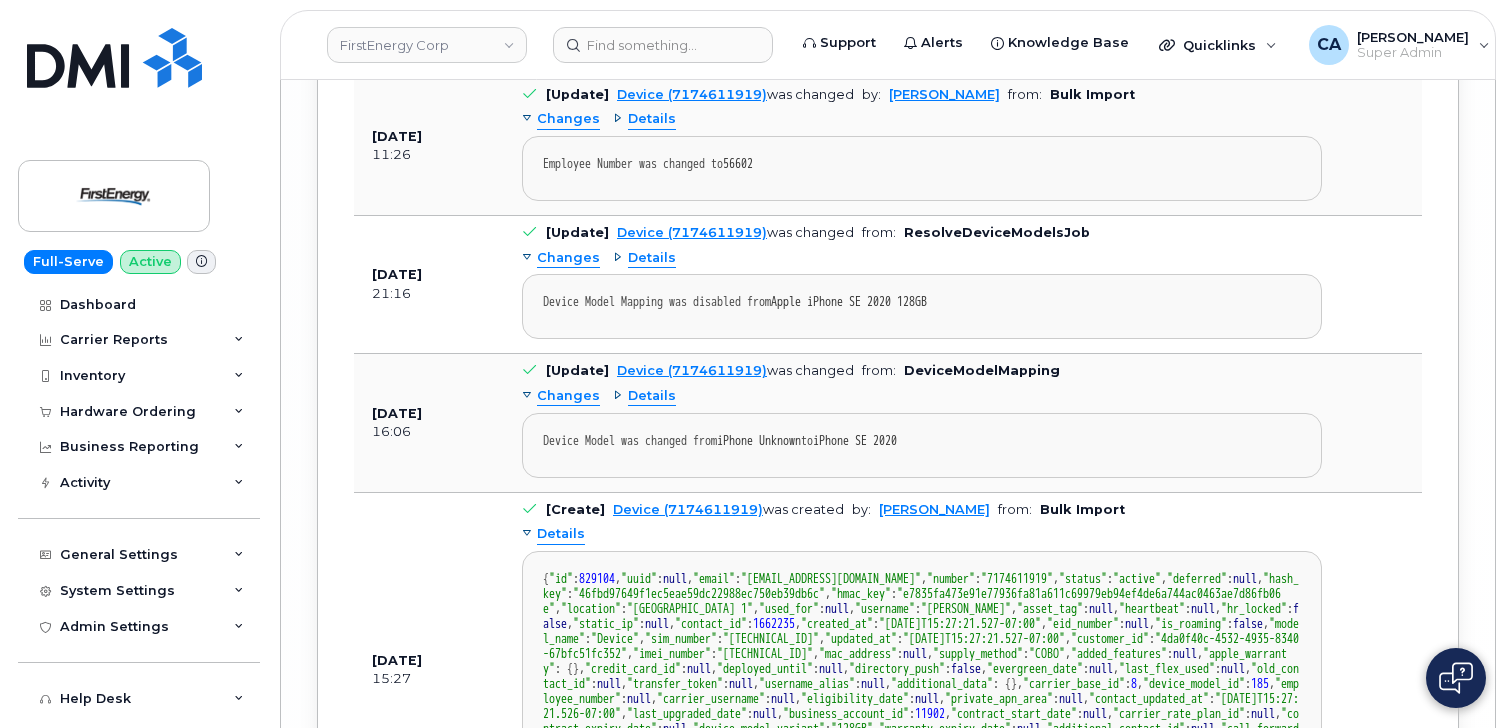 scroll, scrollTop: 0, scrollLeft: 0, axis: both 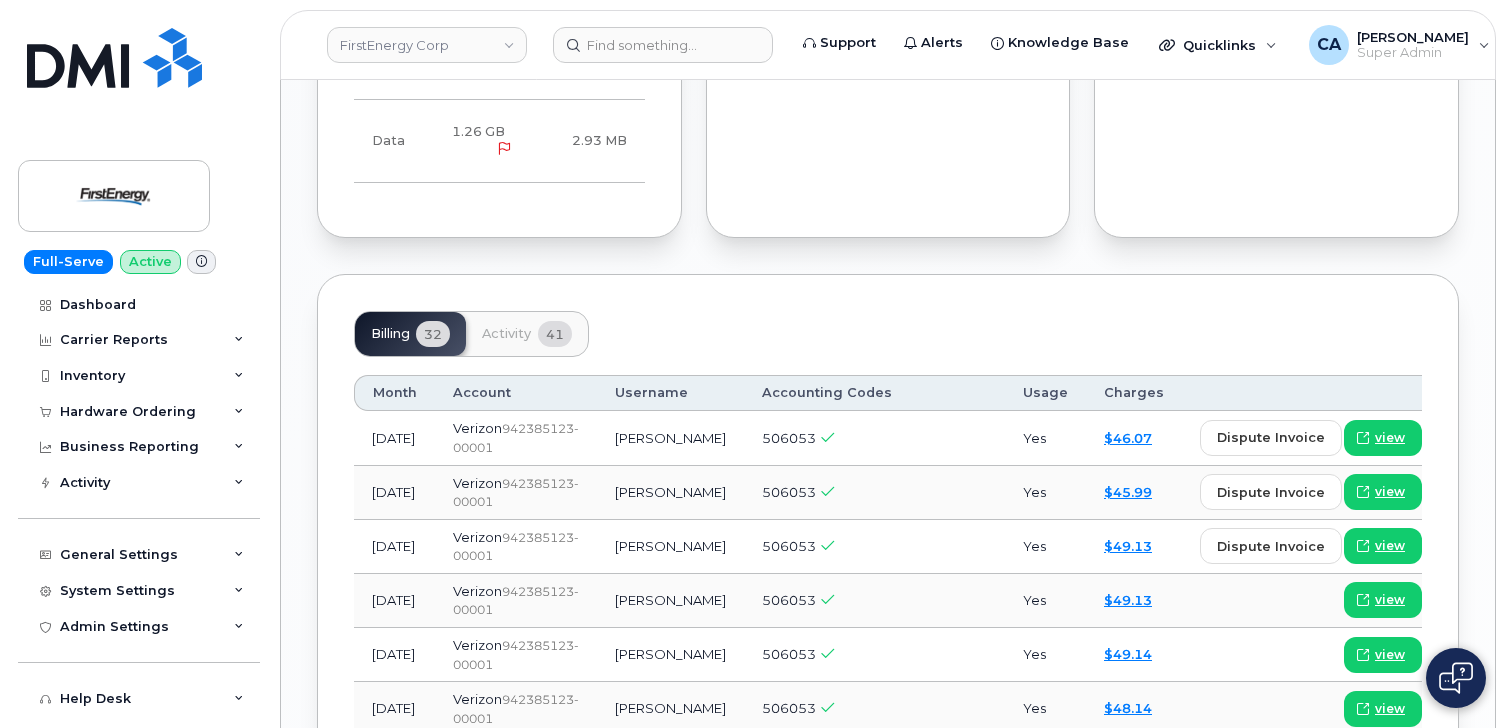 click on "Activity" at bounding box center (506, 334) 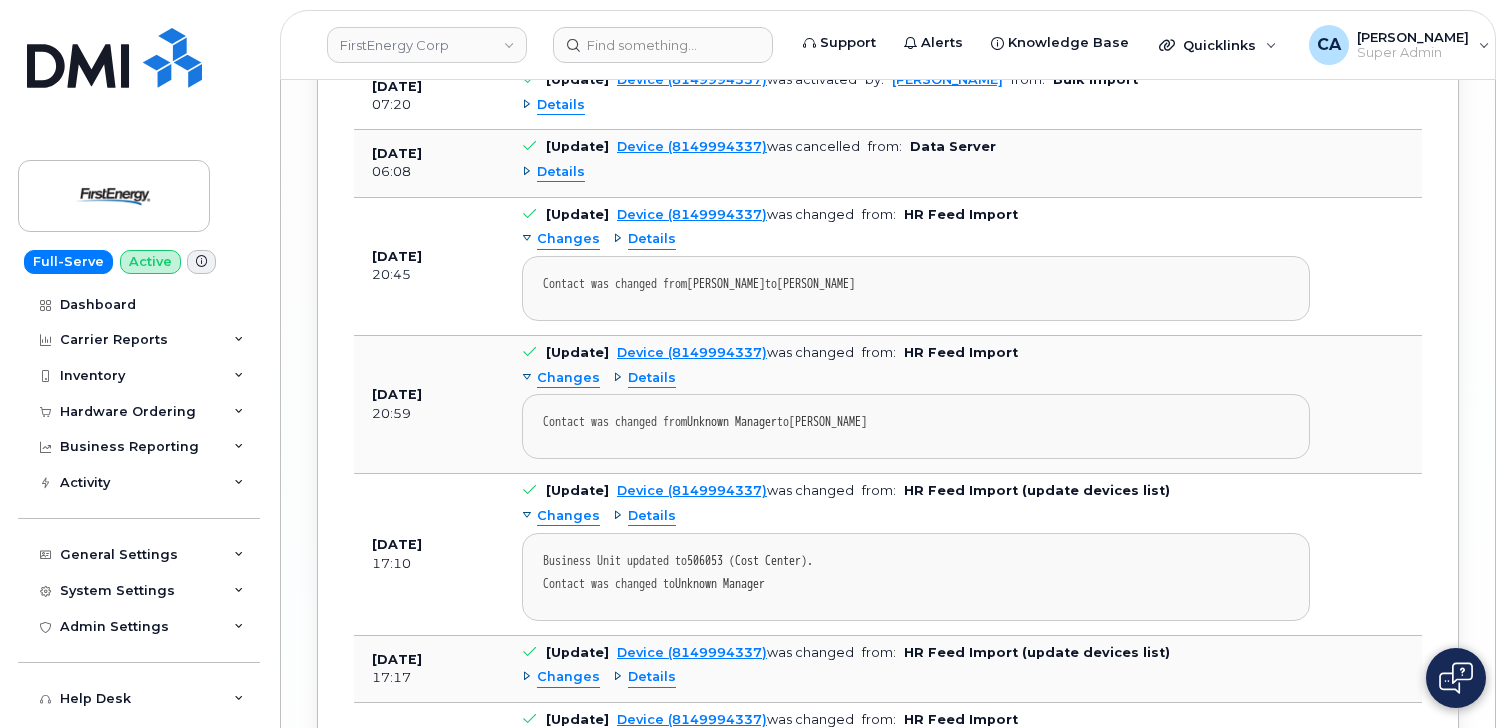 scroll, scrollTop: 5305, scrollLeft: 0, axis: vertical 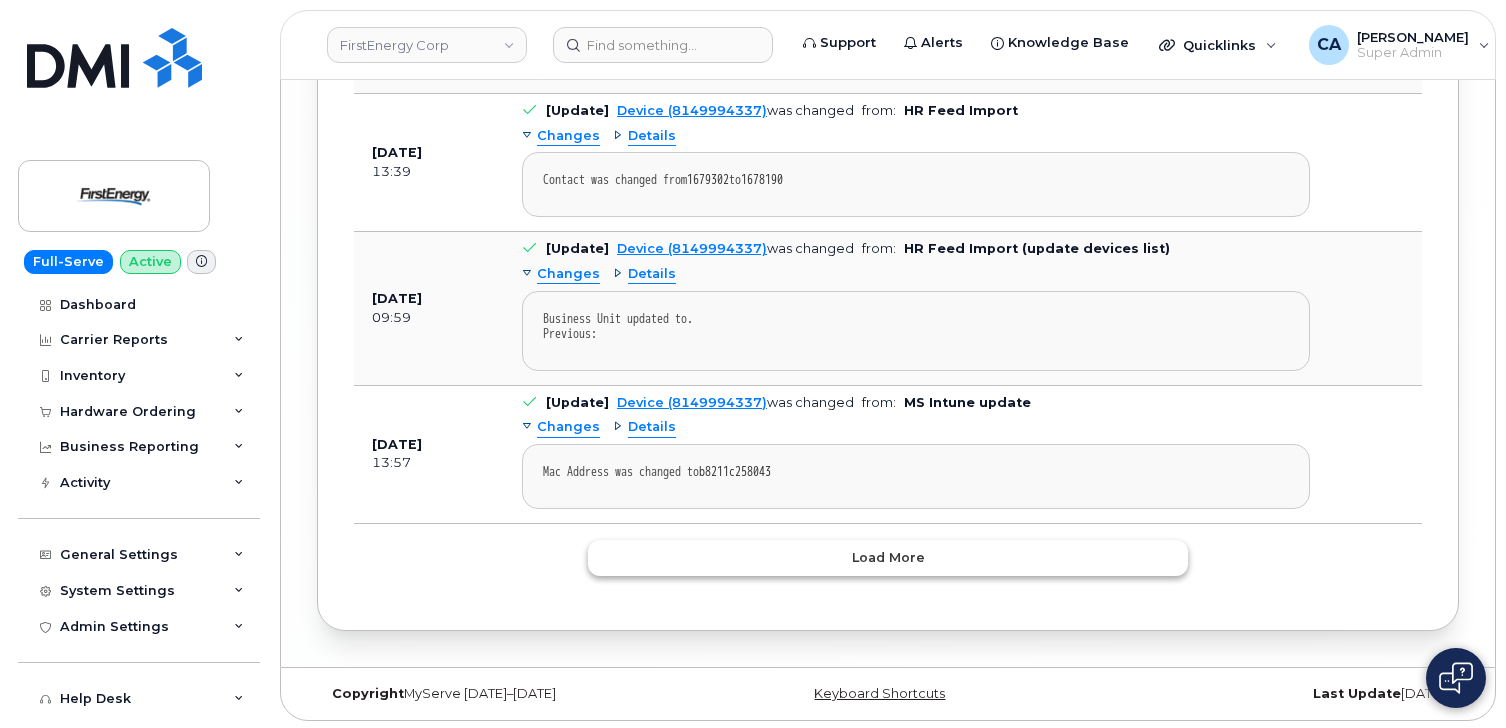 click on "Load more" at bounding box center (888, 558) 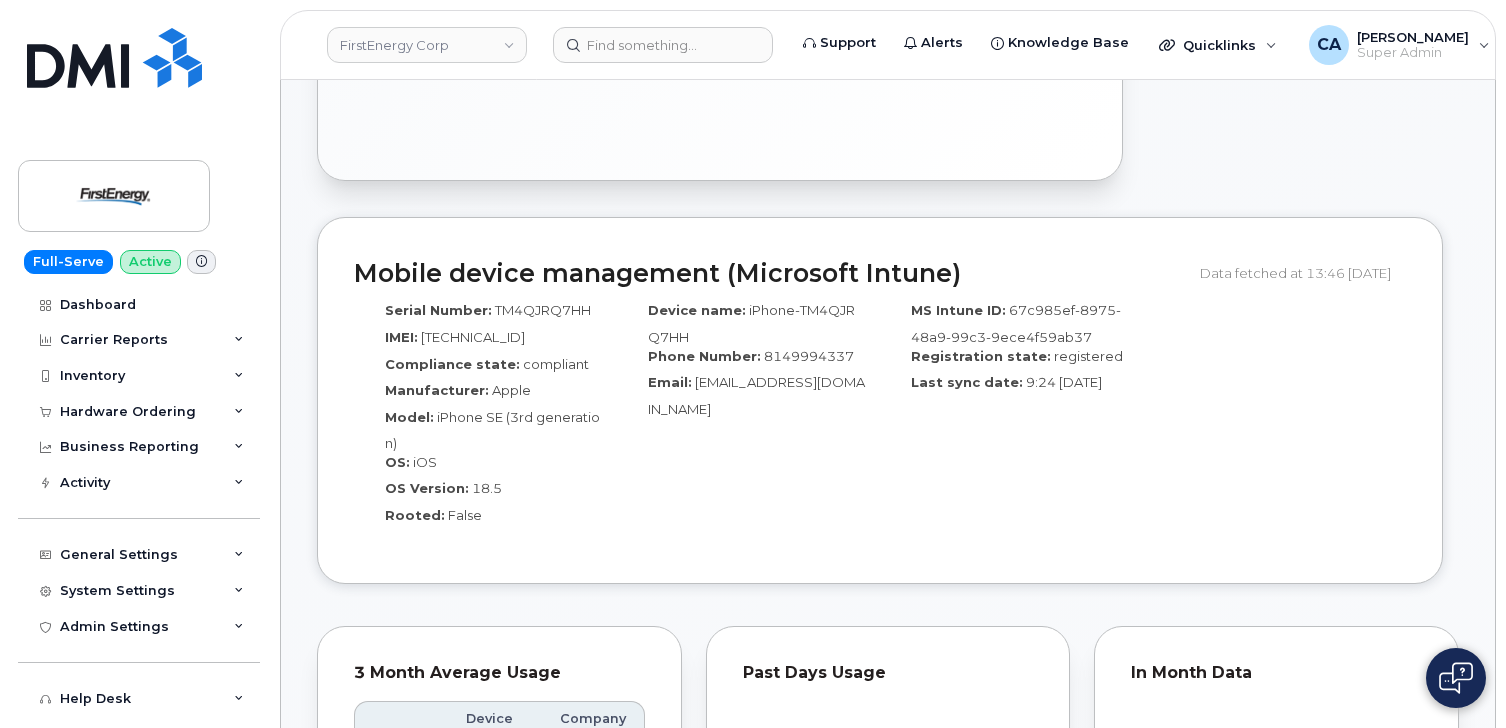 scroll, scrollTop: 1251, scrollLeft: 0, axis: vertical 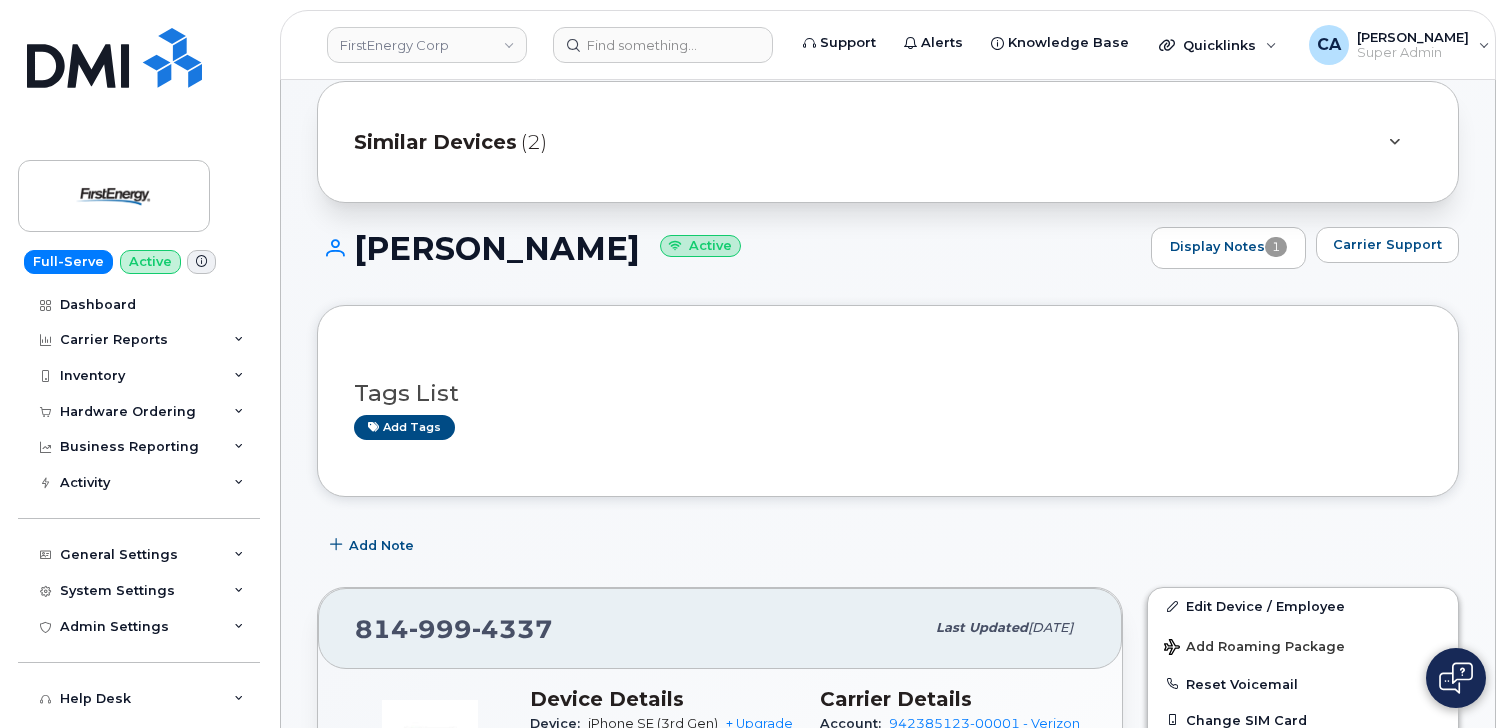 click on "Similar Devices (2)" at bounding box center [860, 142] 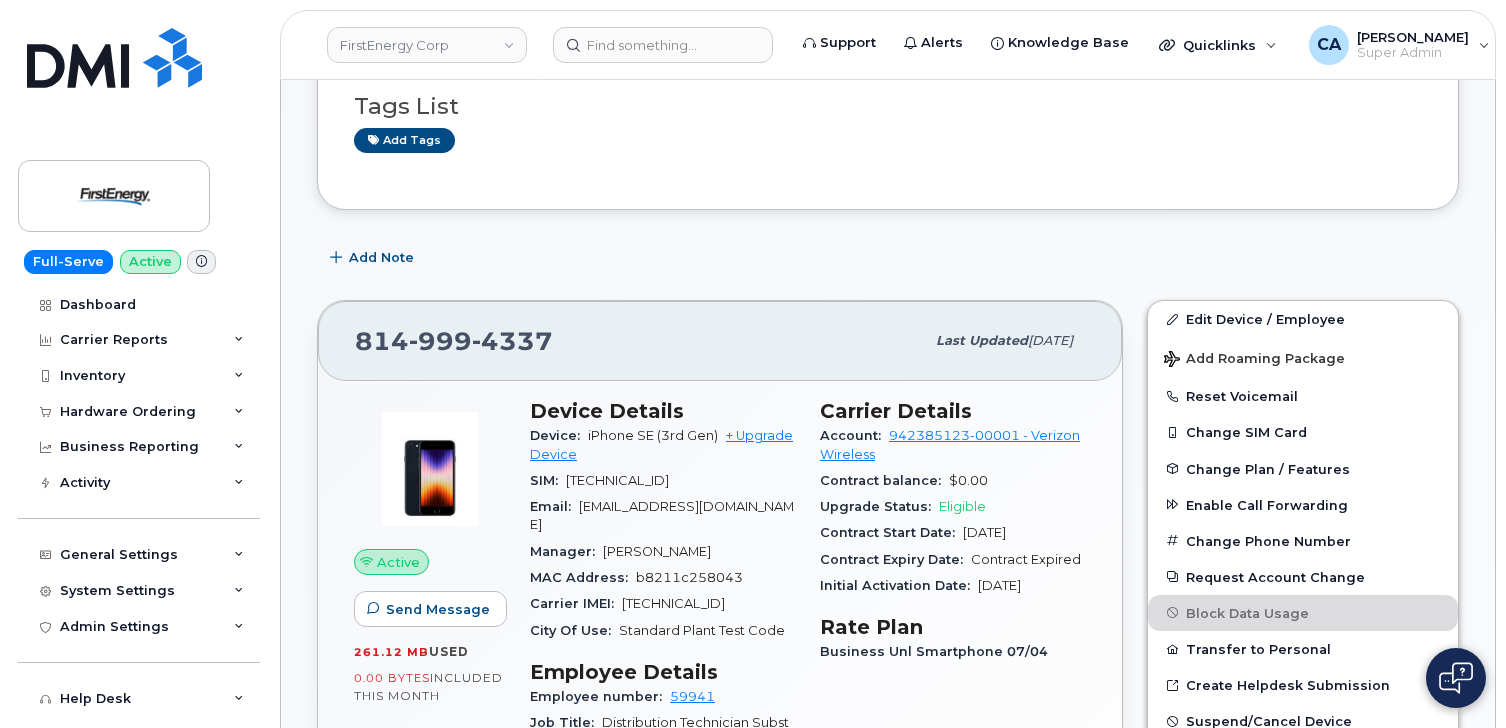scroll, scrollTop: 458, scrollLeft: 0, axis: vertical 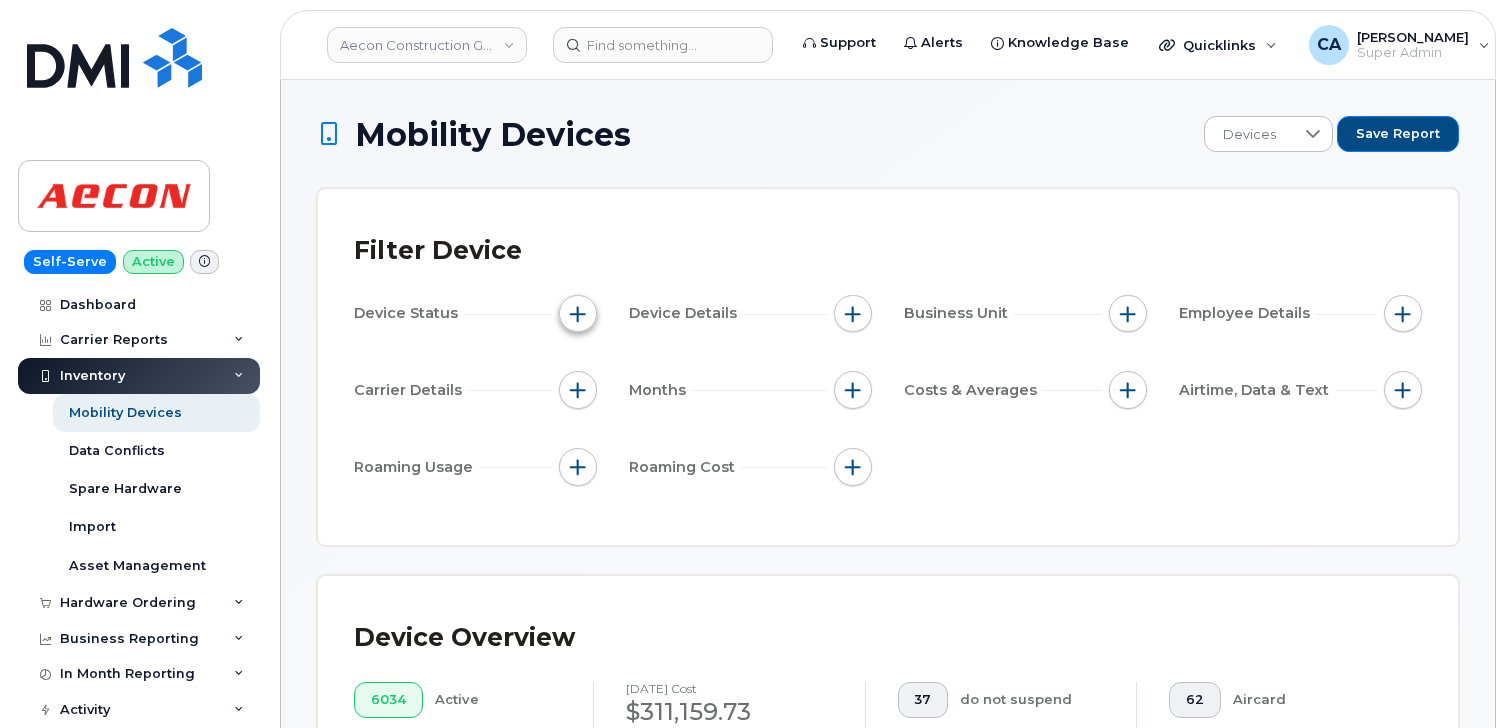 click 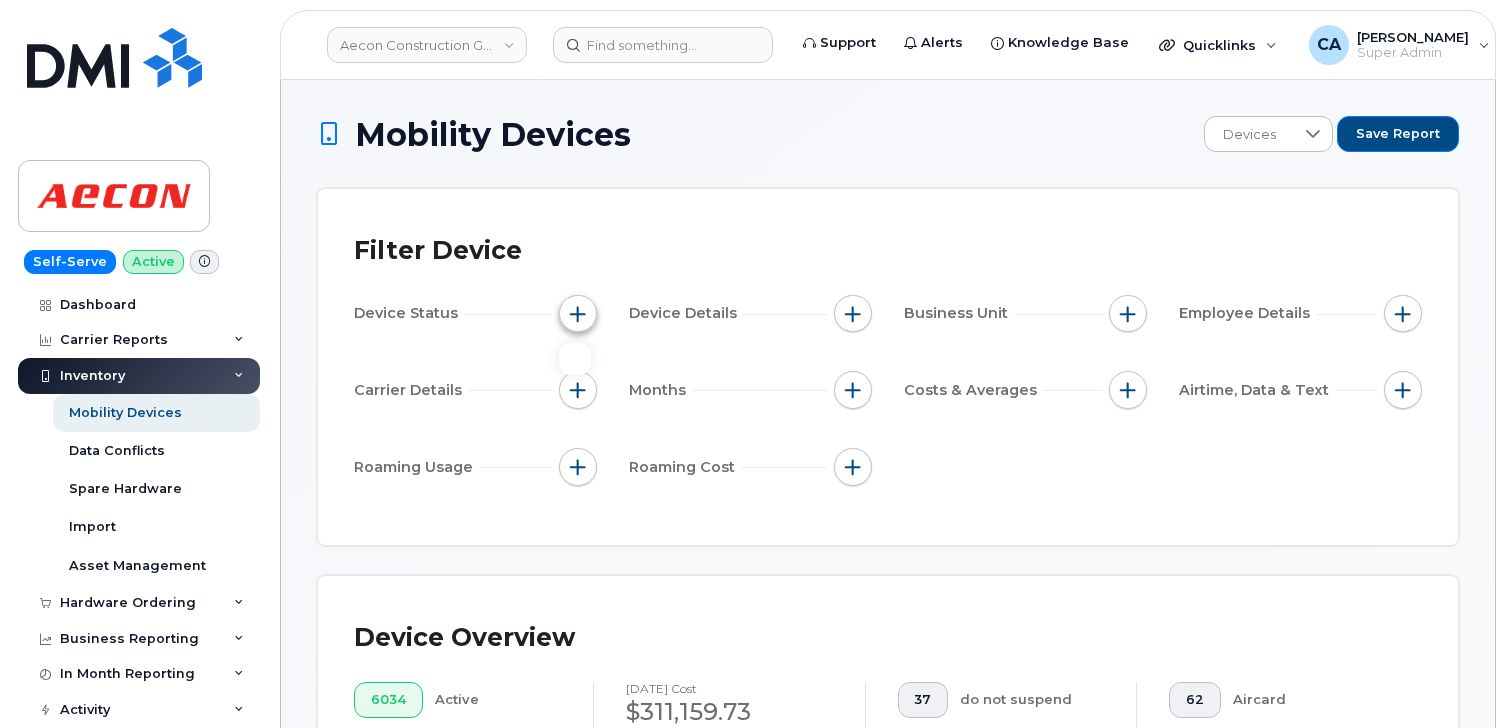 click 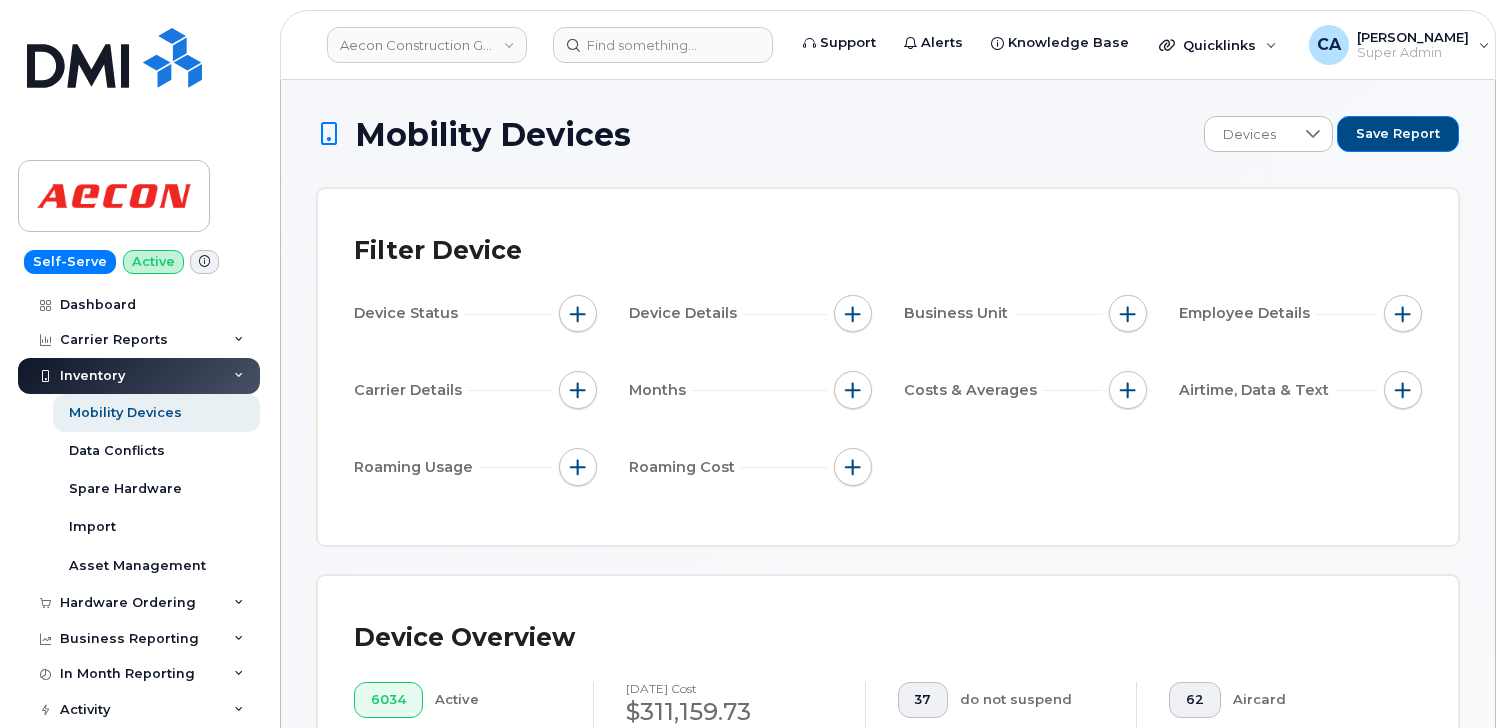 click on "Filter Device" at bounding box center (438, 251) 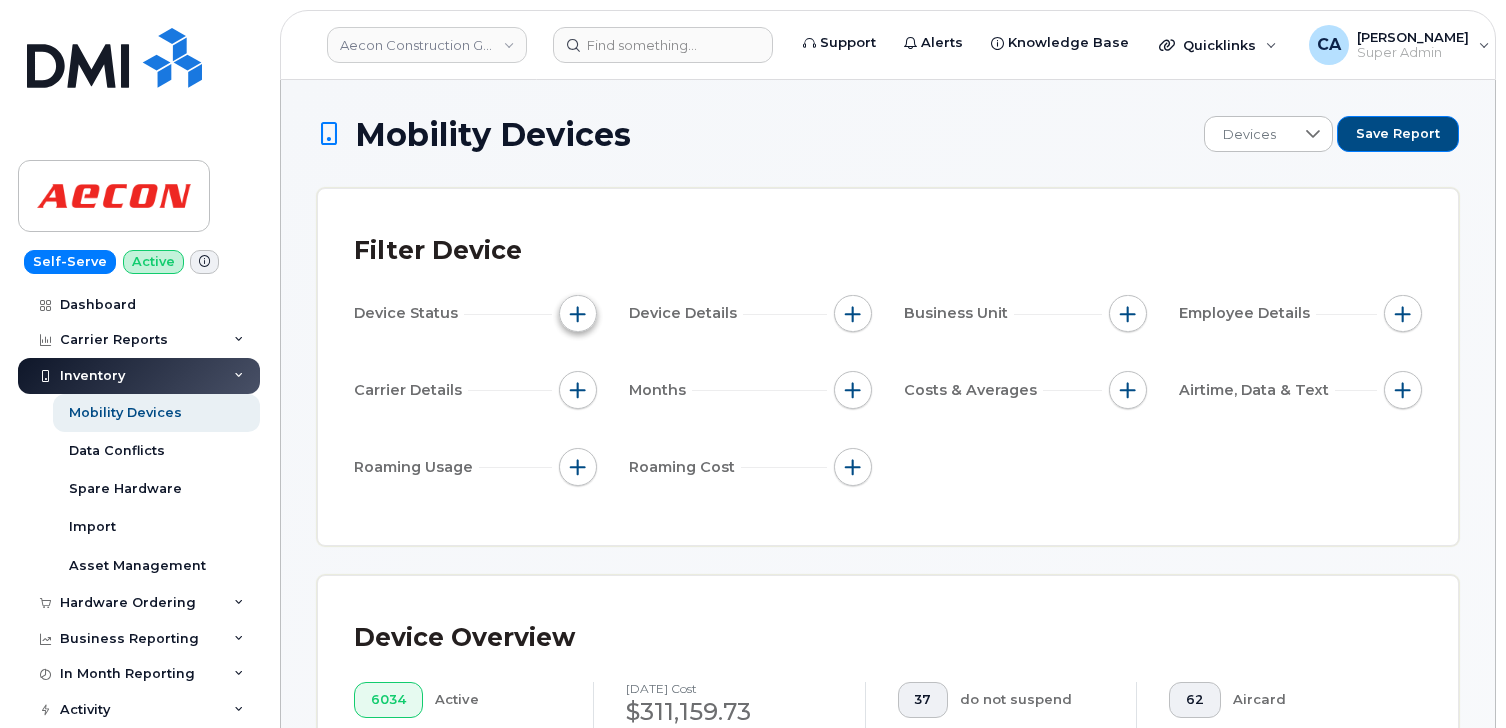click at bounding box center [578, 314] 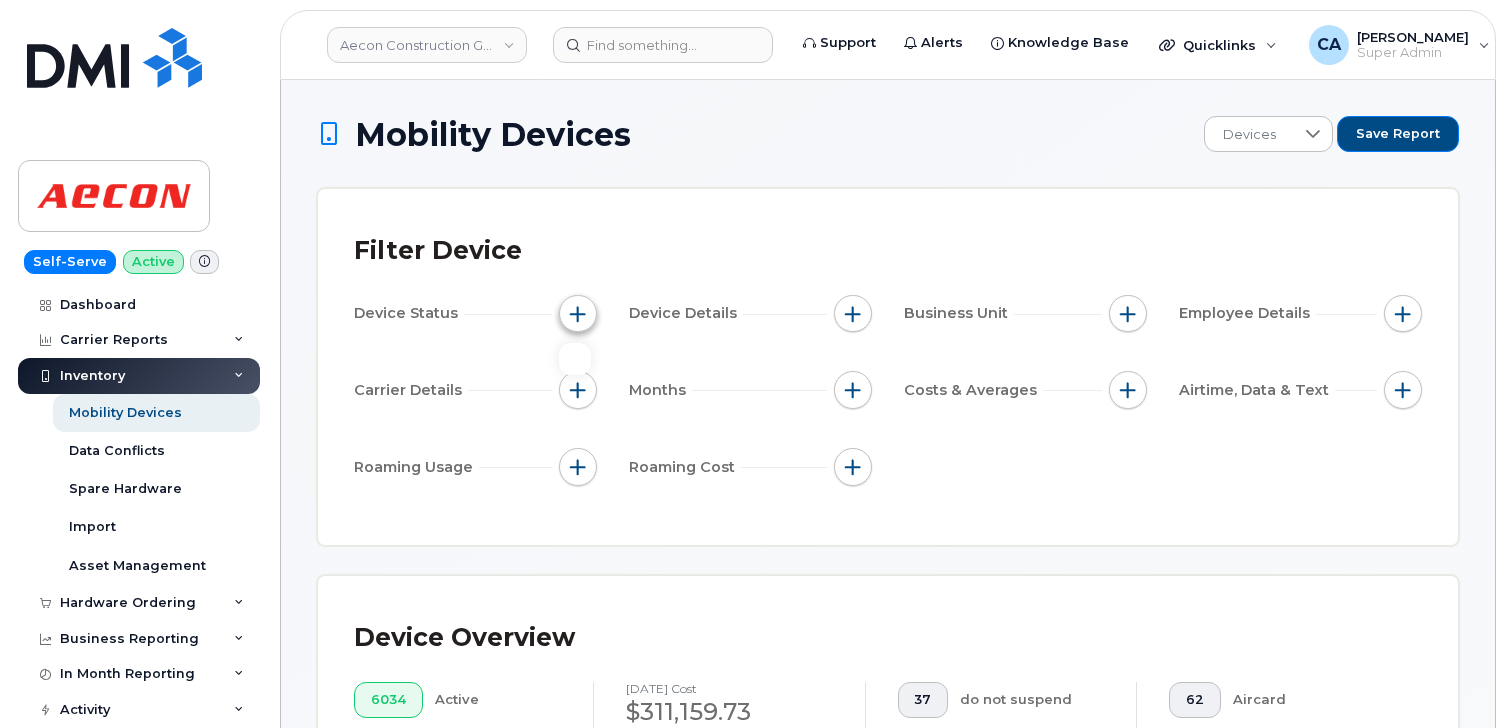 click at bounding box center [578, 314] 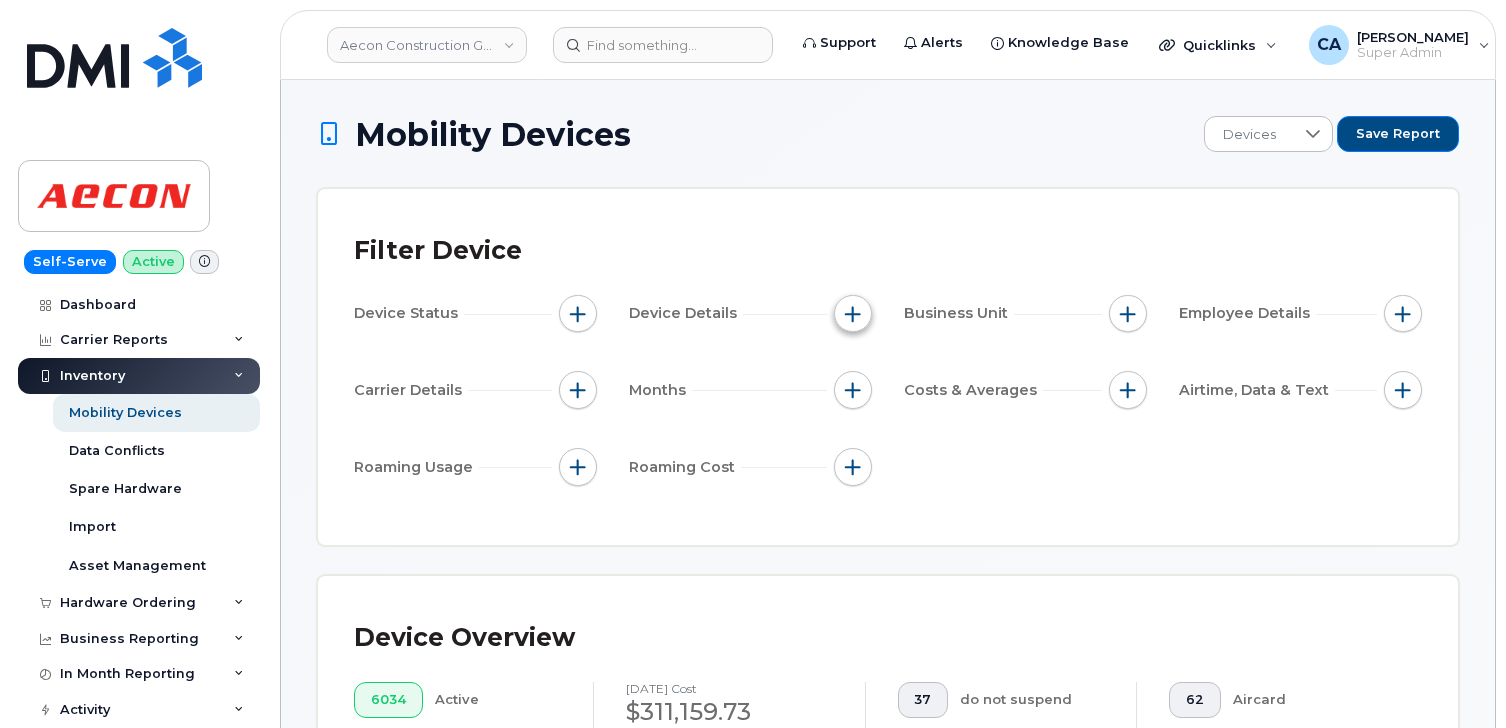 click 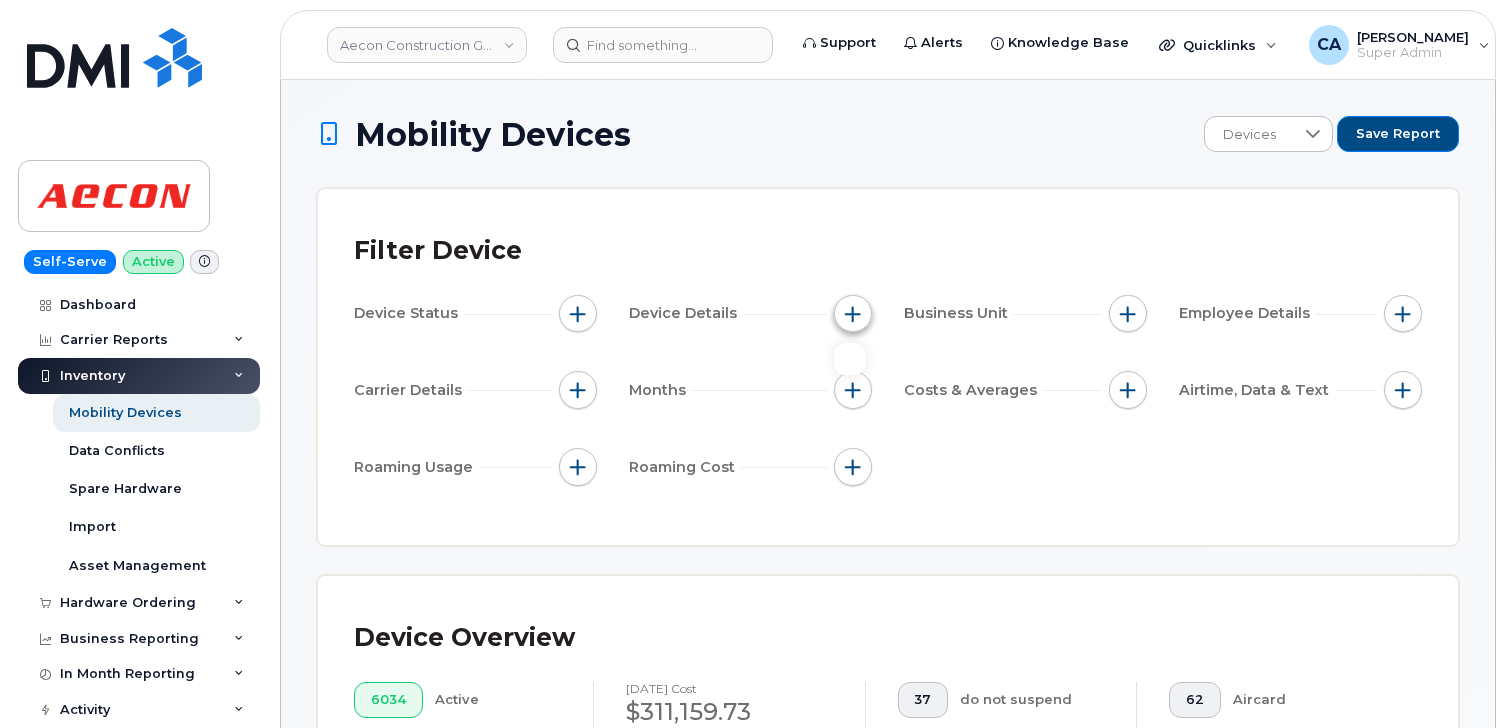click 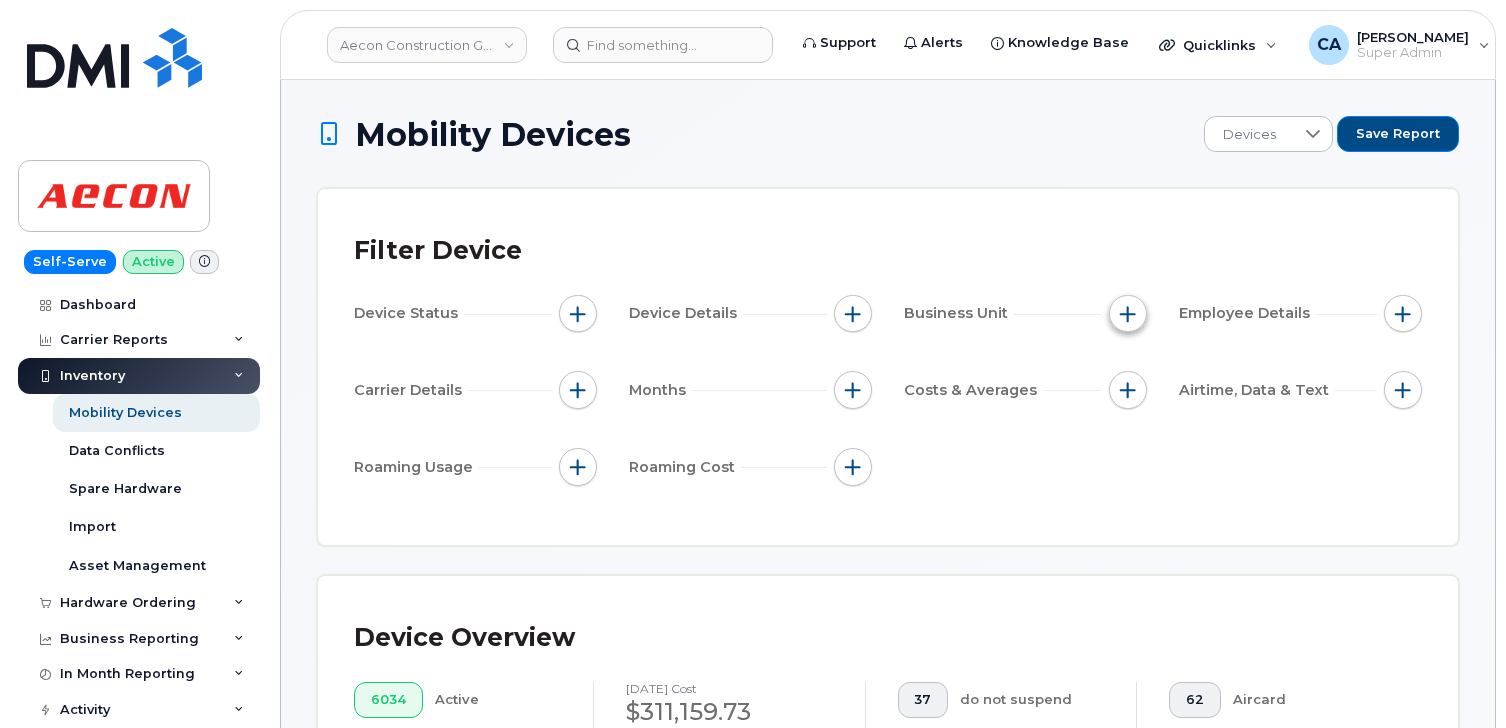 click at bounding box center (1128, 314) 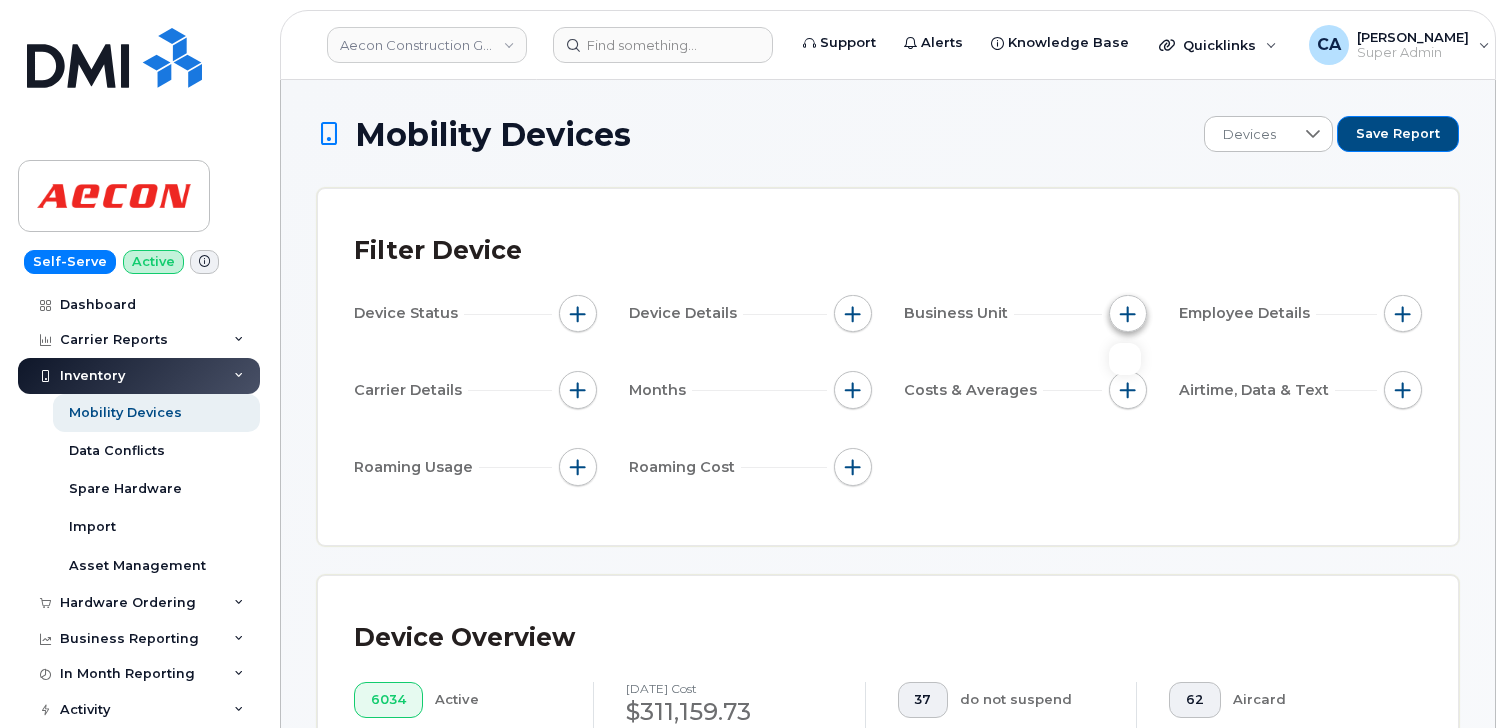 click at bounding box center [1128, 314] 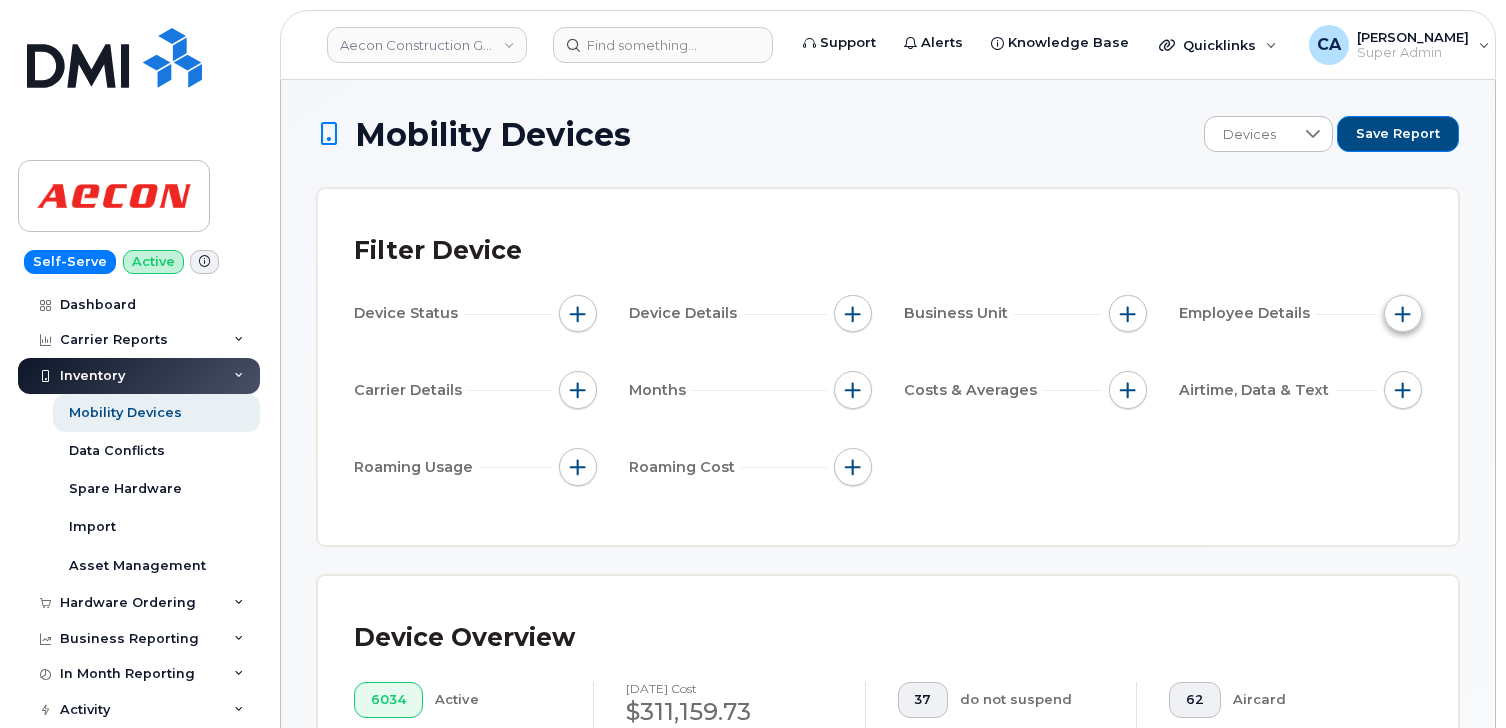 click 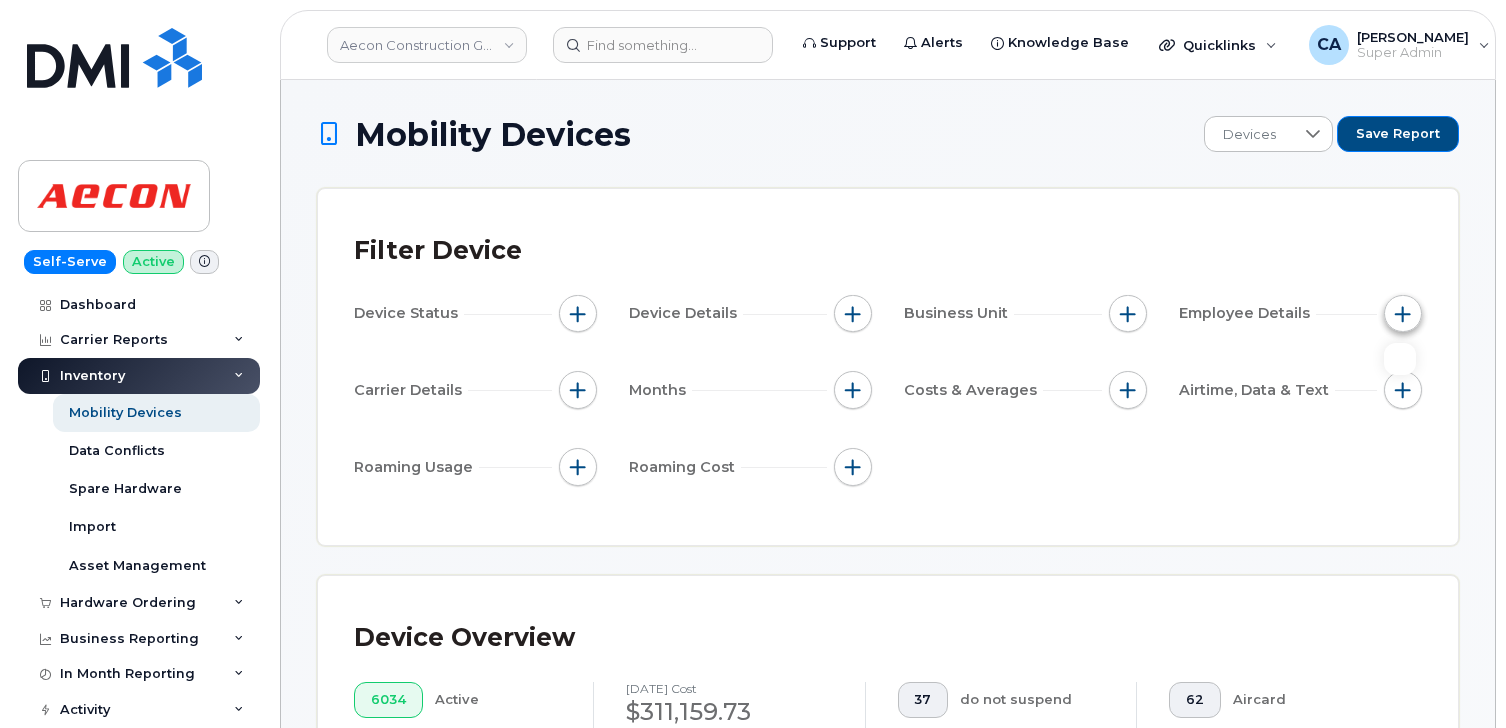 click 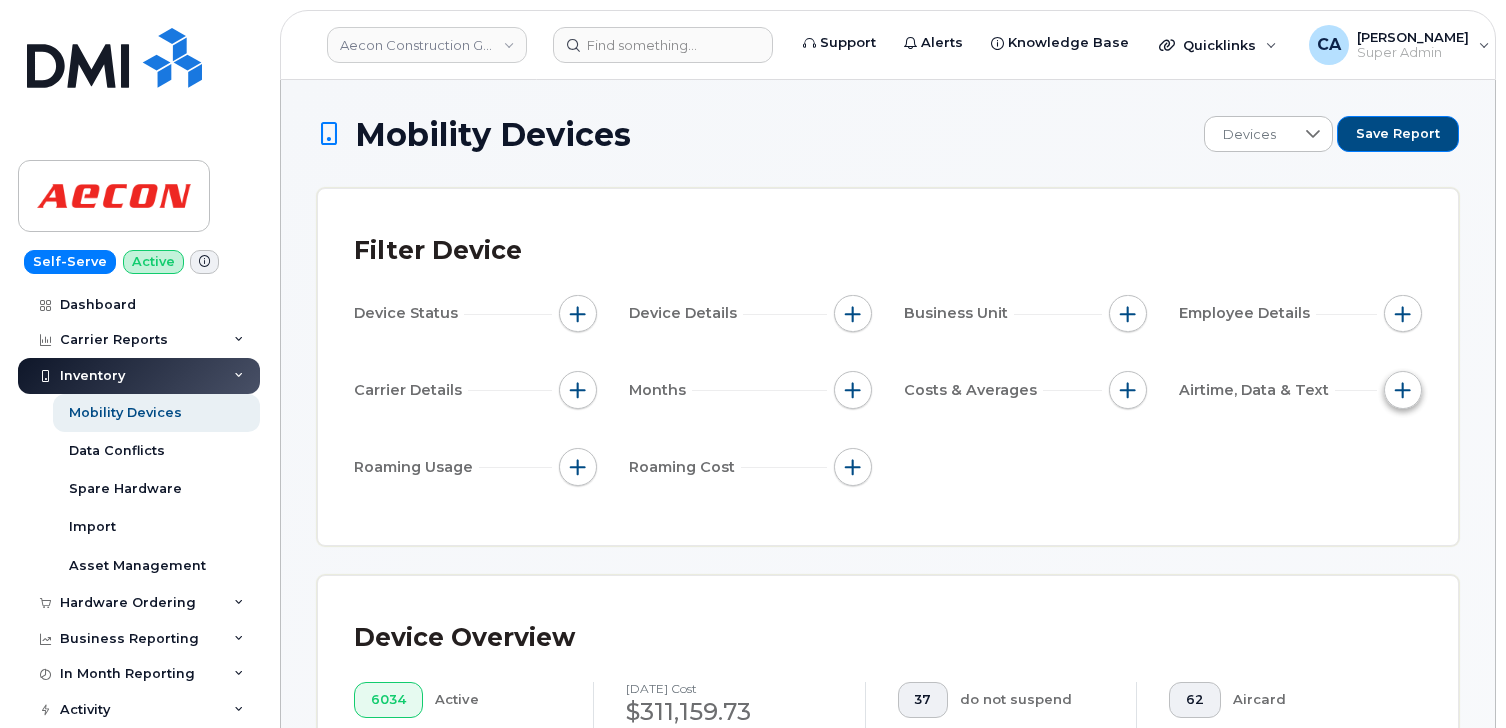 click 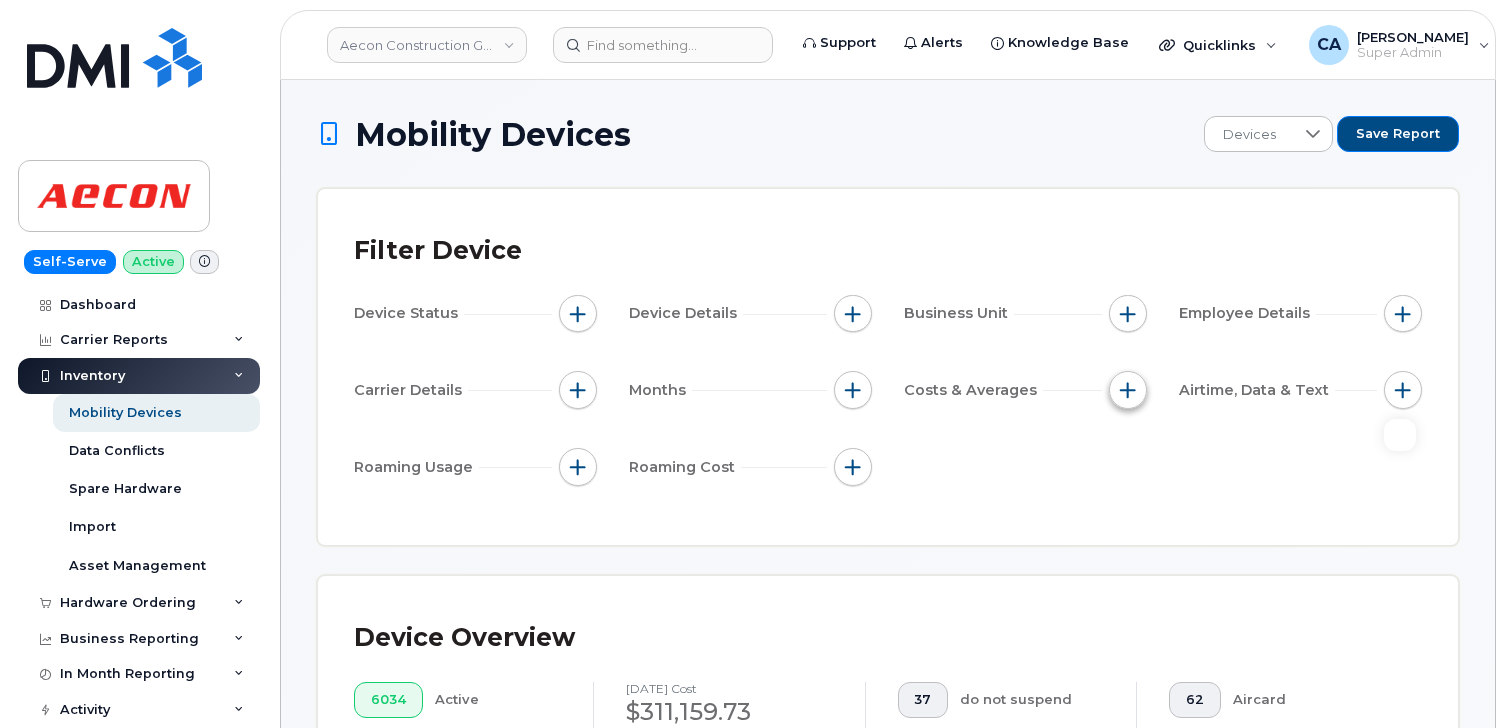 click at bounding box center [1128, 390] 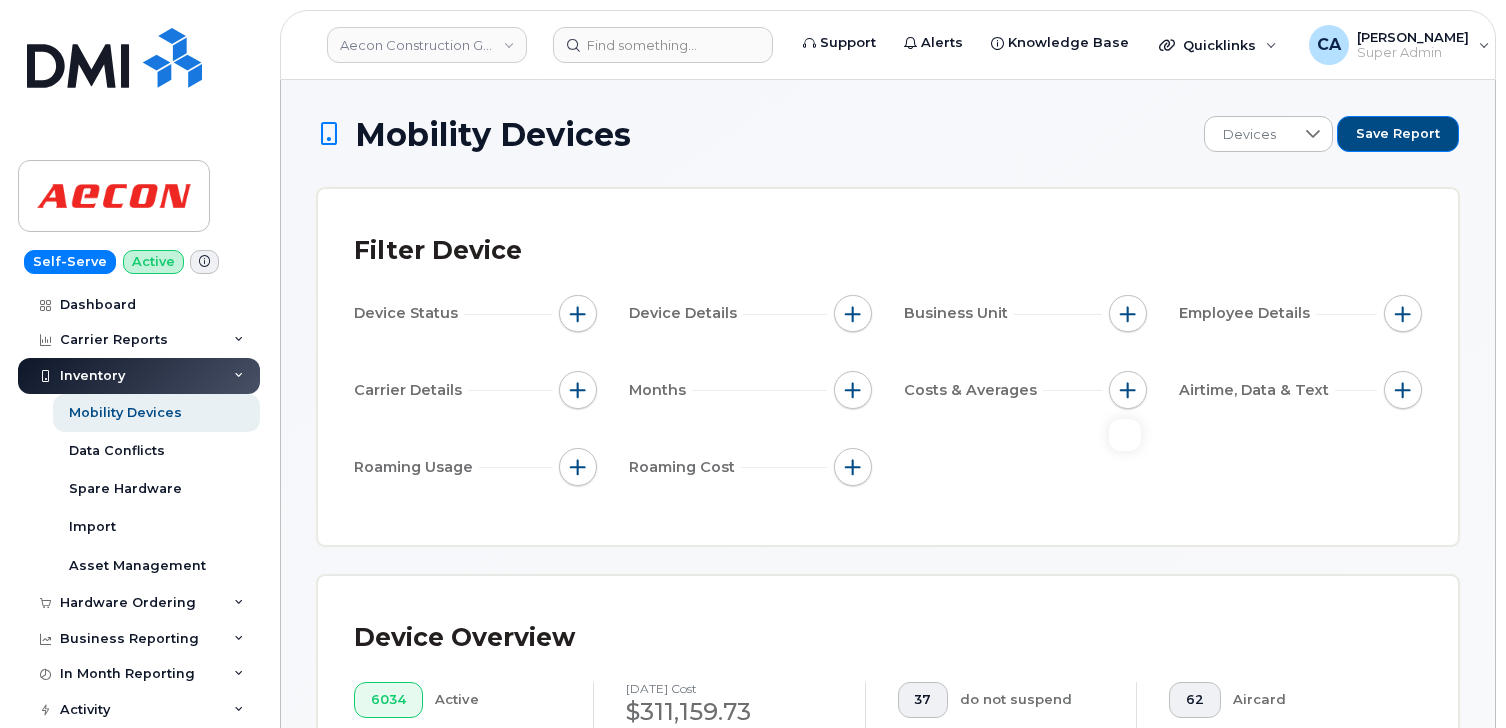 click on "Months" at bounding box center (750, 393) 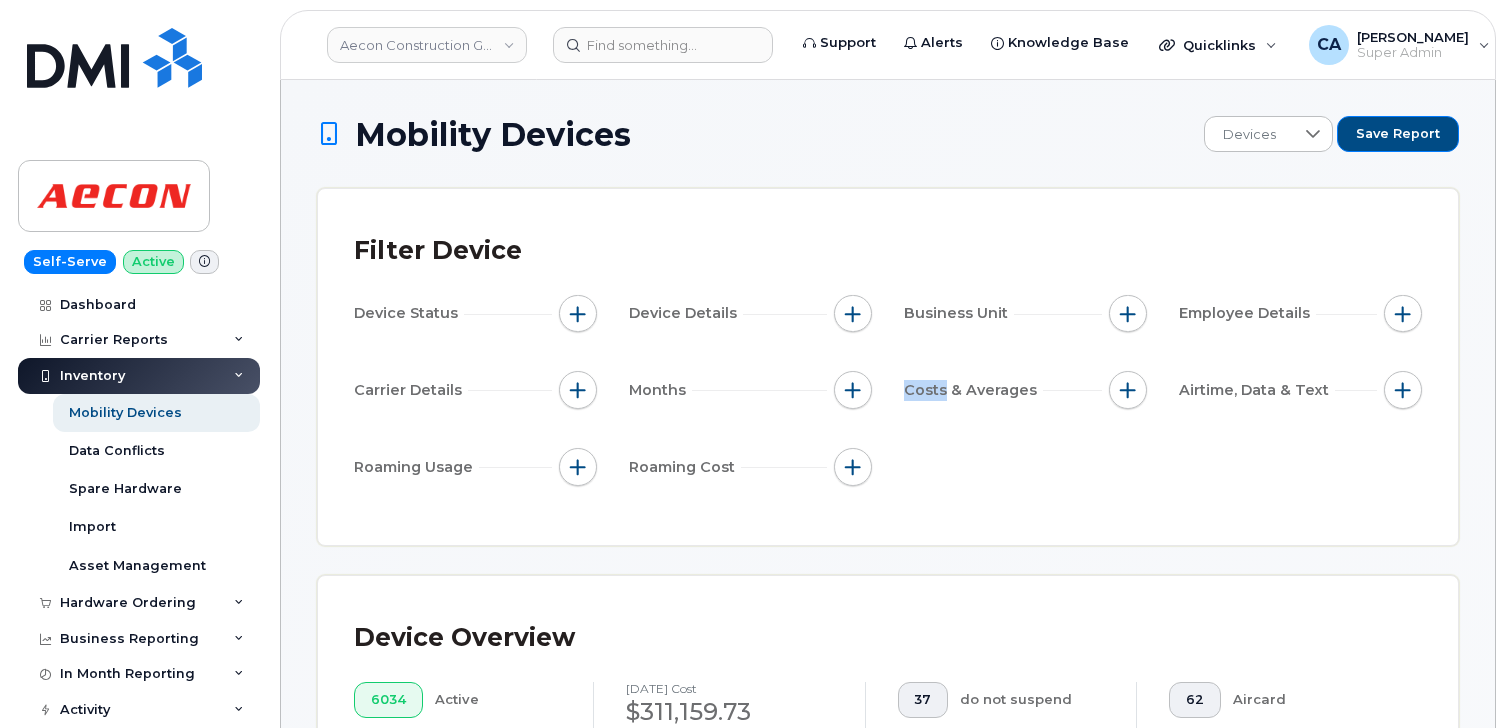 click on "Months" at bounding box center [750, 393] 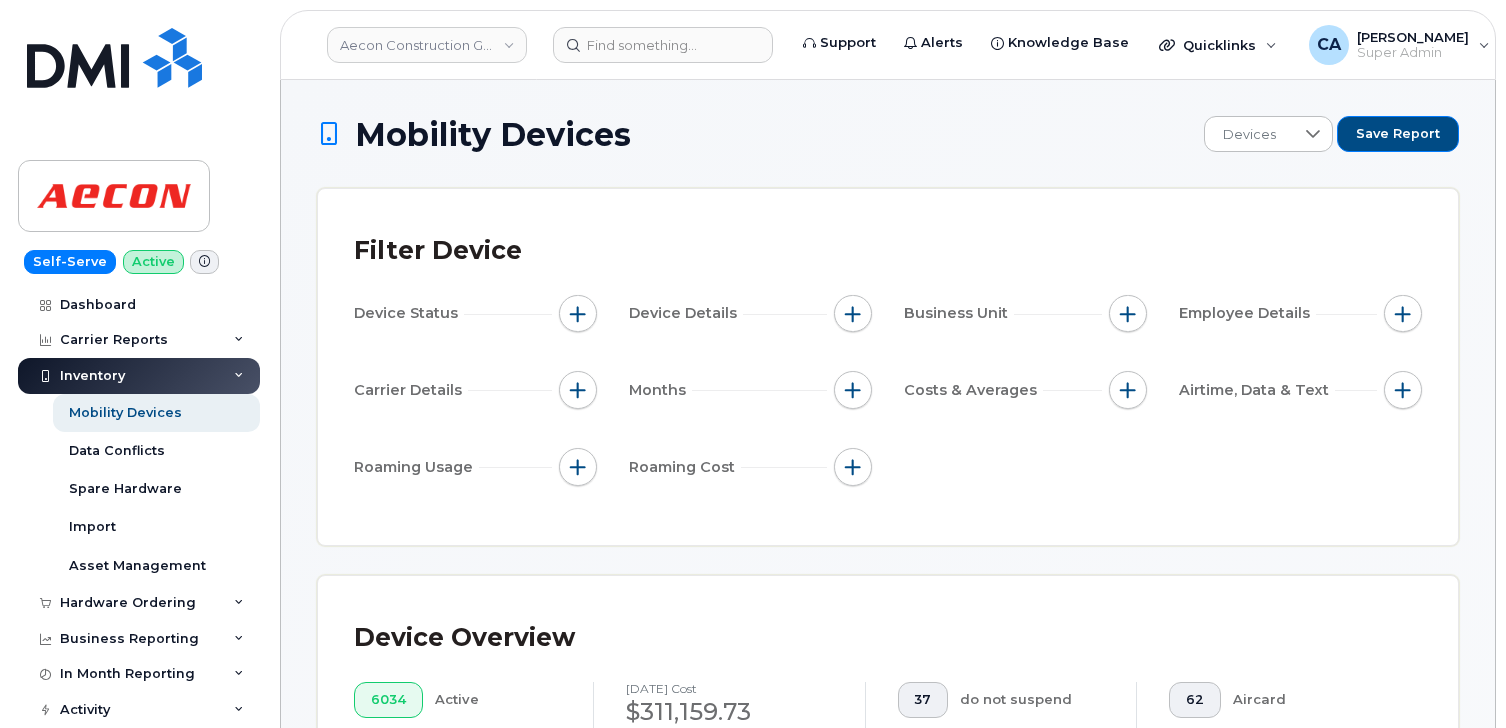 click on "Months" at bounding box center (750, 393) 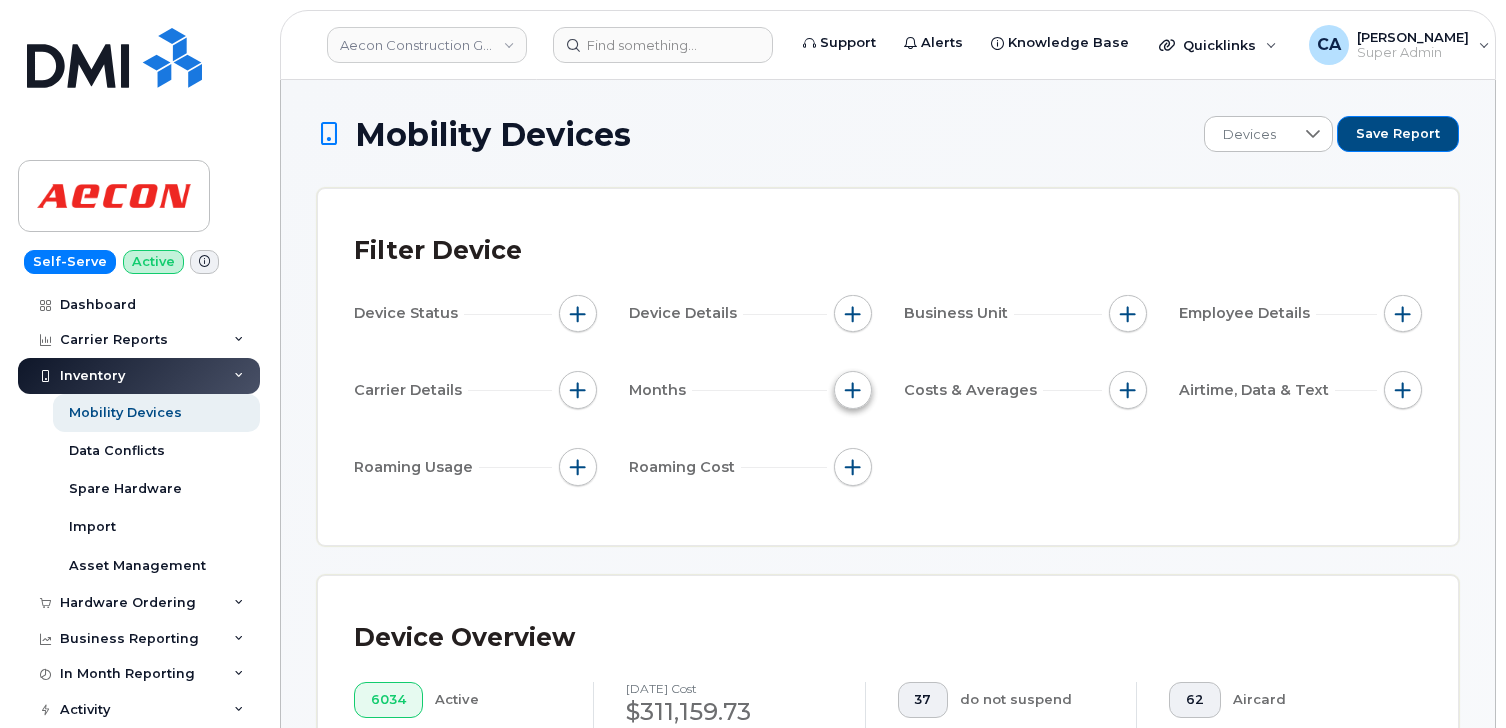 click at bounding box center (853, 390) 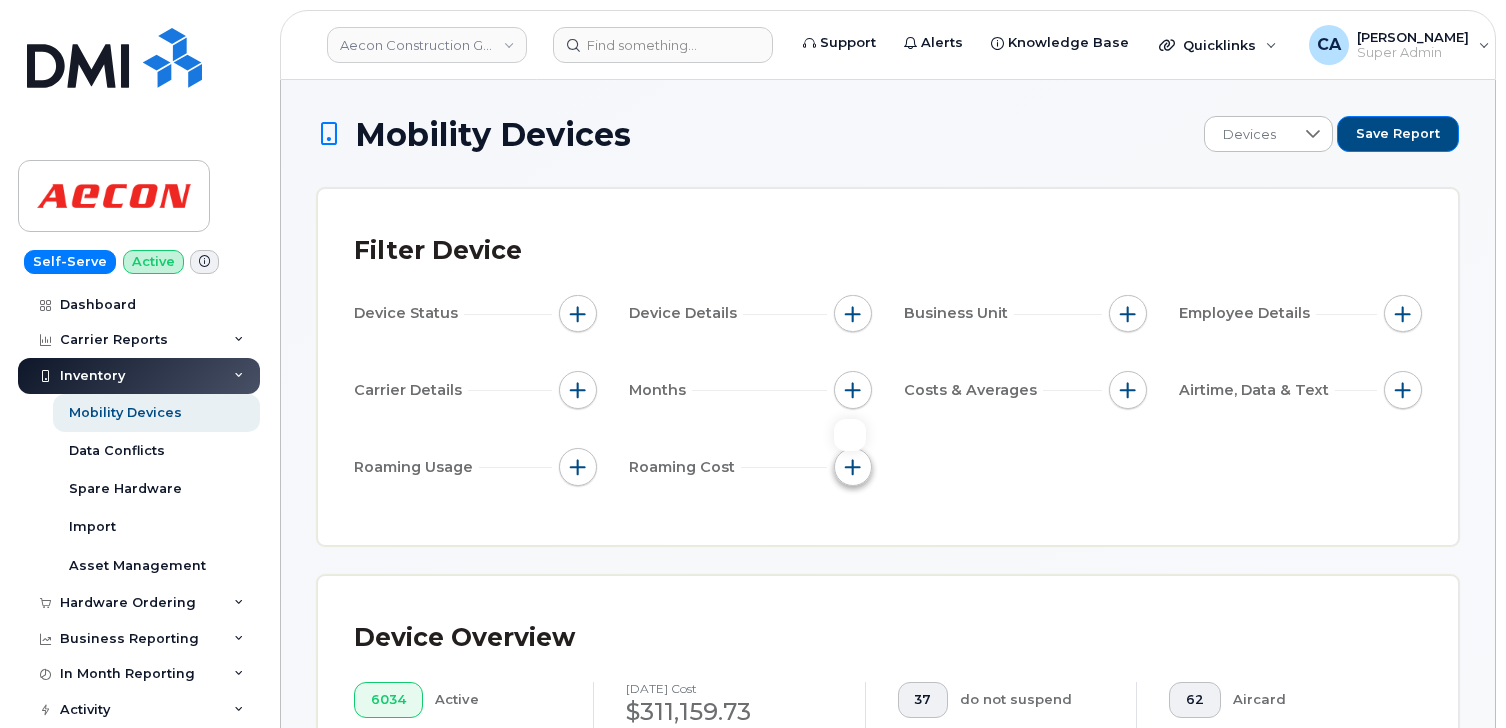 click at bounding box center [853, 467] 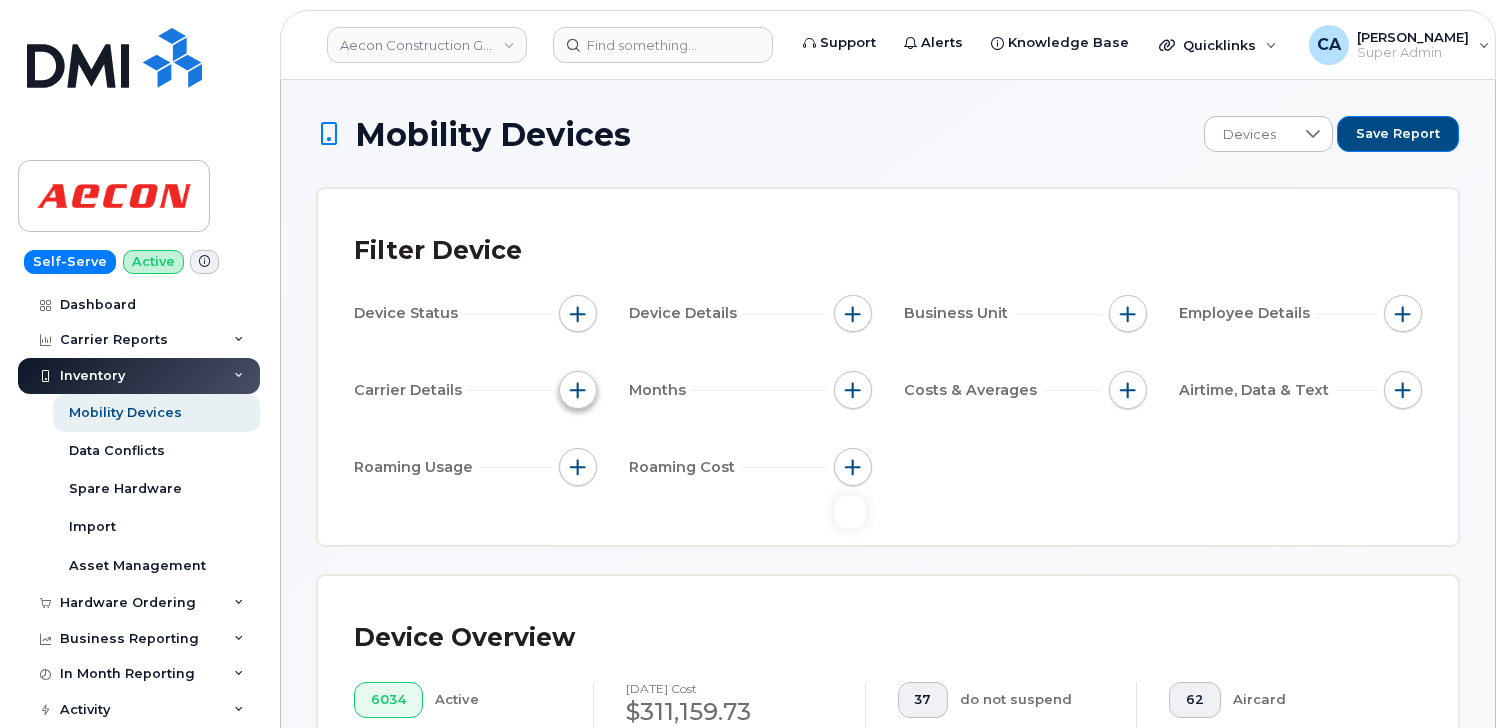 click 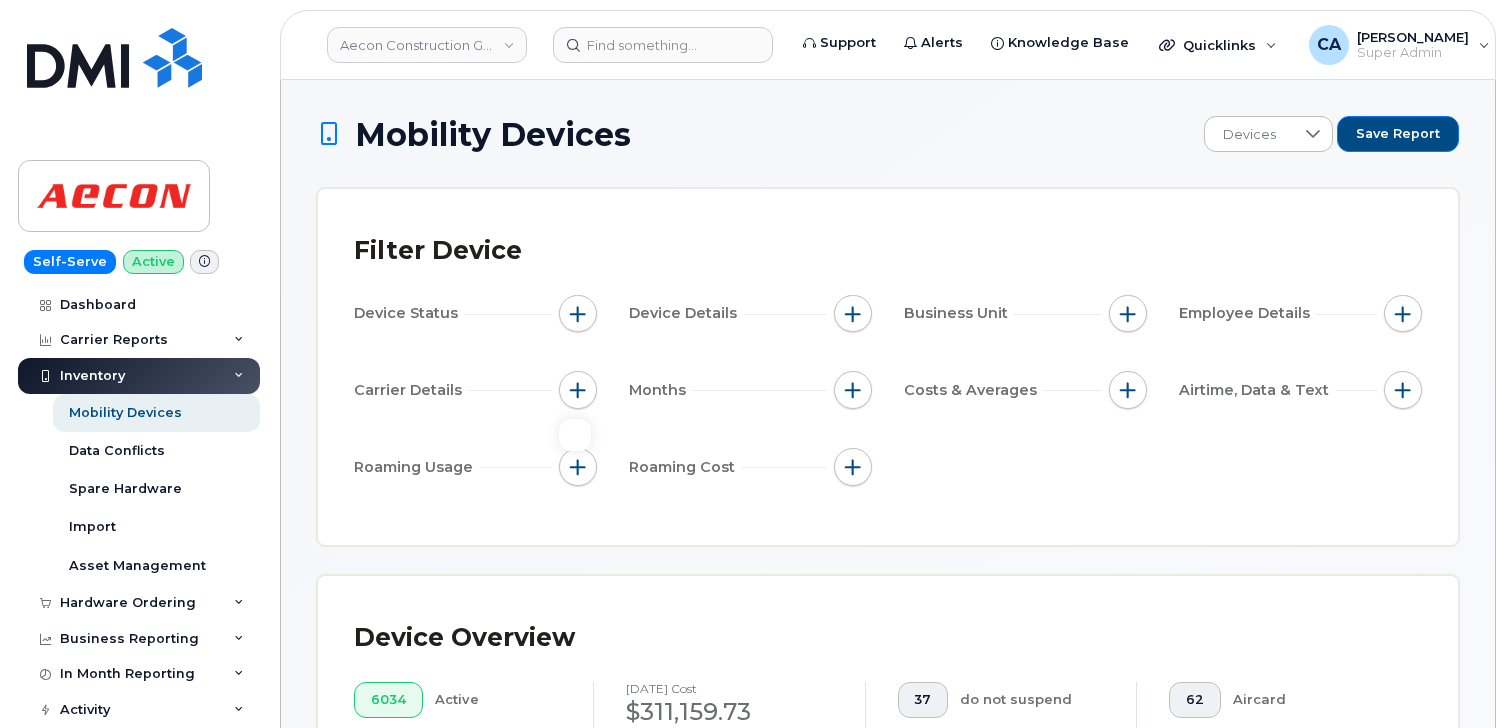 click on "Mobility Devices" at bounding box center [493, 134] 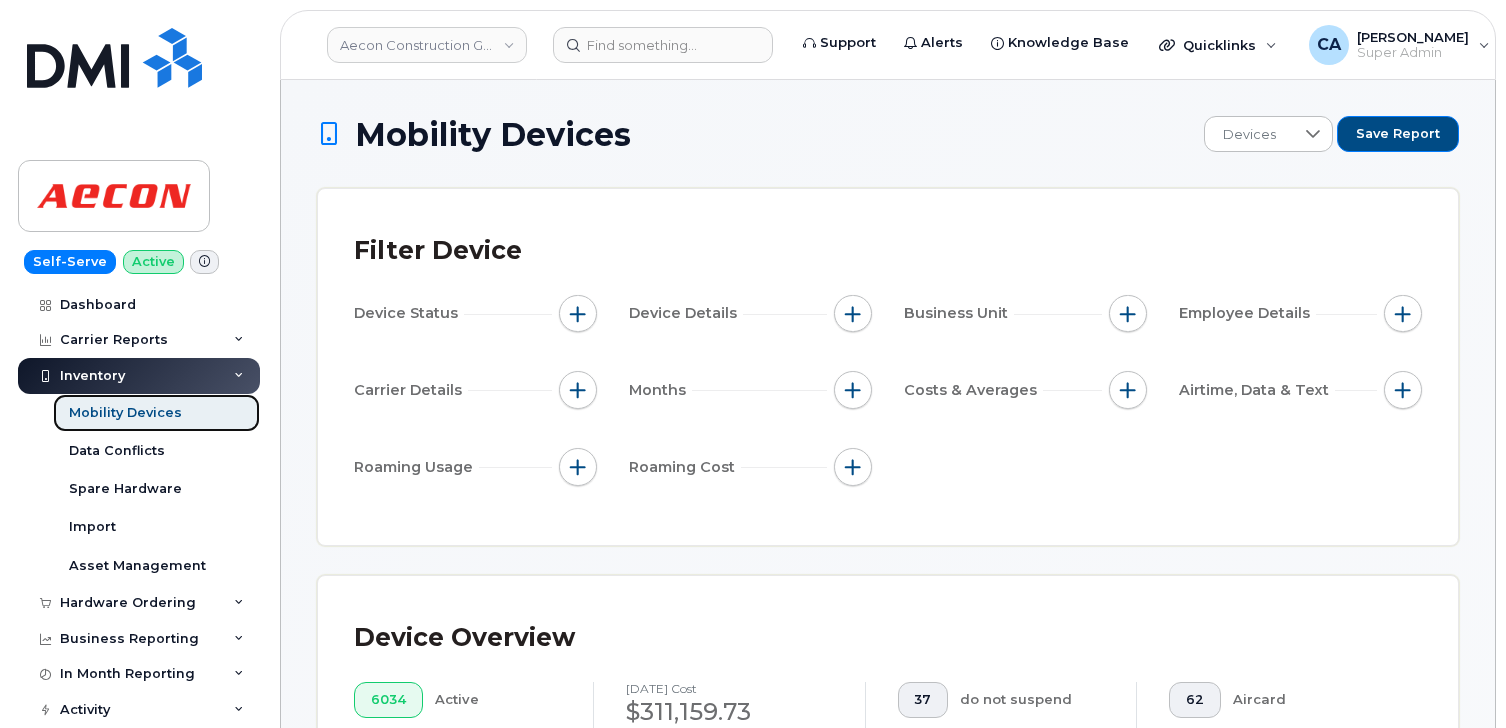 click on "Mobility Devices" at bounding box center (125, 413) 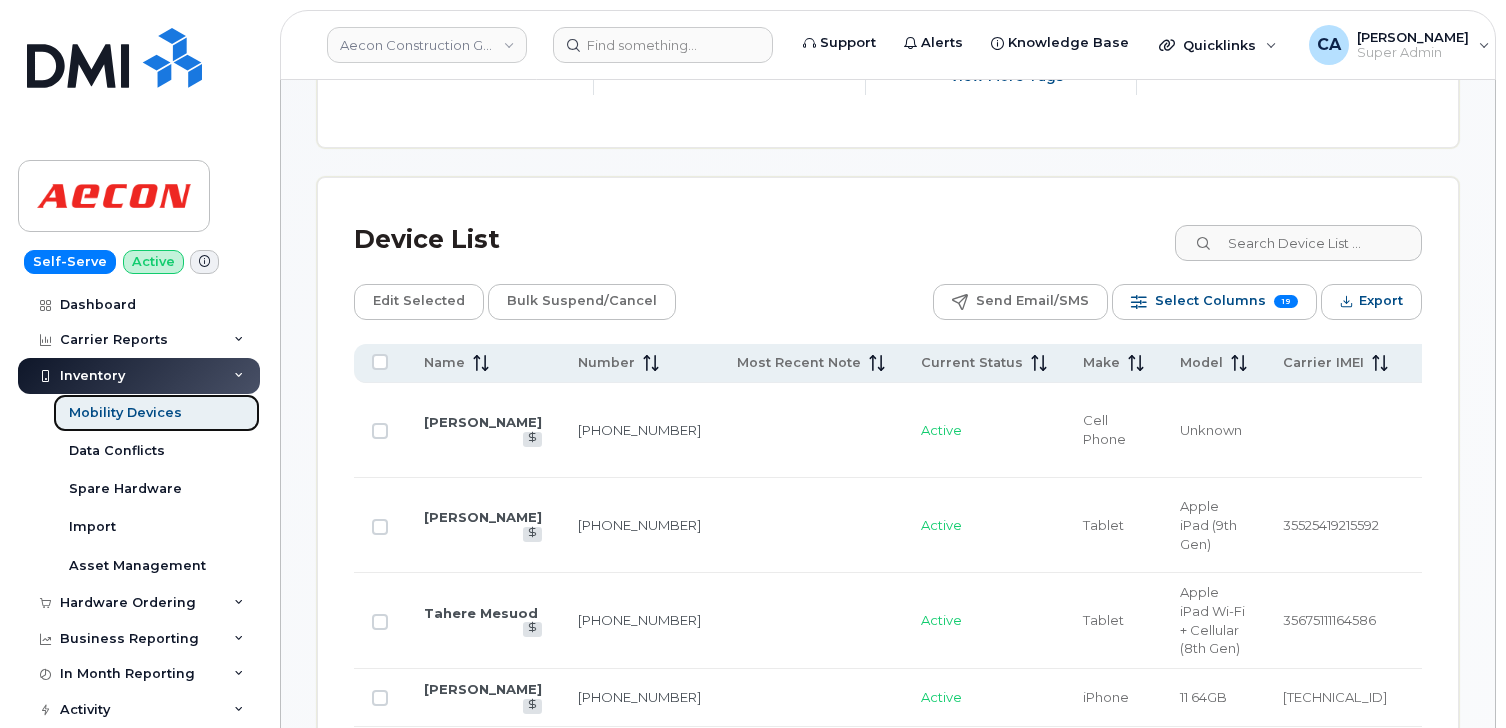 scroll, scrollTop: 925, scrollLeft: 0, axis: vertical 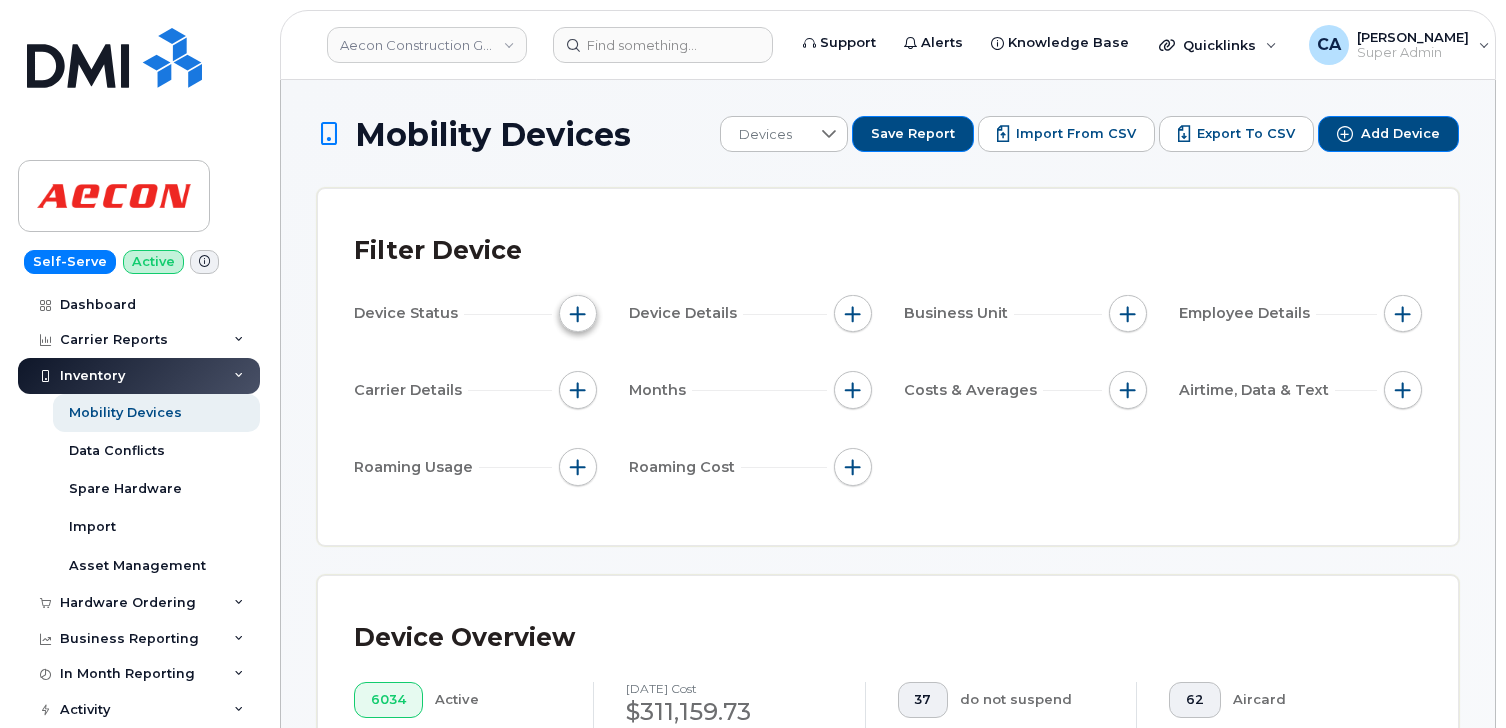 click at bounding box center (578, 314) 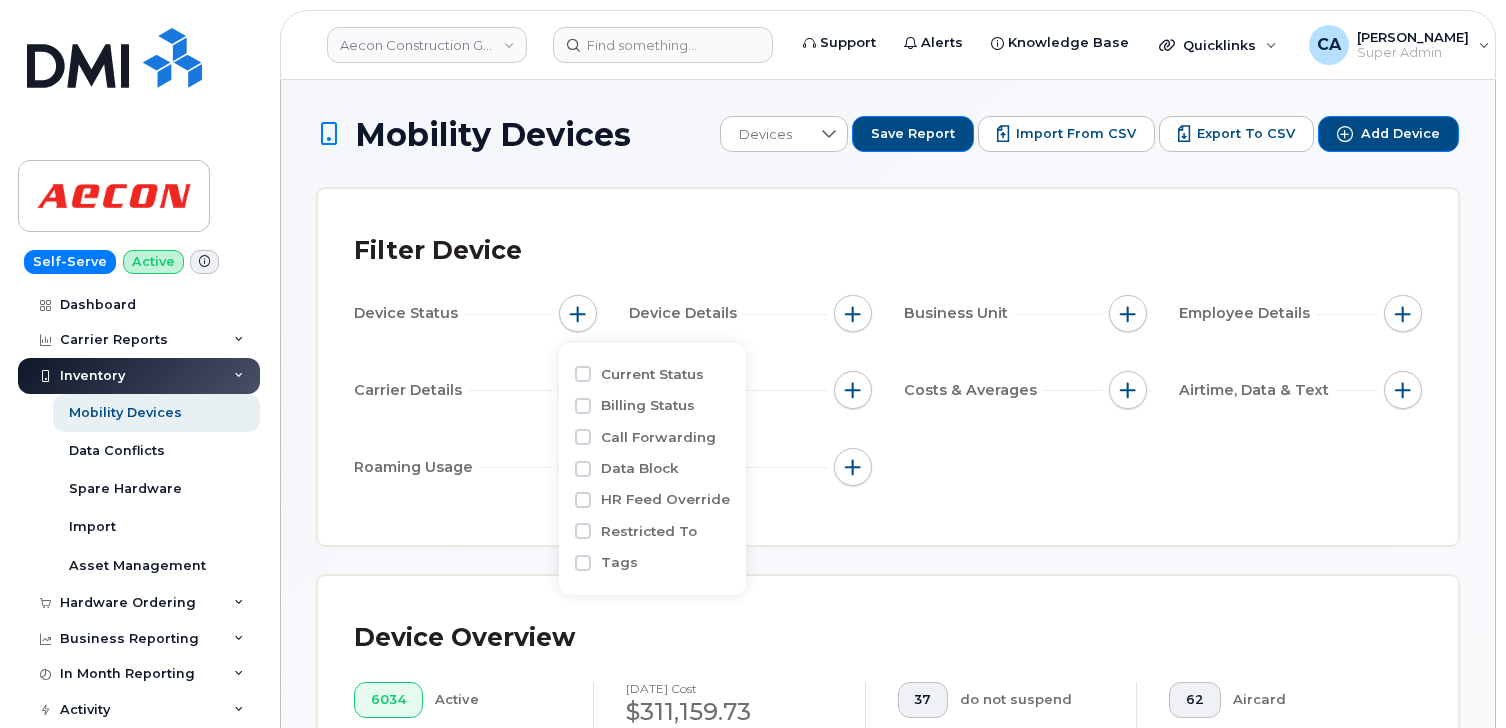 click on "Device Status" at bounding box center (475, 317) 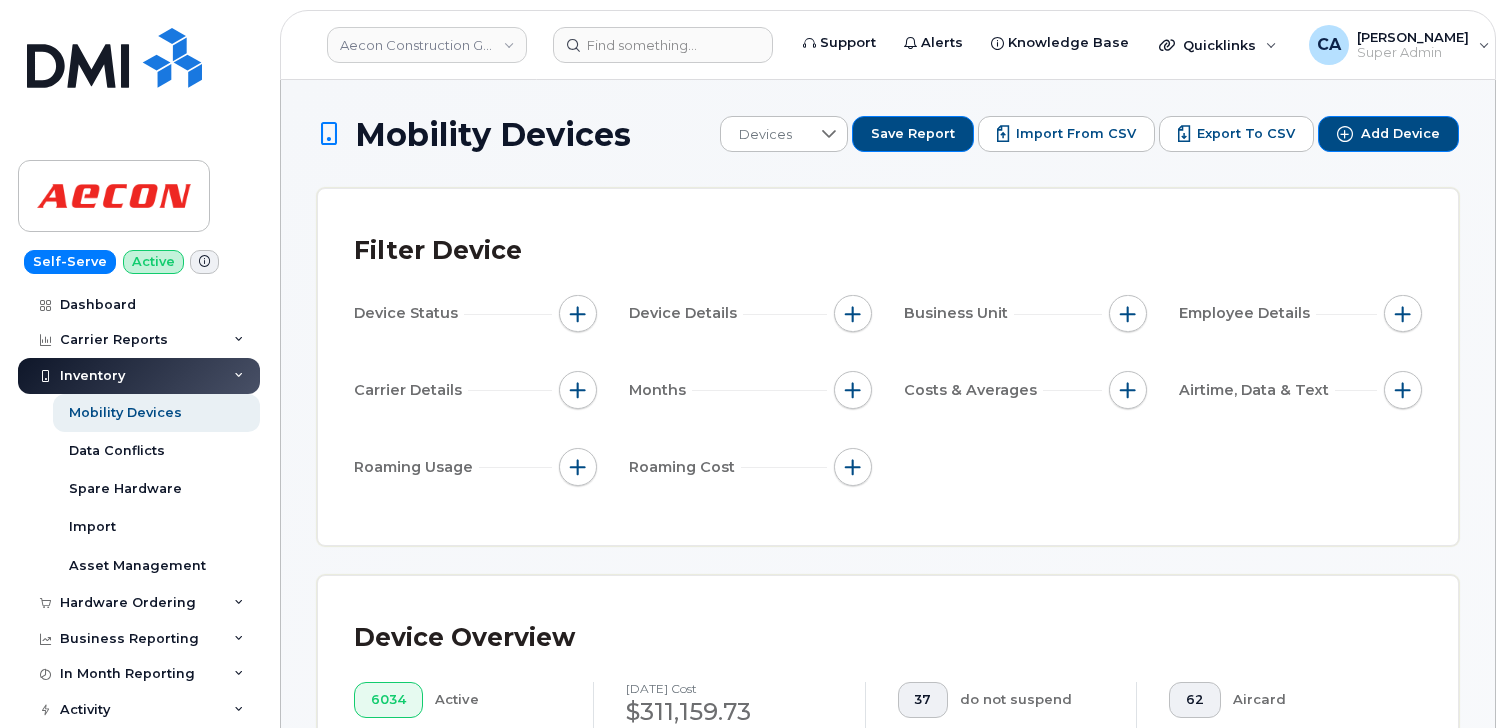 click on "Device Status" at bounding box center [409, 313] 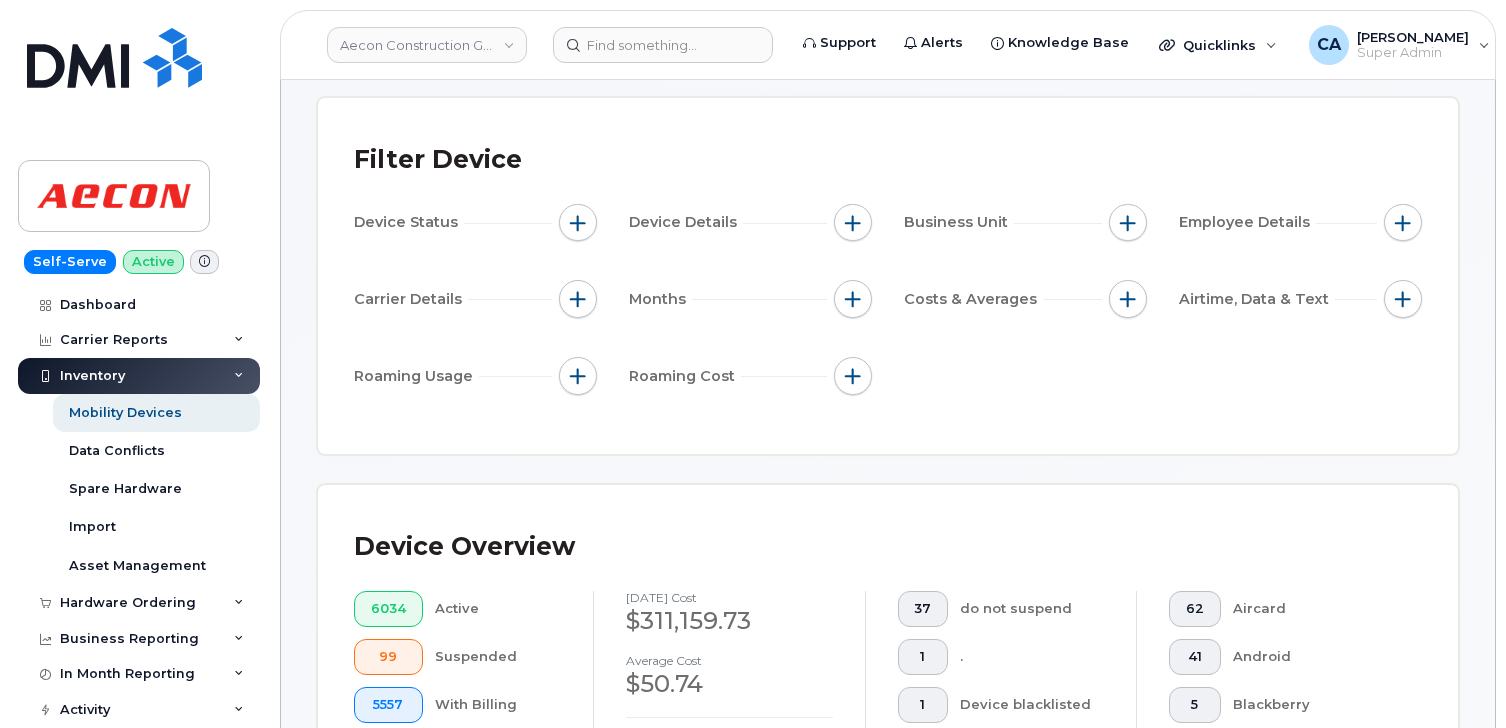 scroll, scrollTop: 20, scrollLeft: 0, axis: vertical 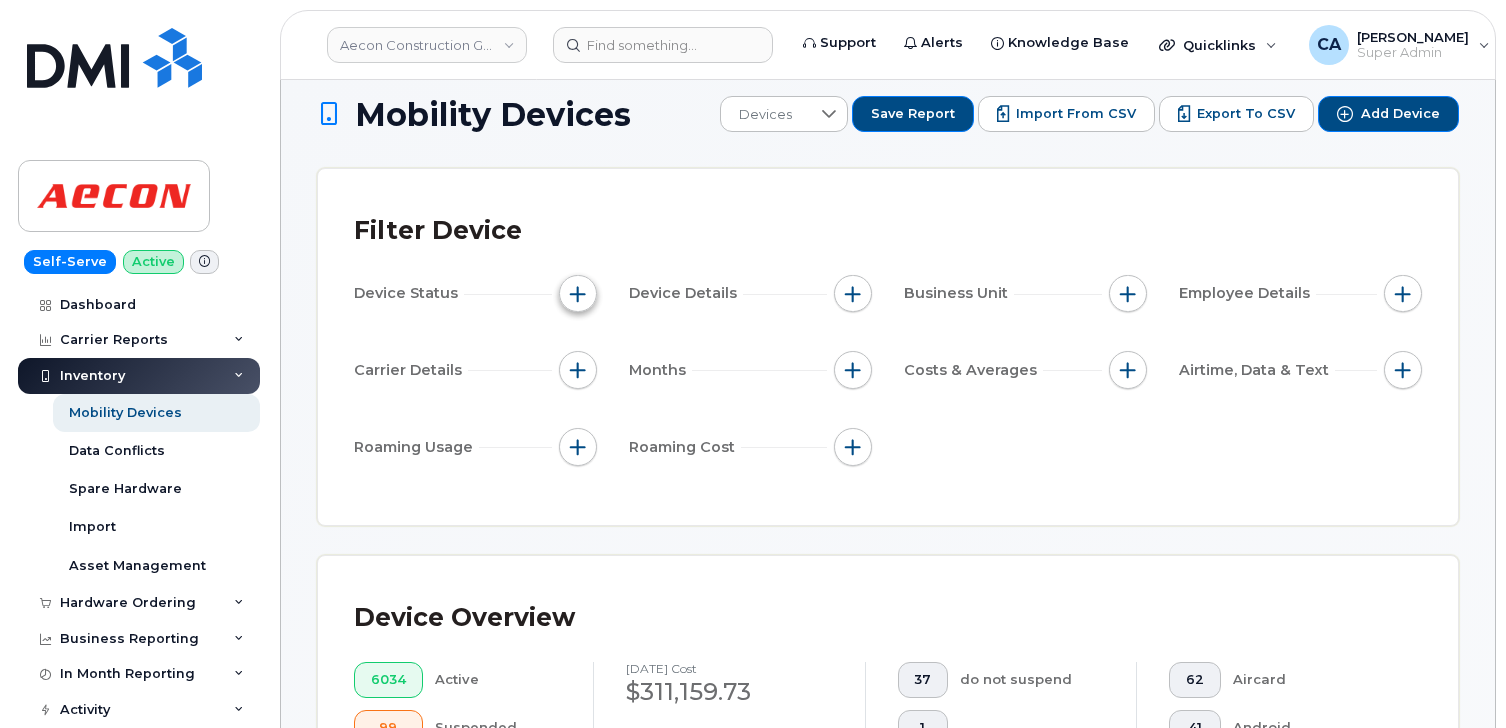 click 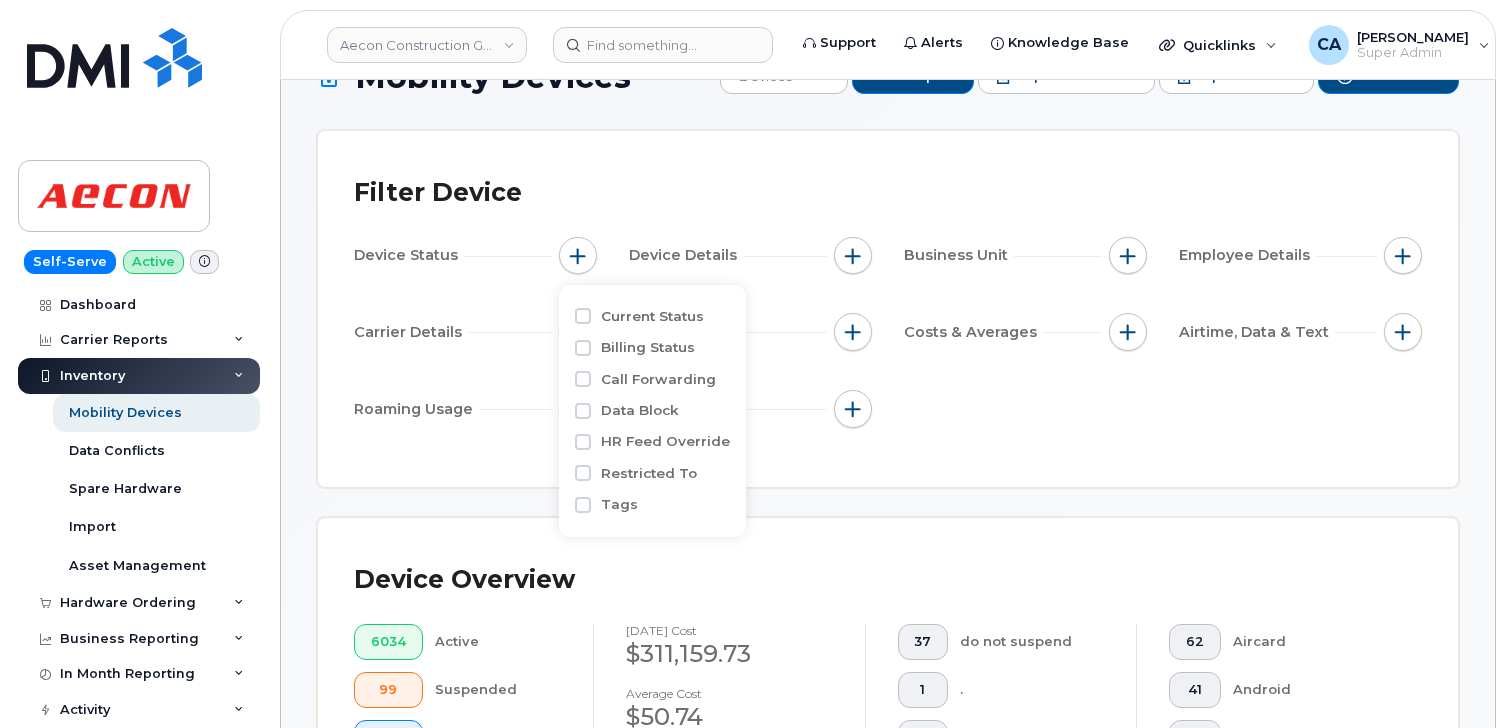 scroll, scrollTop: 57, scrollLeft: 0, axis: vertical 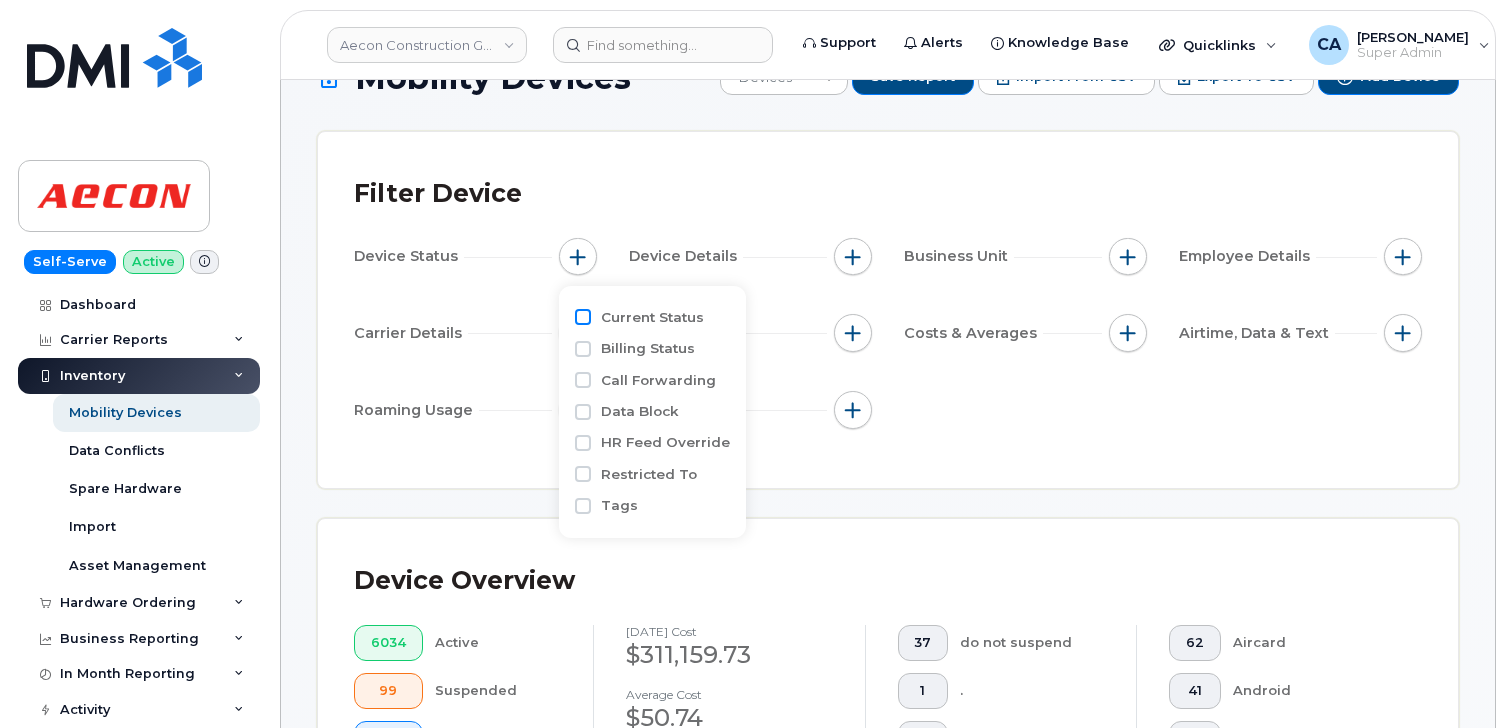click on "Current Status" at bounding box center (583, 317) 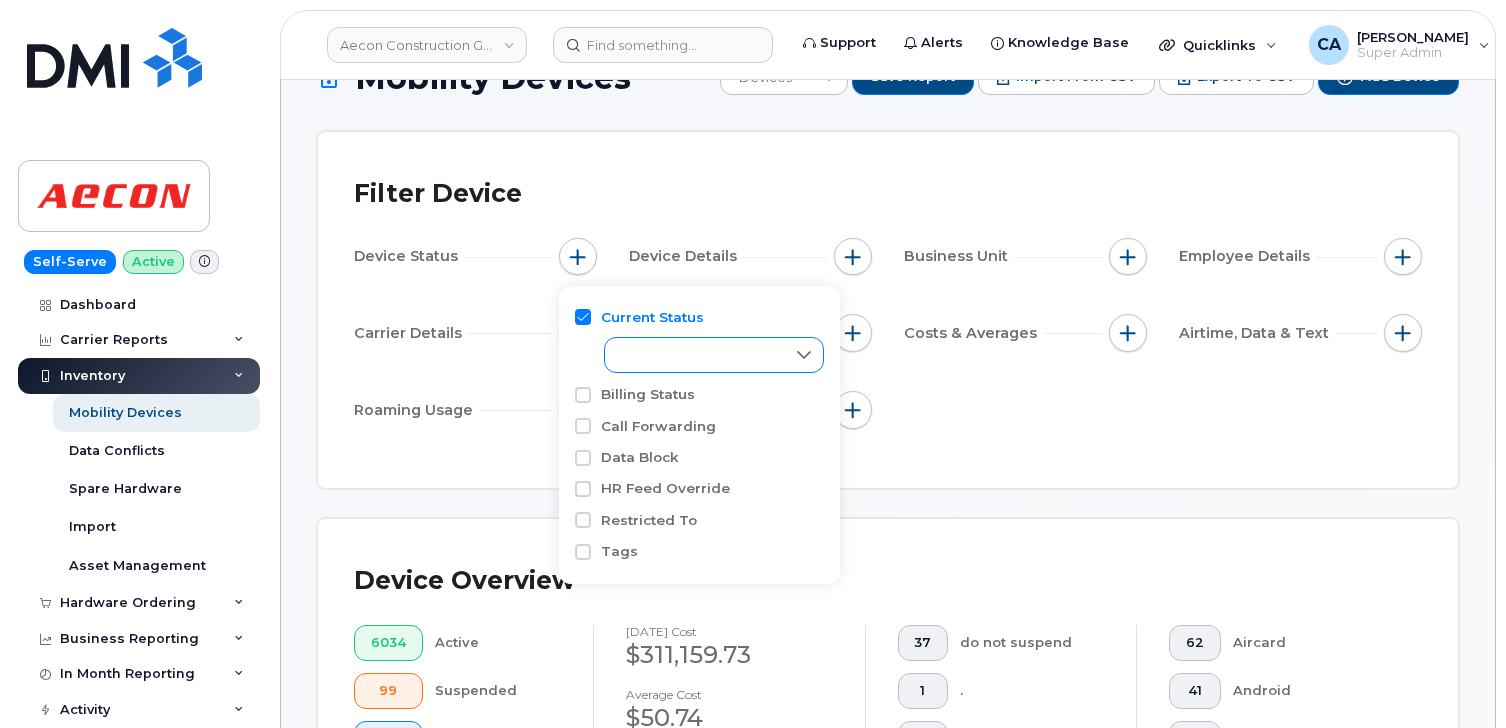 click on "empty" at bounding box center (695, 355) 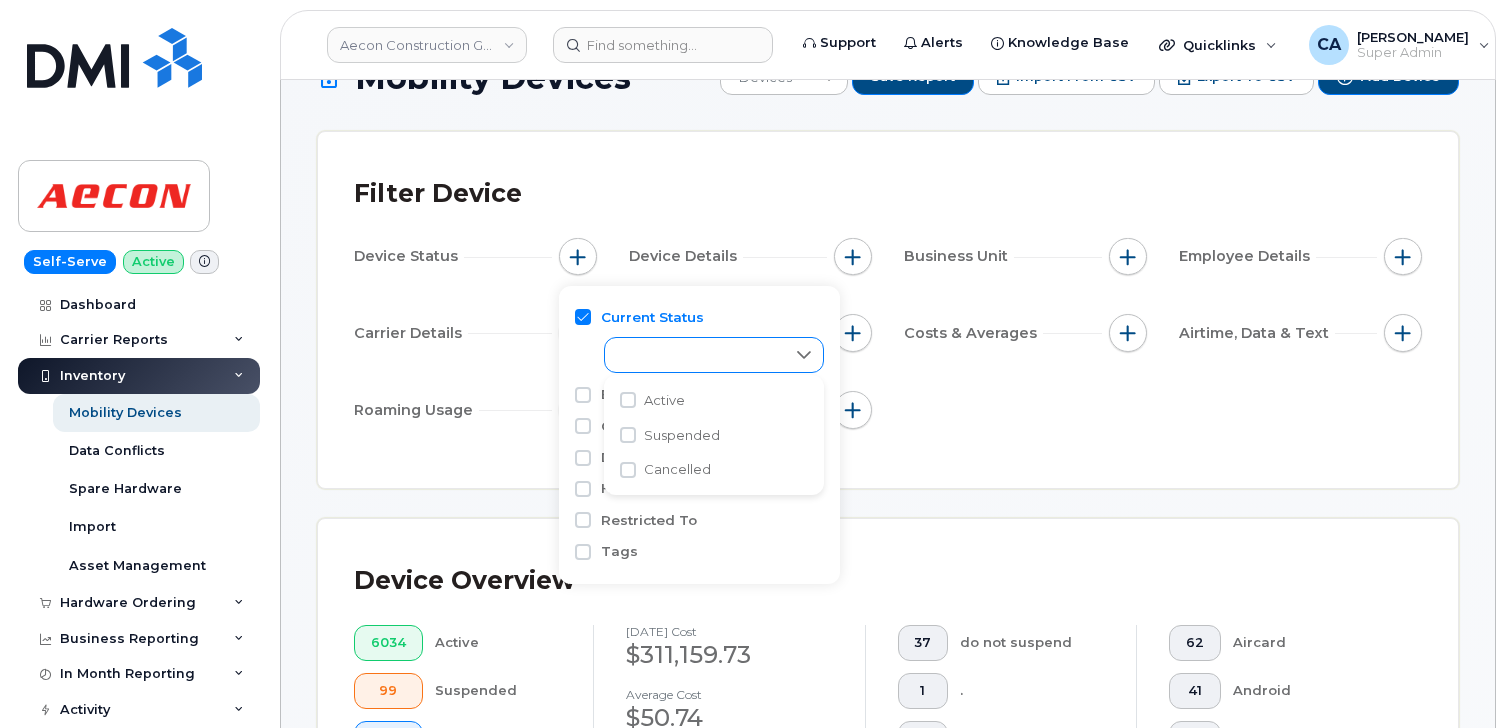 click on "empty" at bounding box center (695, 355) 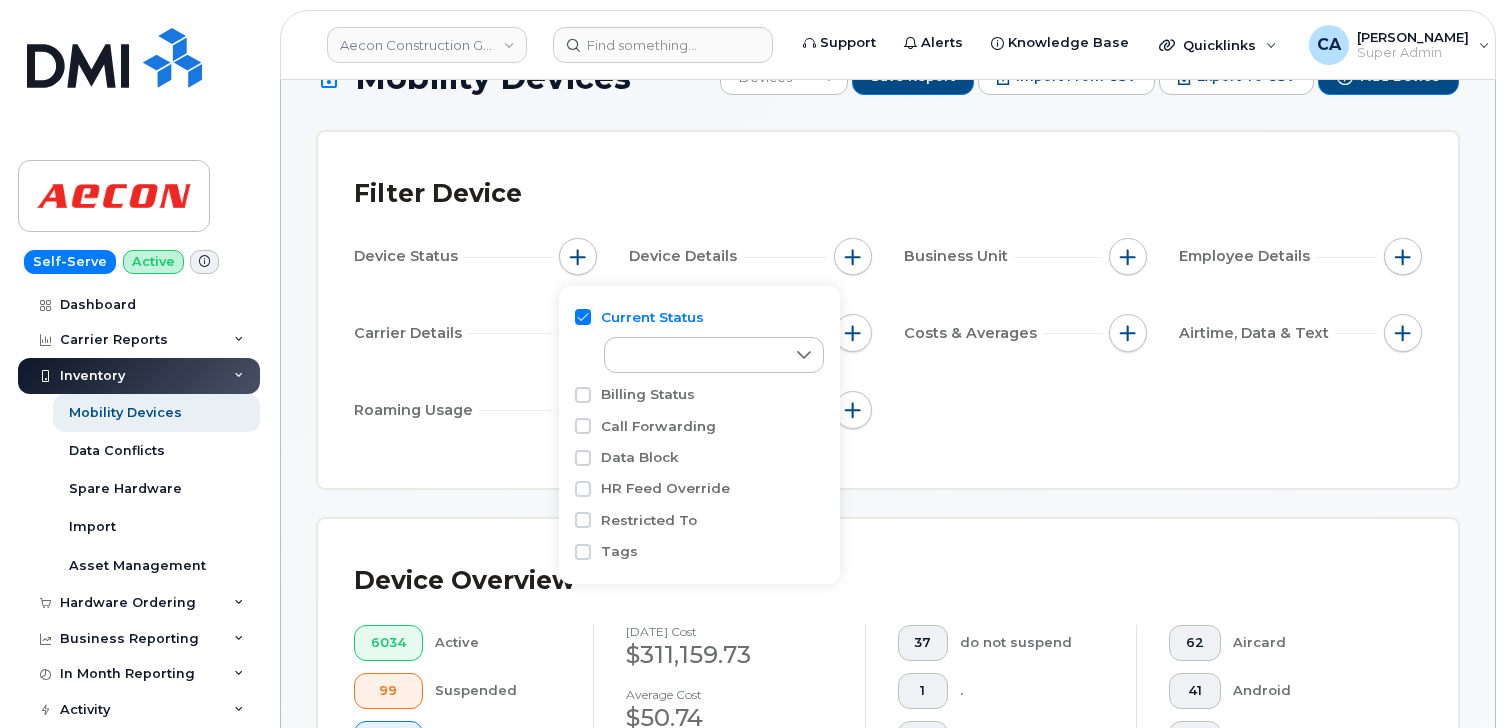click on "Filter Device Device Status   Device Details   Business Unit   Employee Details   Carrier Details   Months   Costs & Averages   Airtime, Data & Text   Roaming Usage   Roaming Cost" at bounding box center [888, 310] 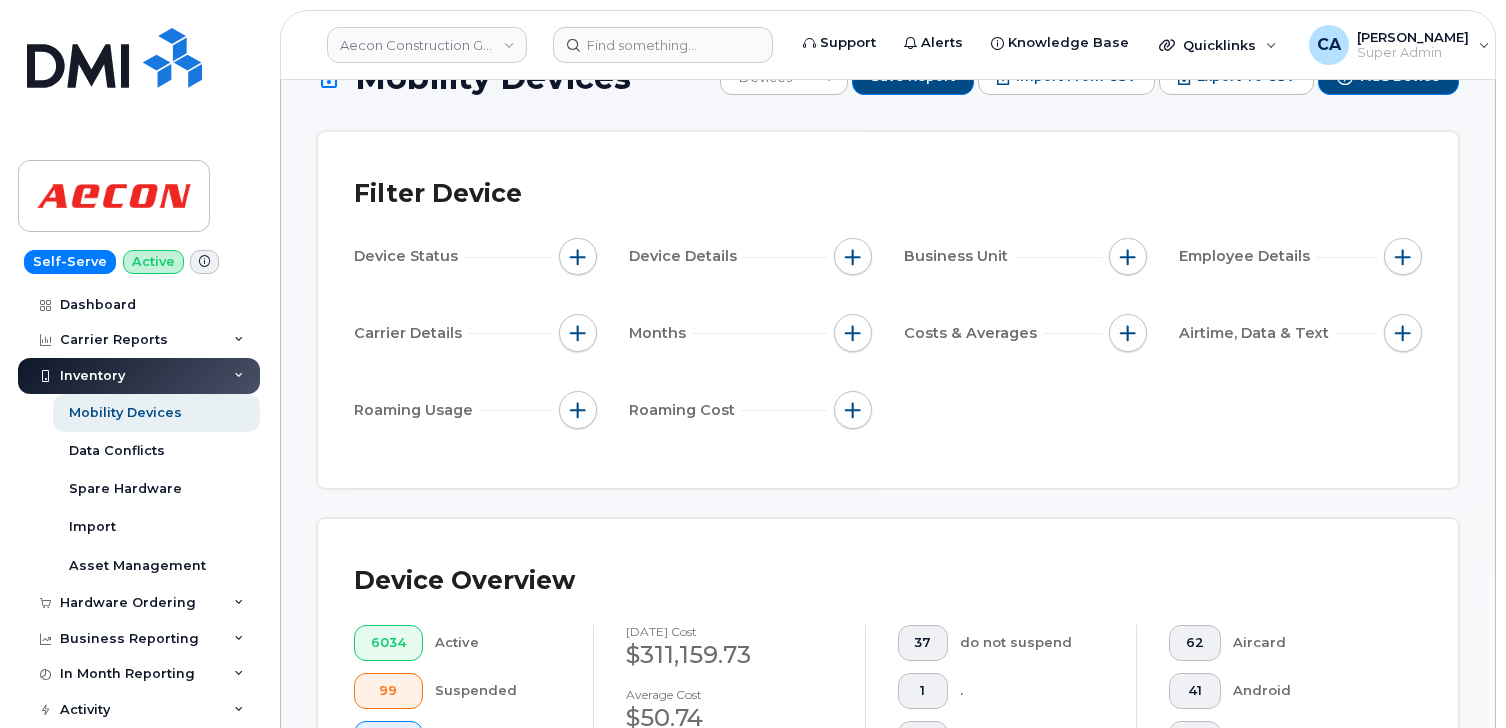 click on "Filter Device" 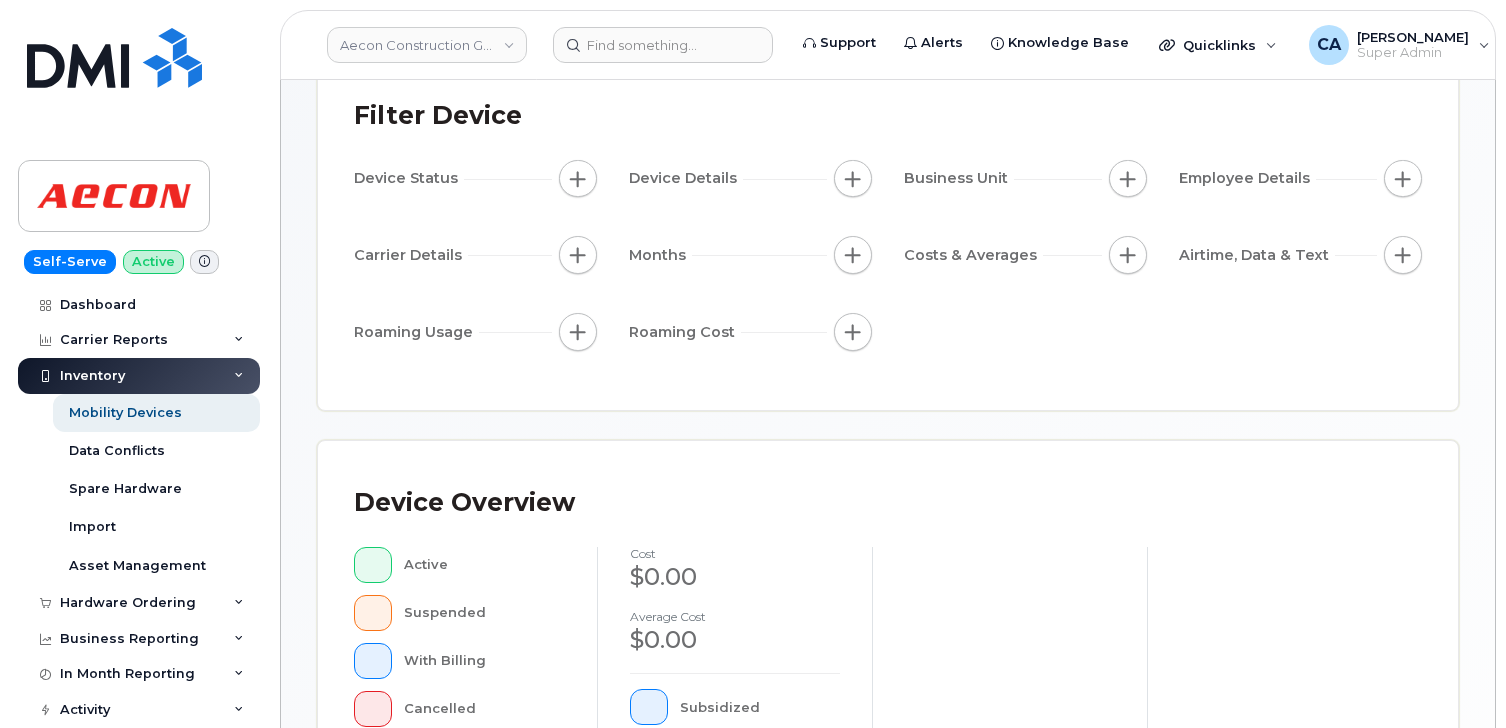 scroll, scrollTop: 0, scrollLeft: 0, axis: both 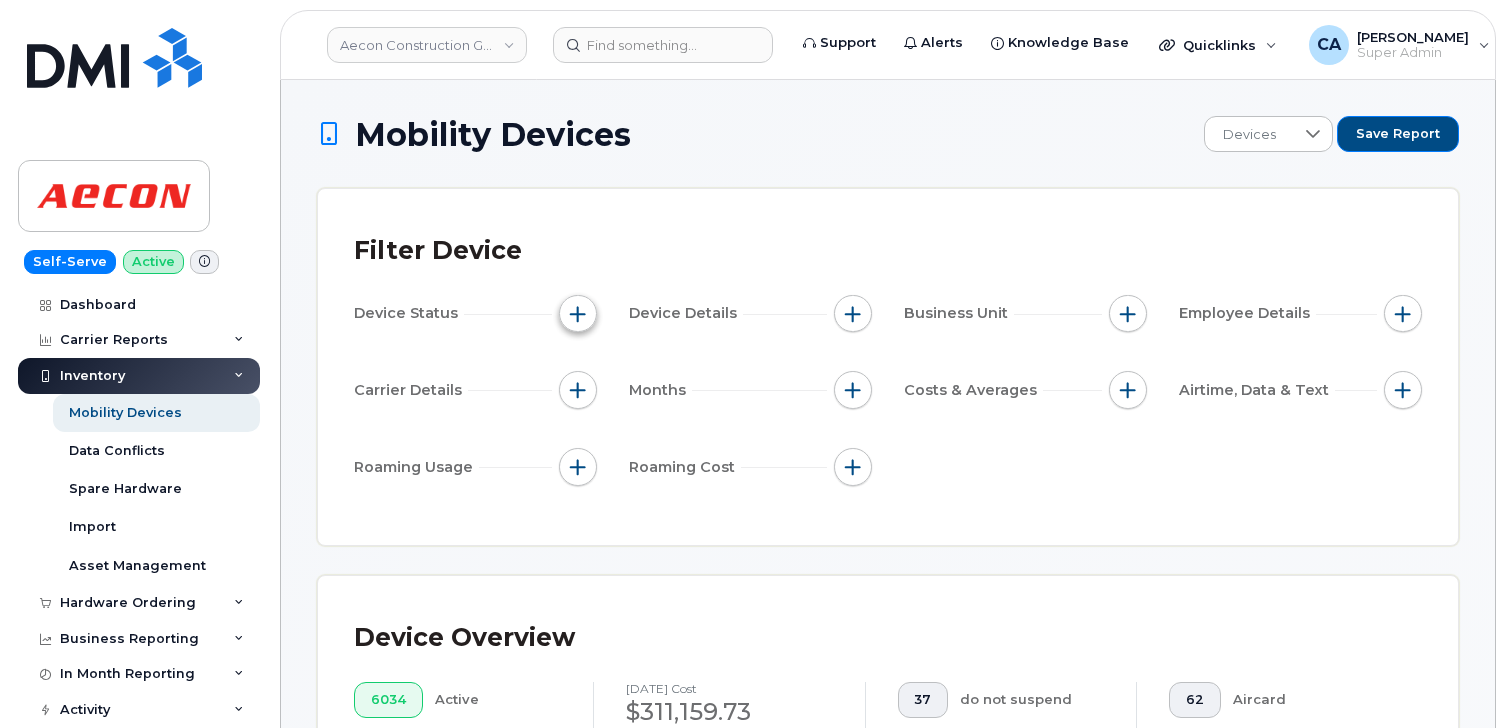 click 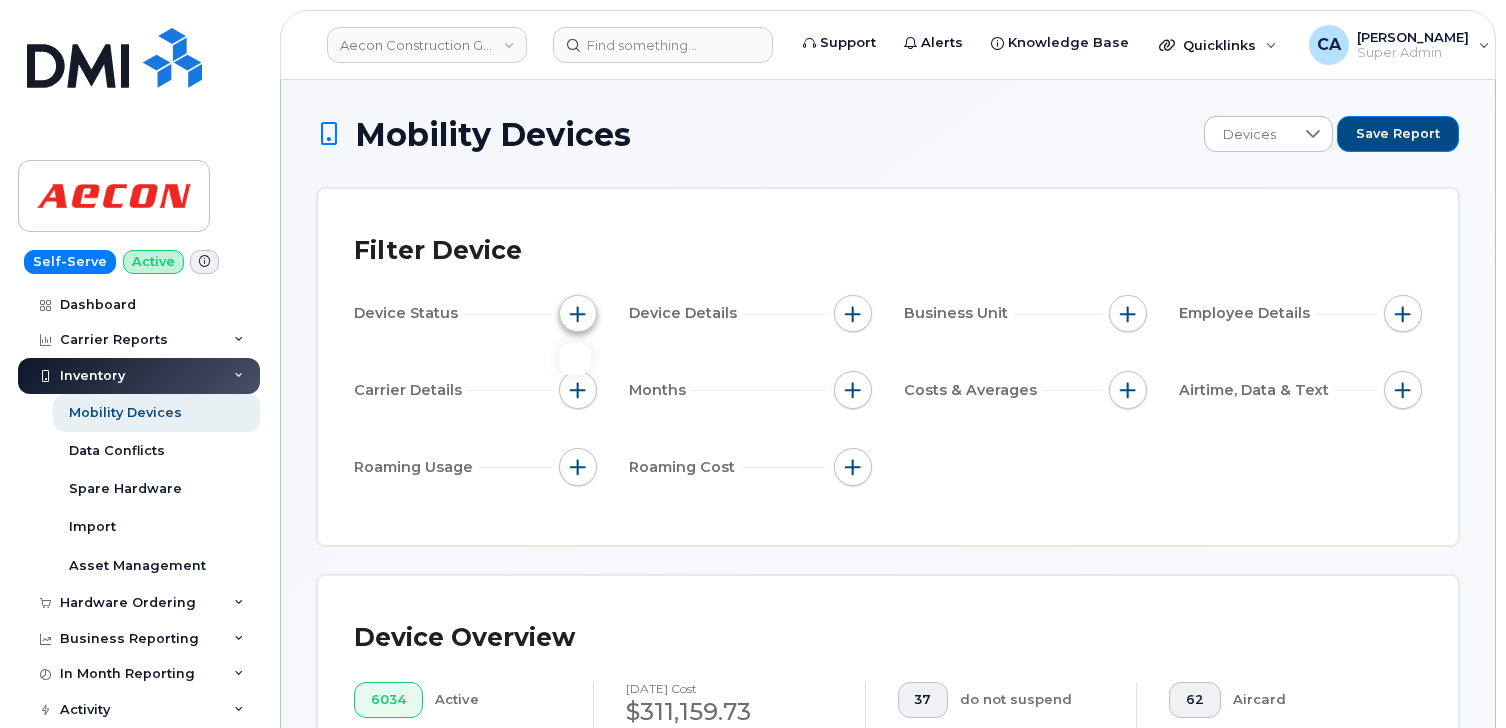 click 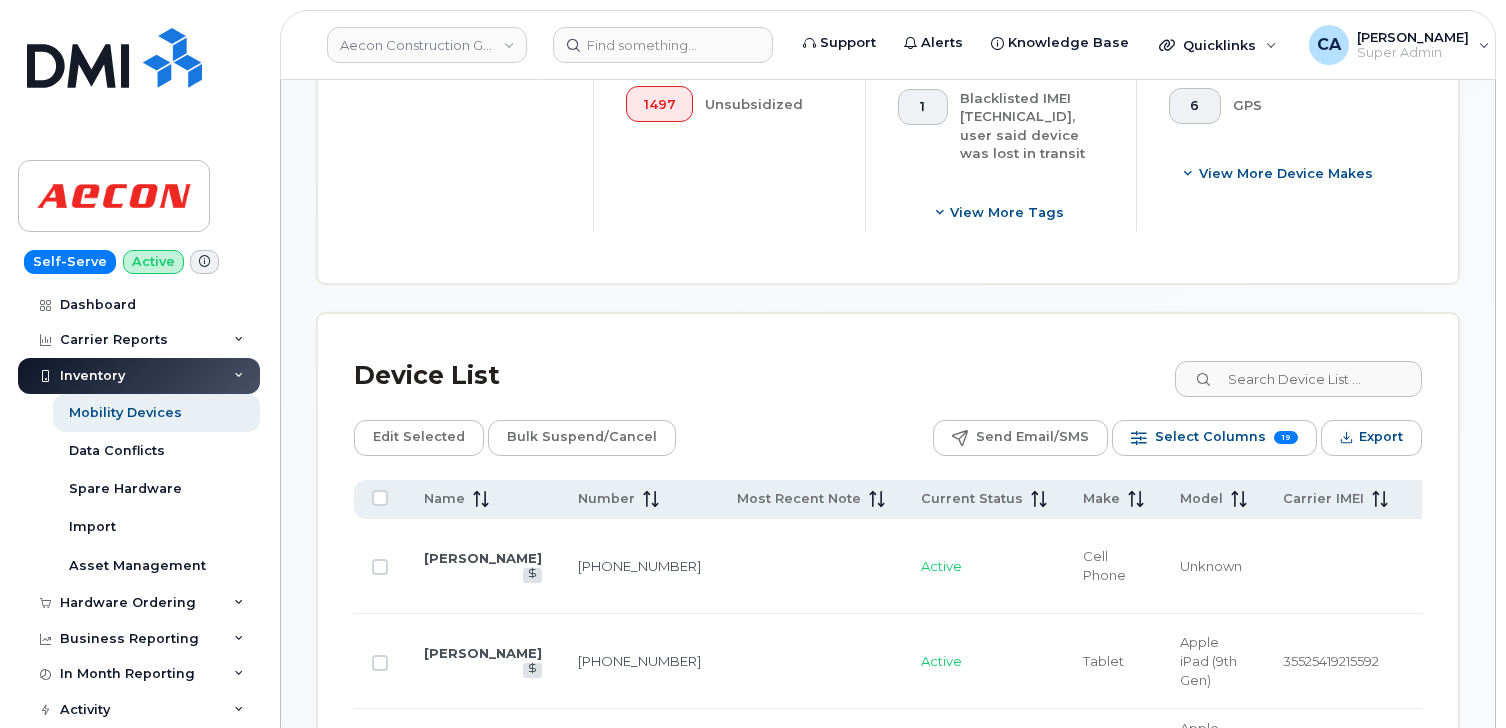 scroll, scrollTop: 789, scrollLeft: 0, axis: vertical 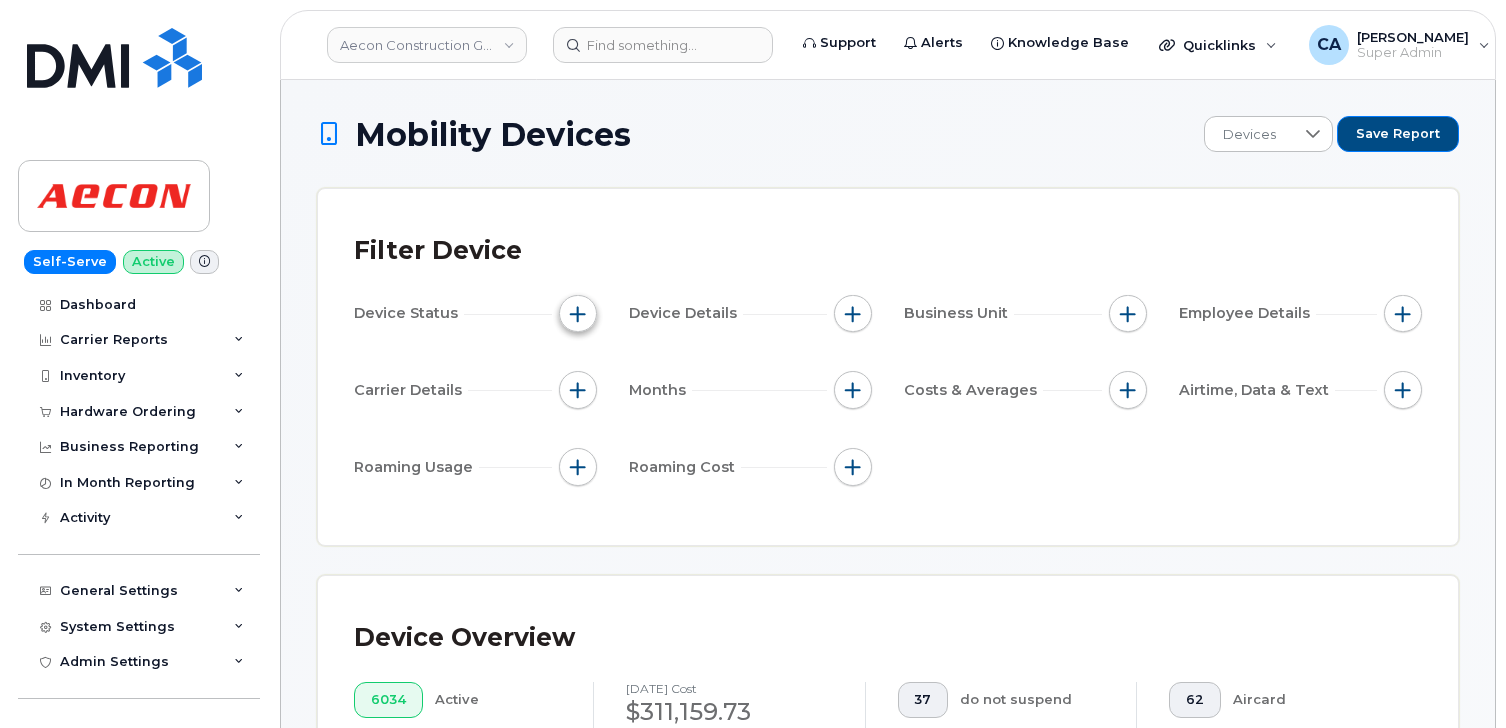click 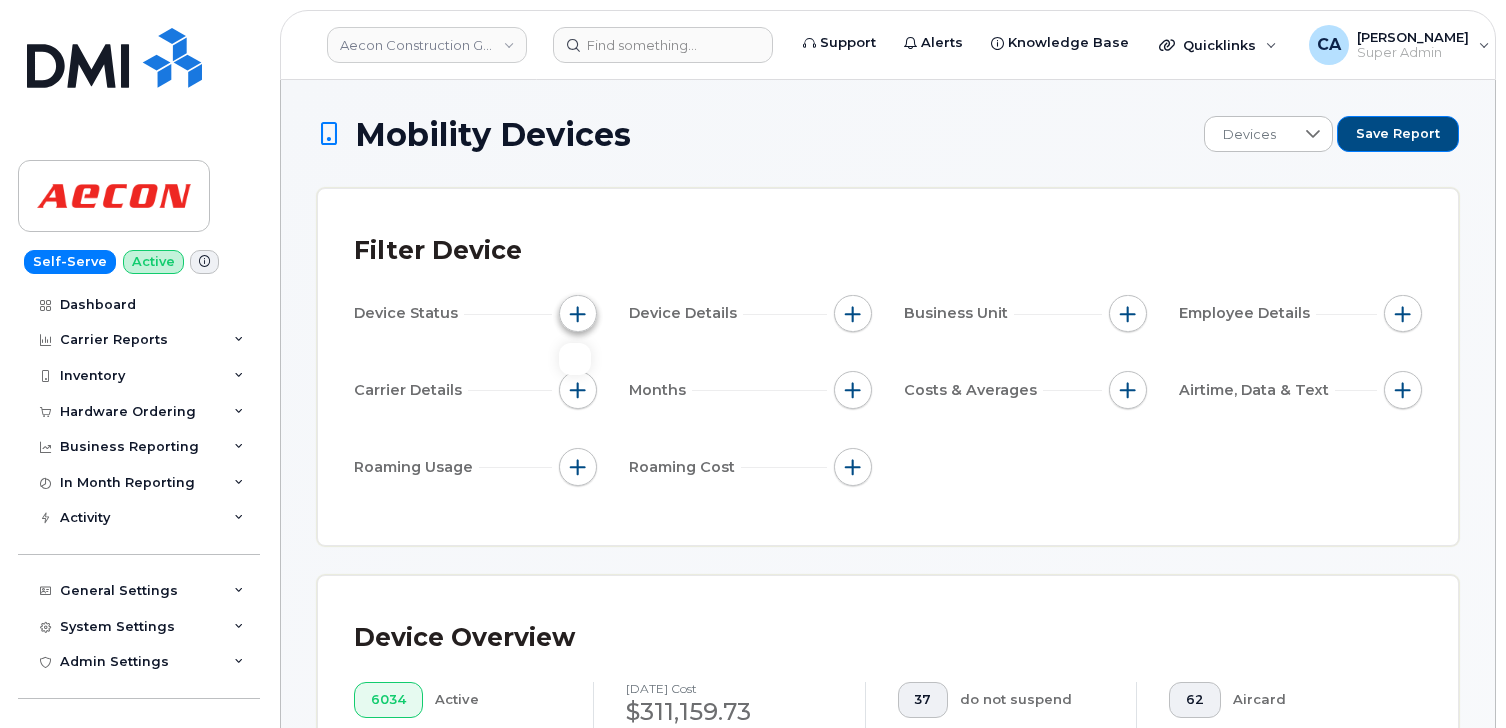 click 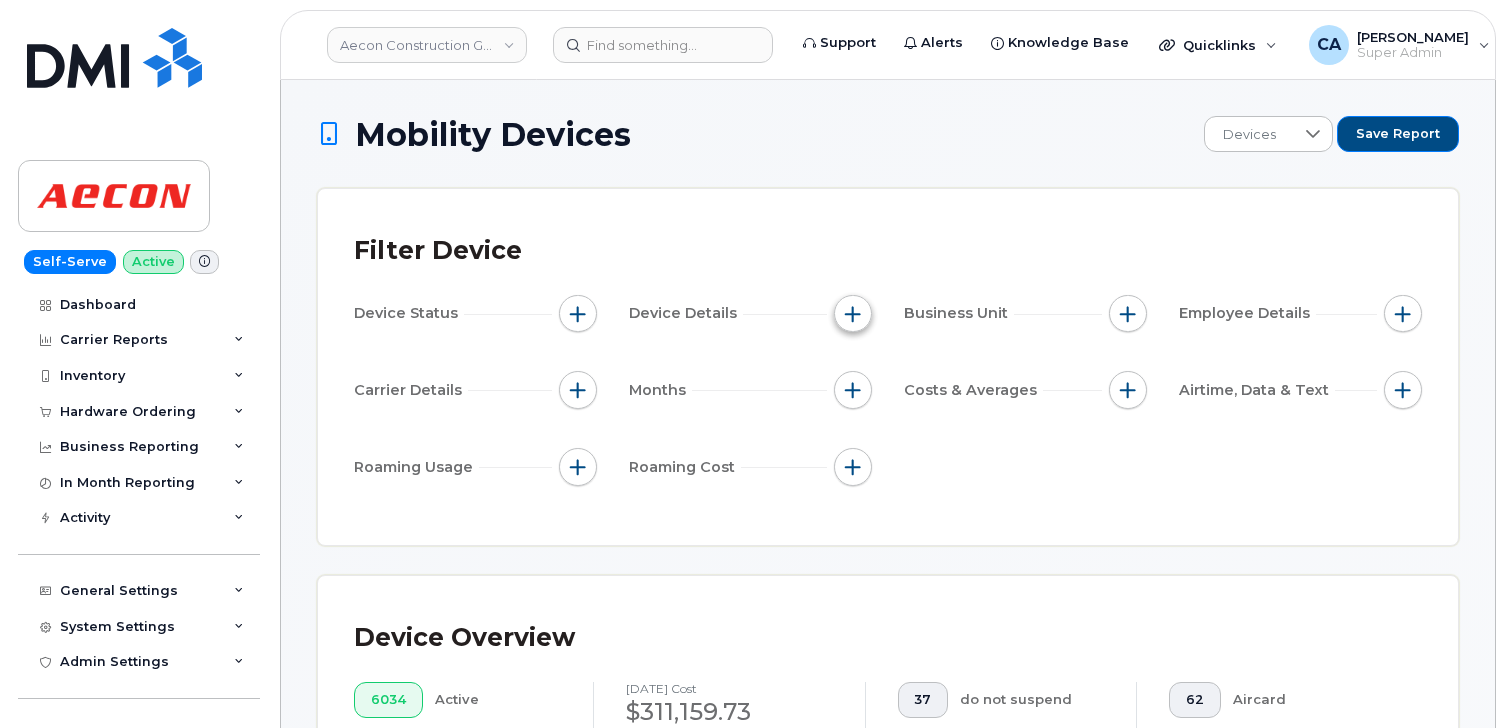 click 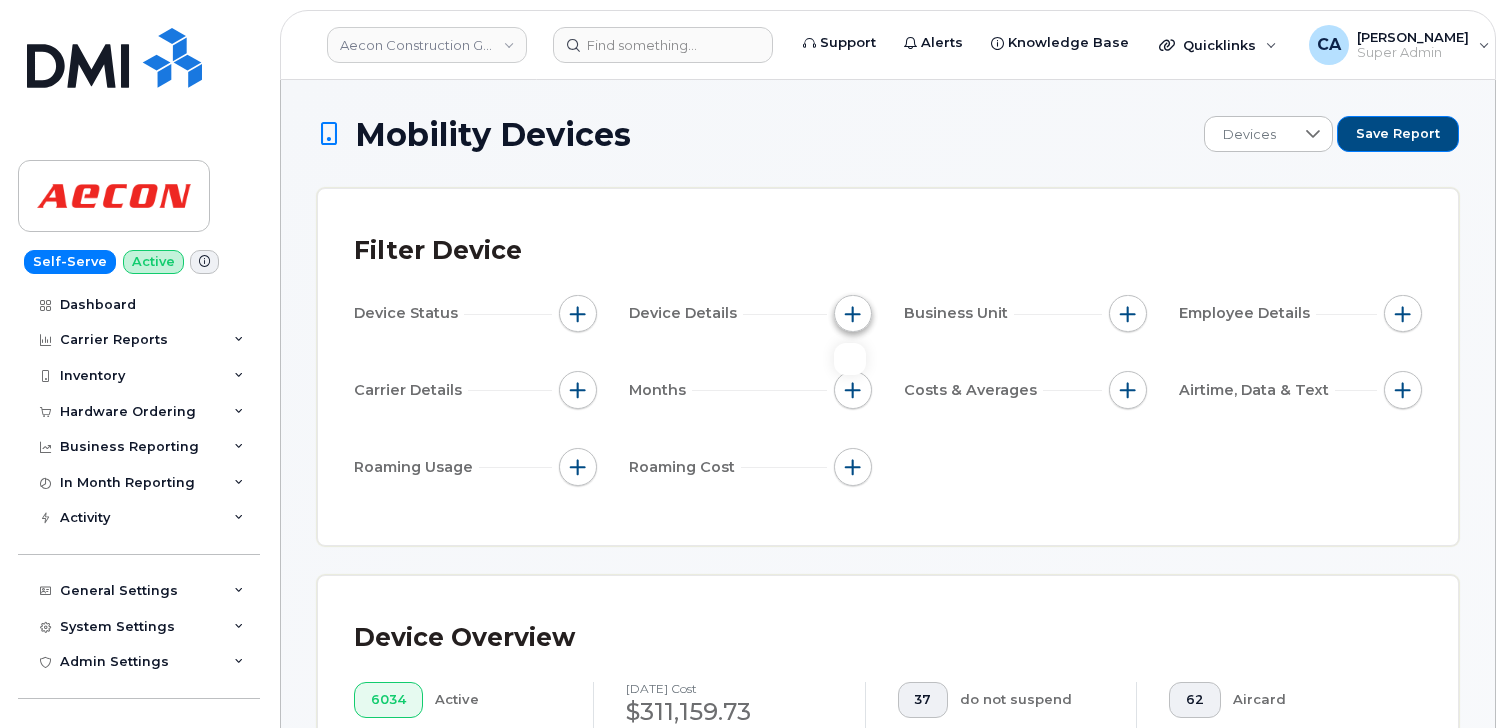 click 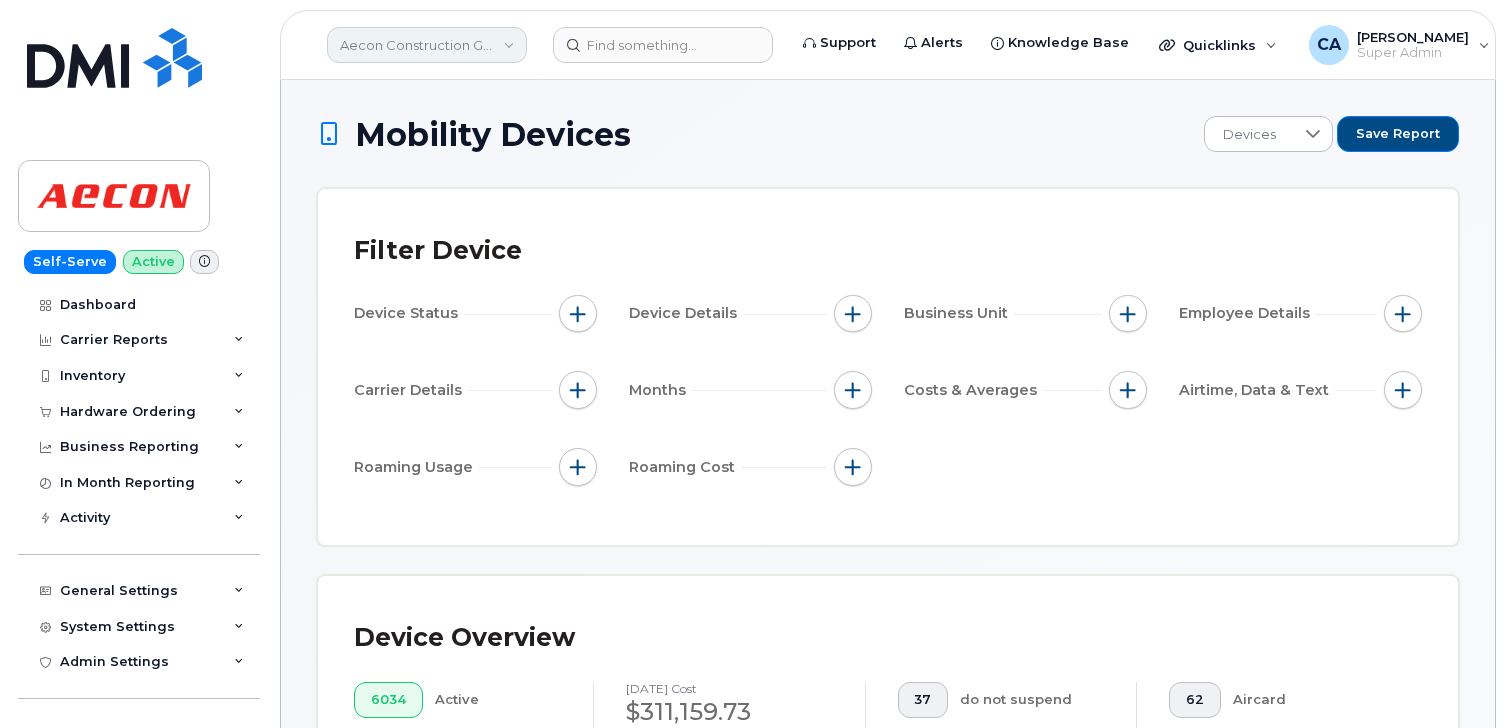 click on "Aecon Construction Group Inc" 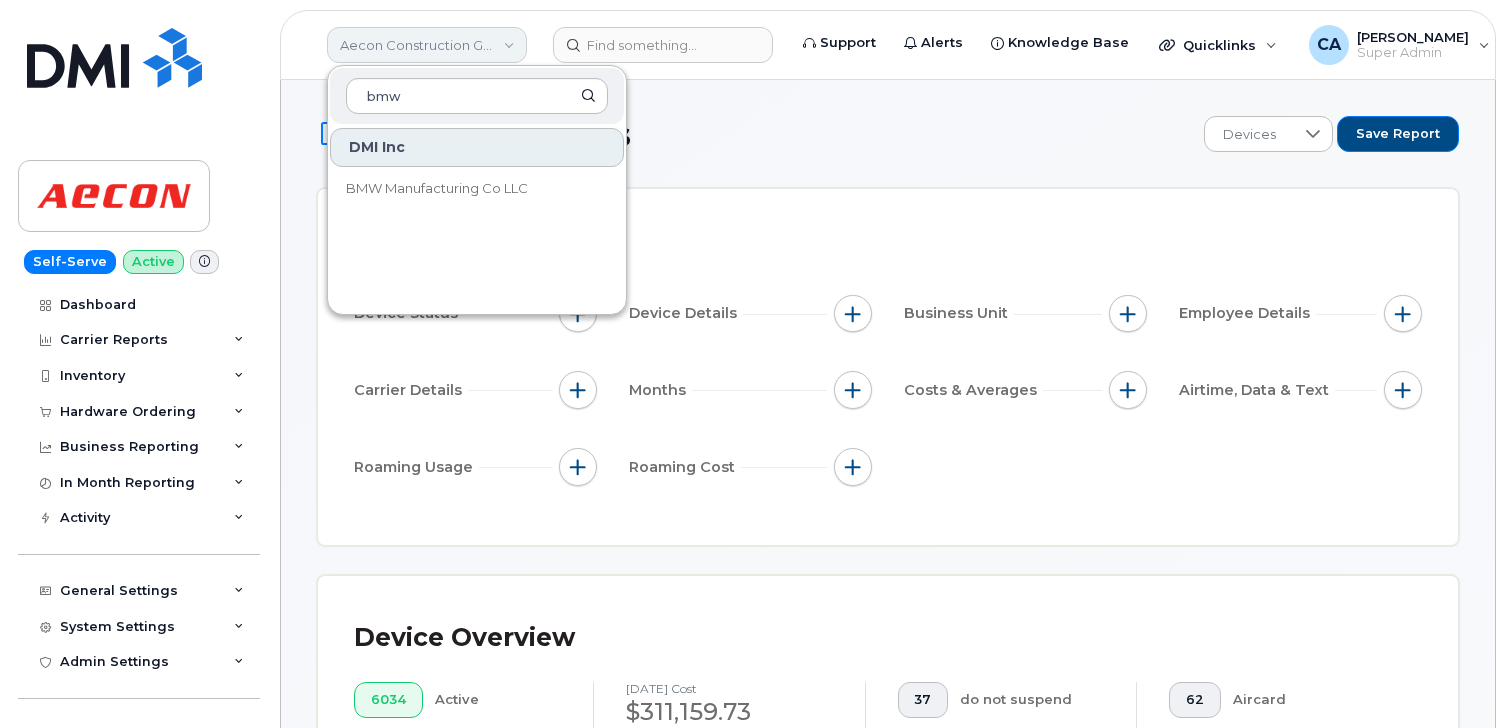 type on "bmw" 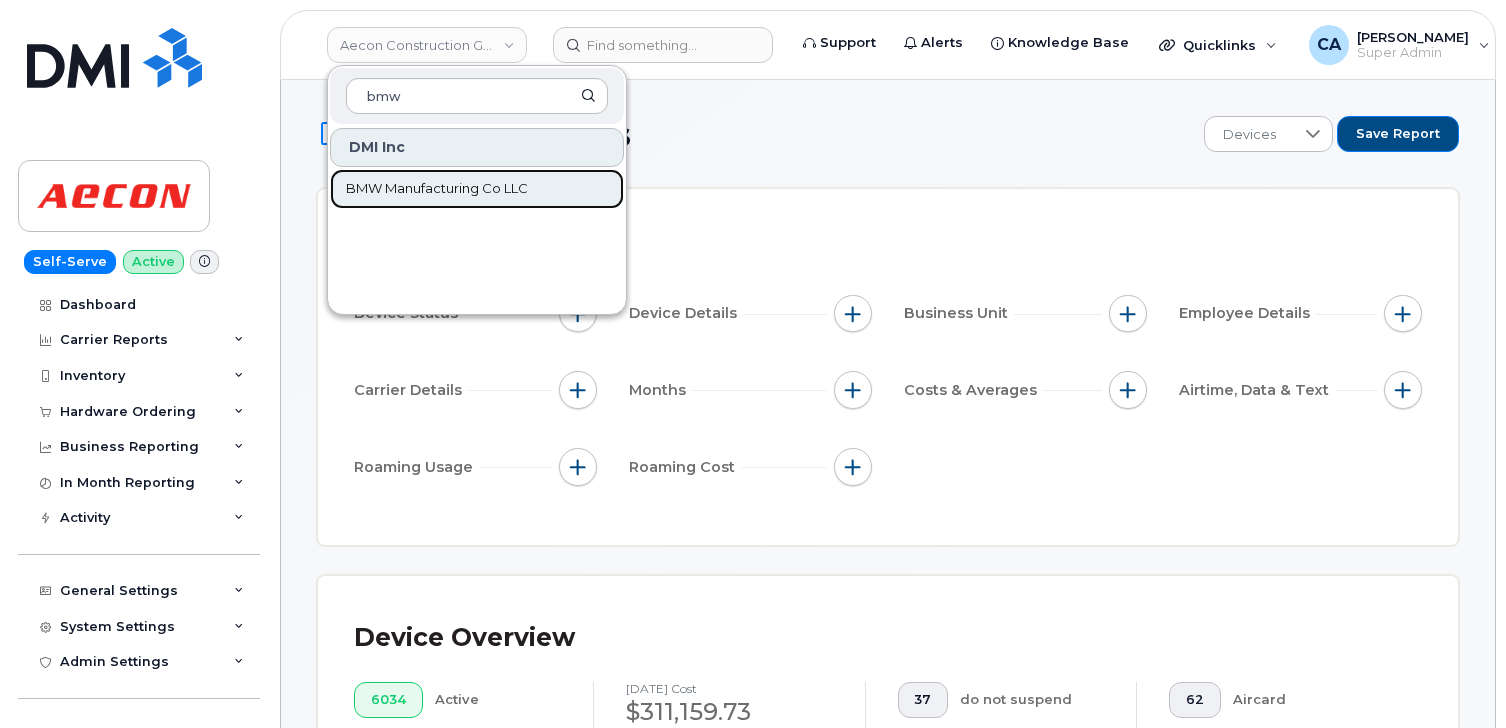 click on "BMW Manufacturing Co LLC" 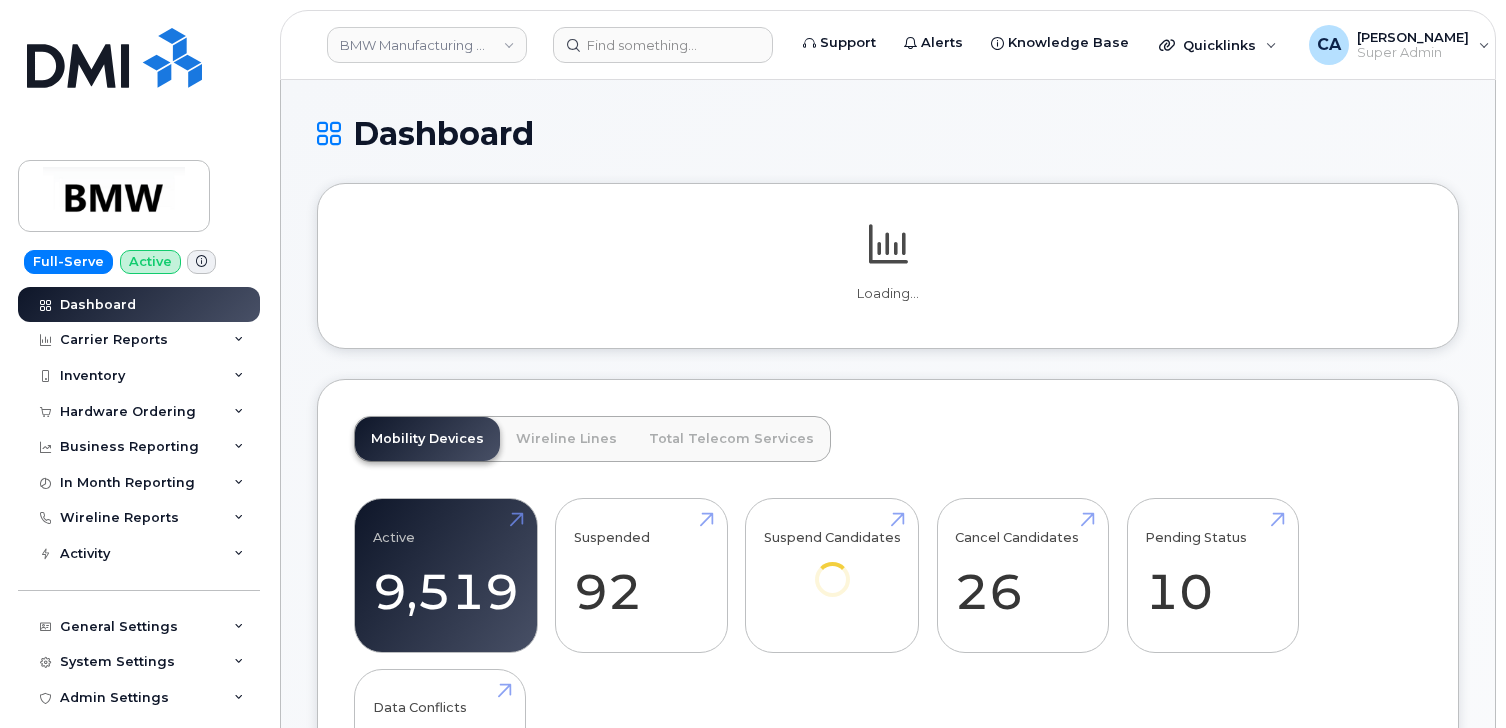 scroll, scrollTop: 0, scrollLeft: 0, axis: both 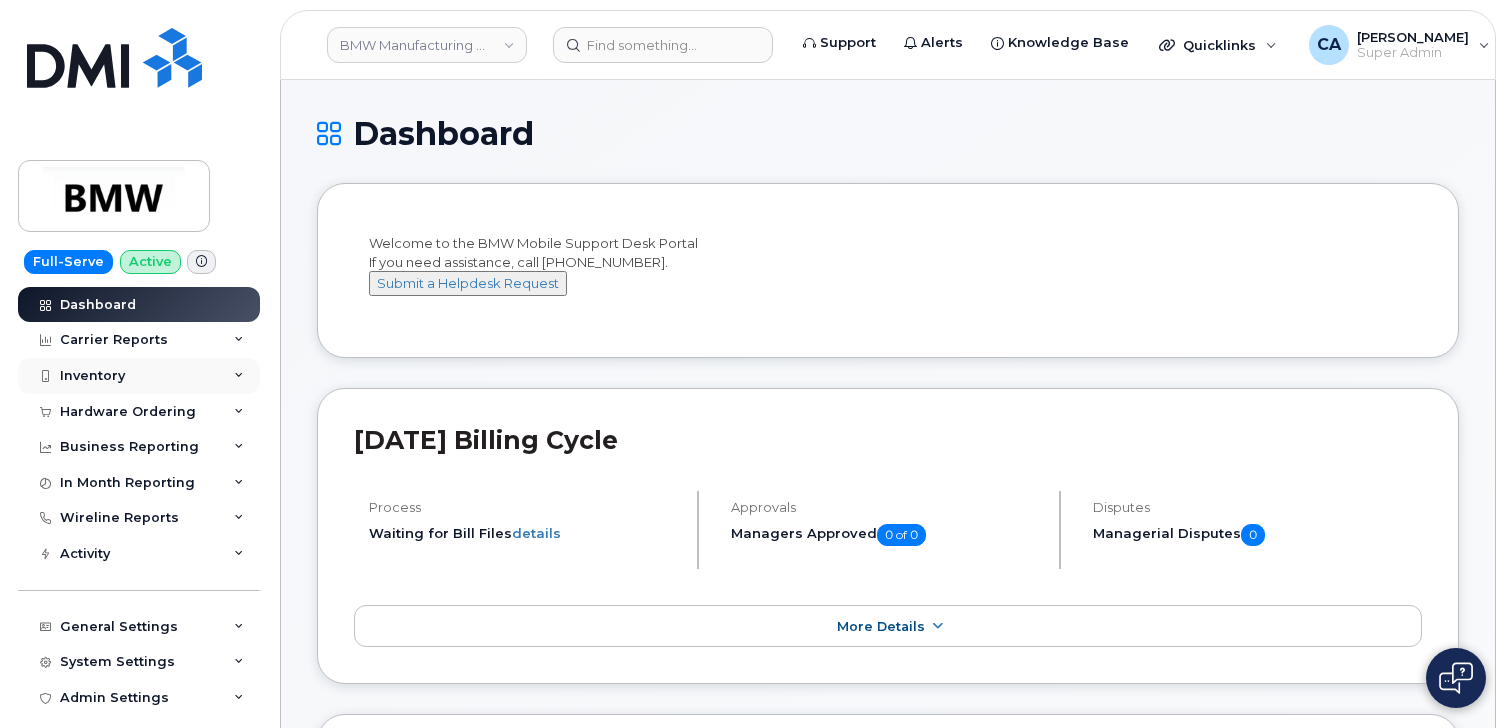click on "Inventory" at bounding box center (92, 376) 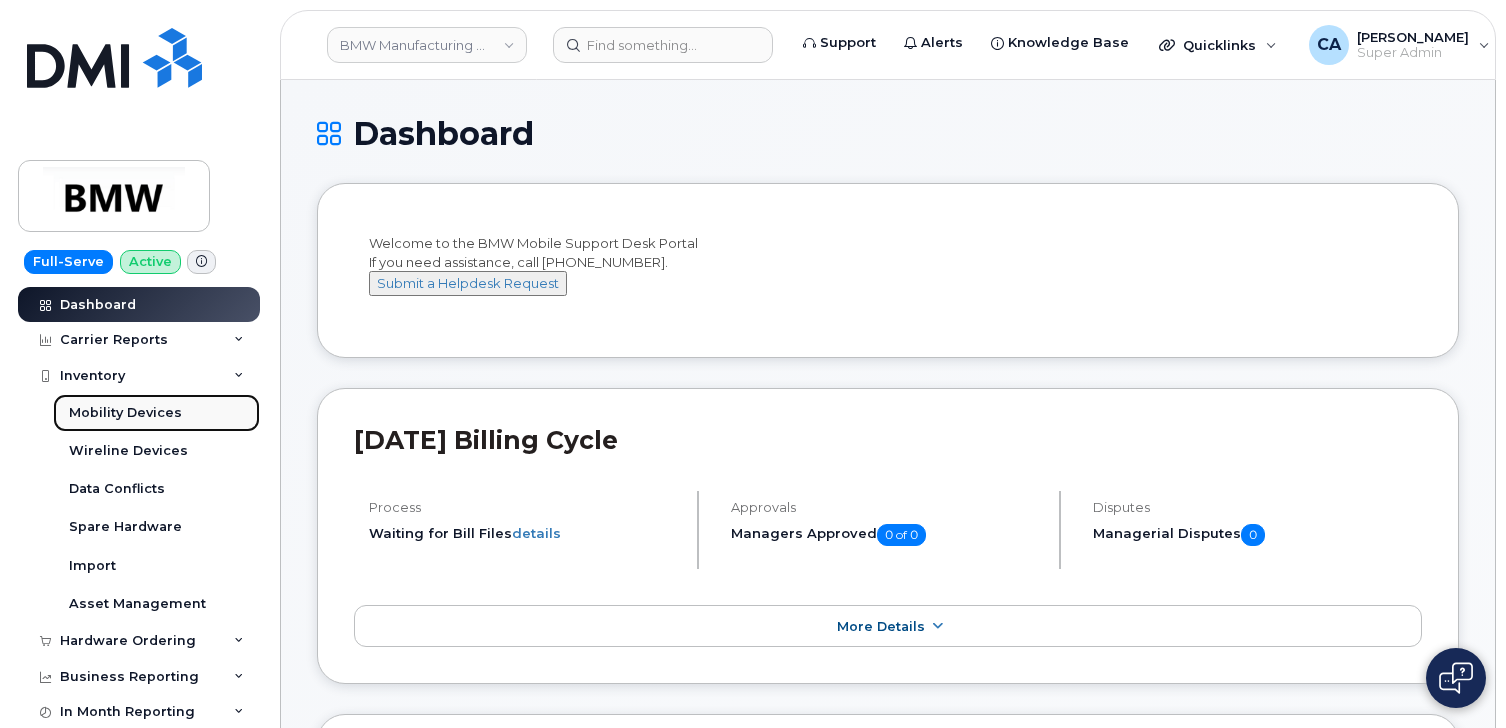 click on "Mobility Devices" at bounding box center (125, 413) 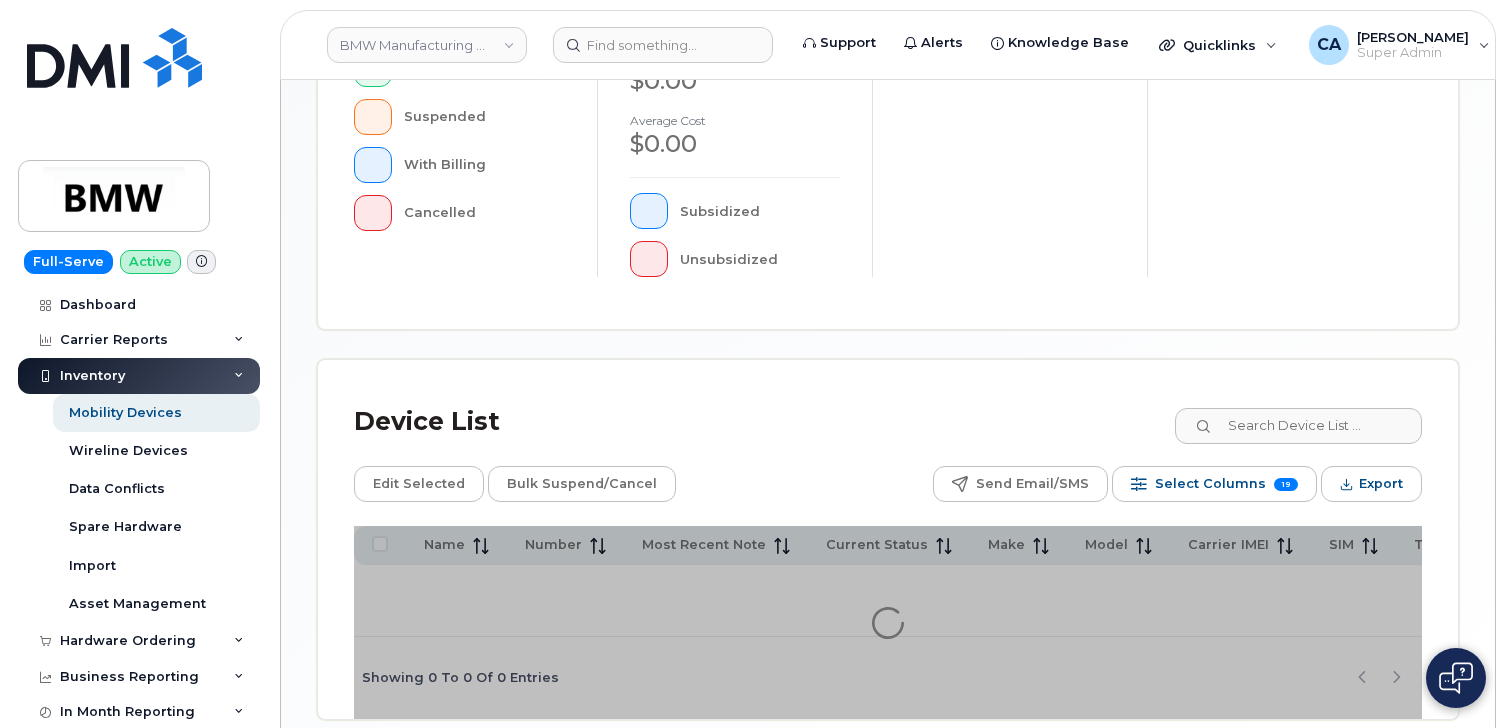 scroll, scrollTop: 729, scrollLeft: 0, axis: vertical 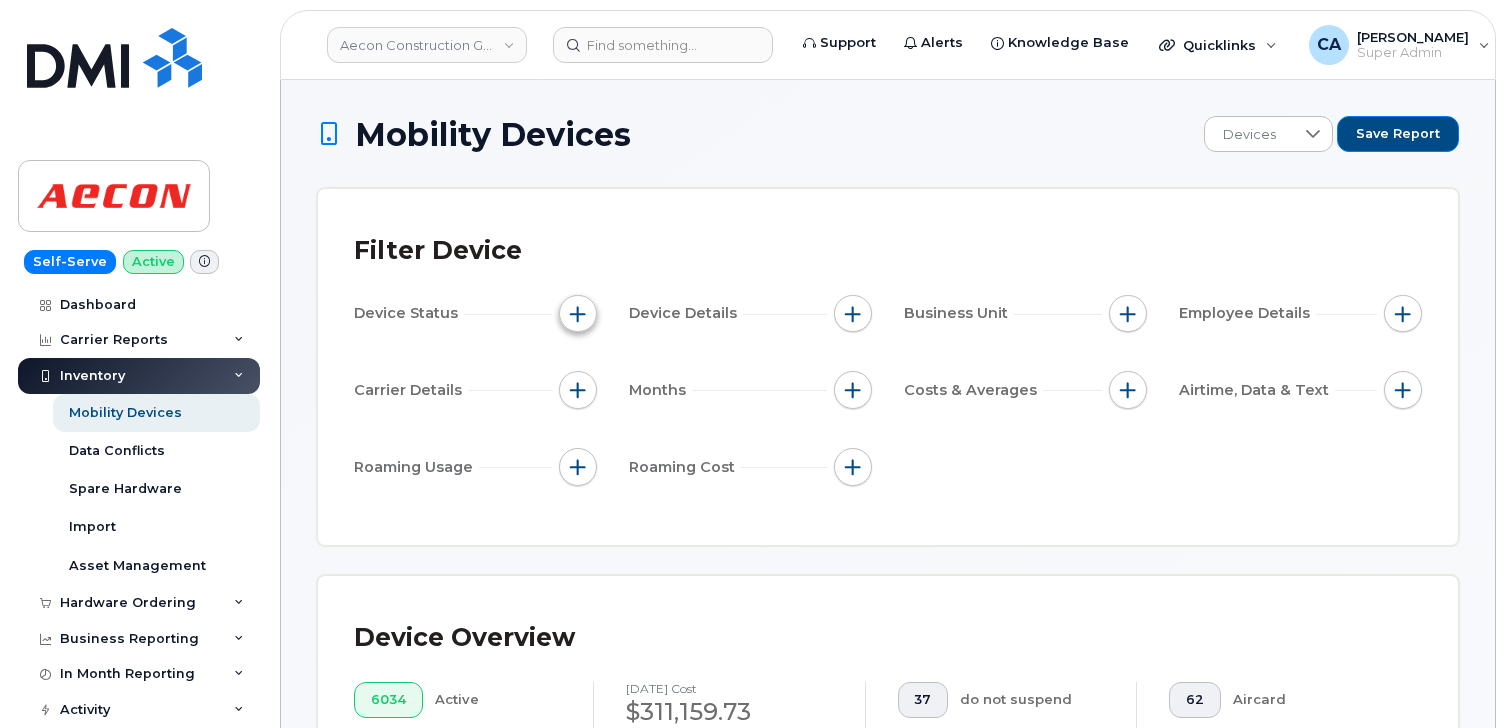 click at bounding box center (578, 314) 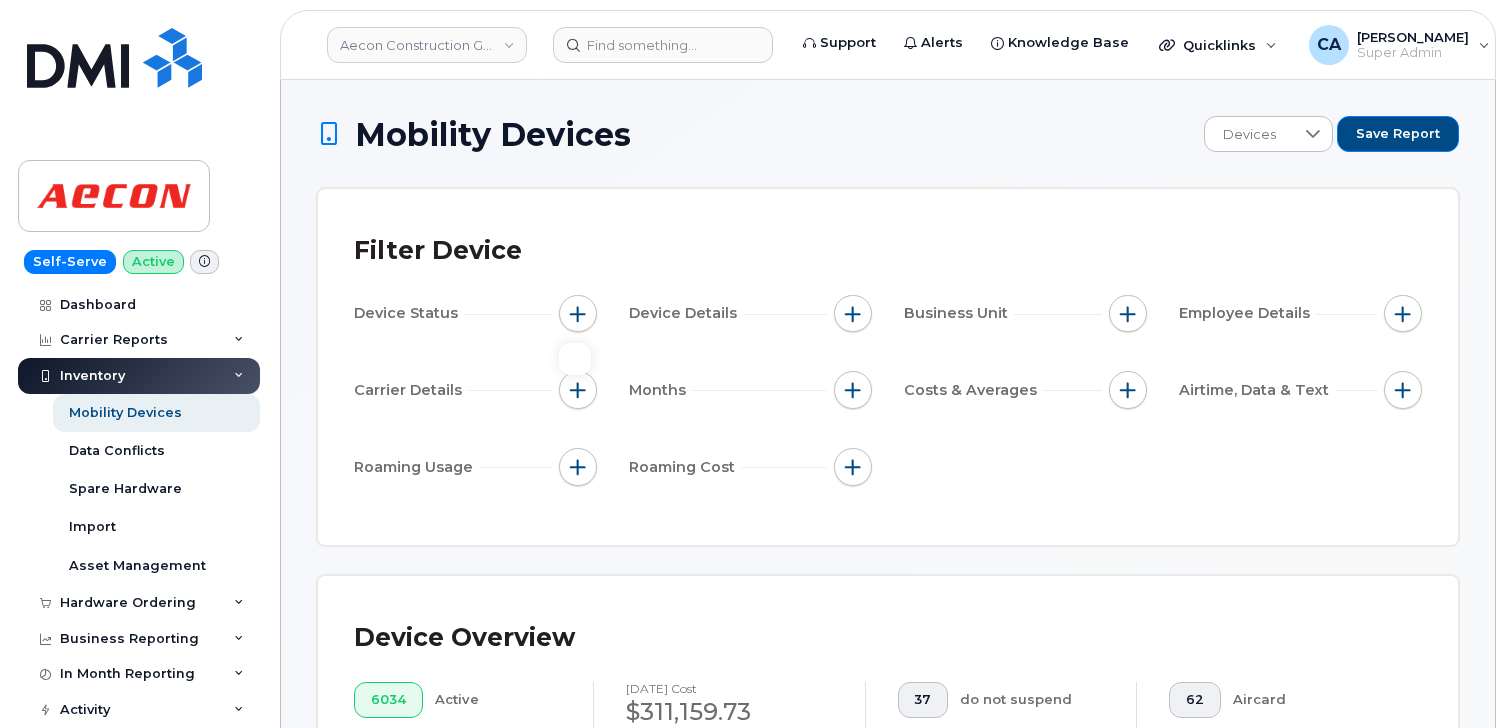 click 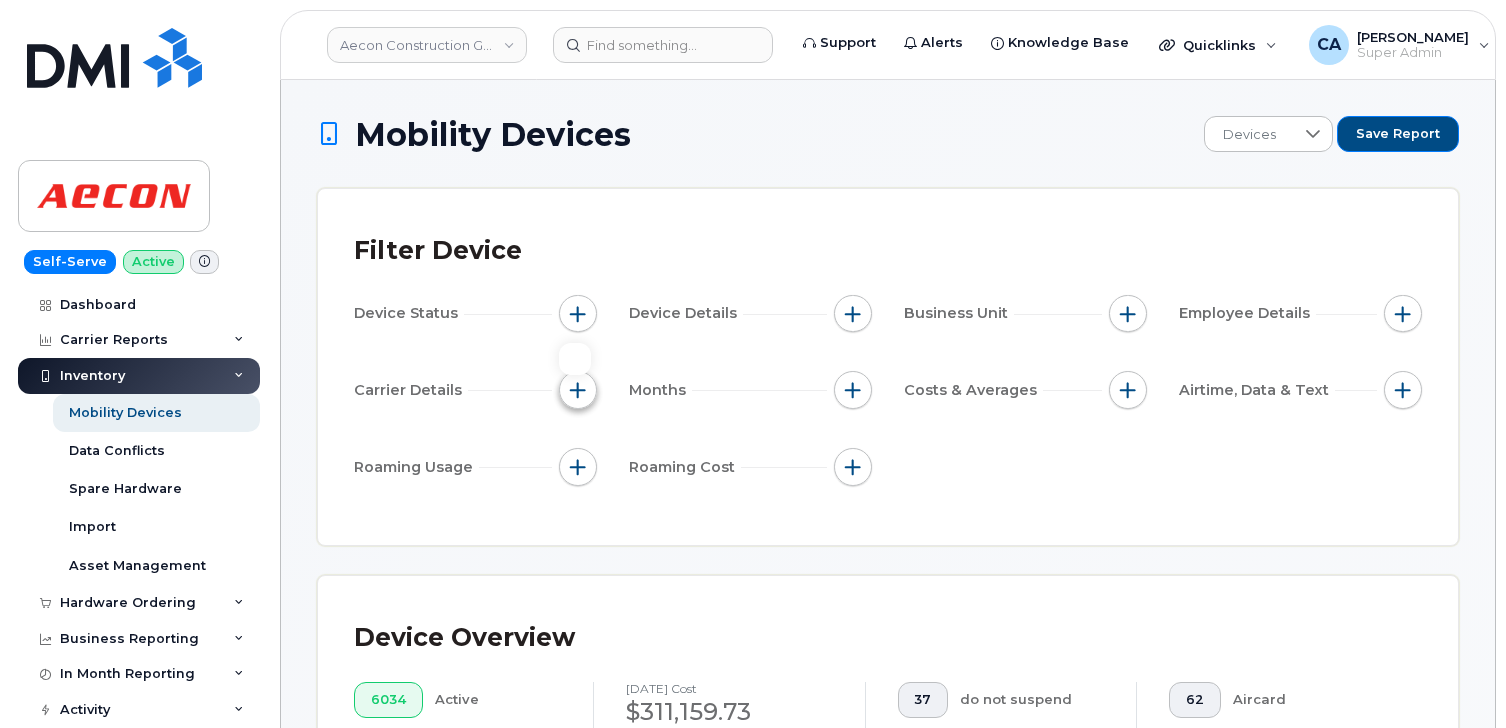 click at bounding box center [578, 390] 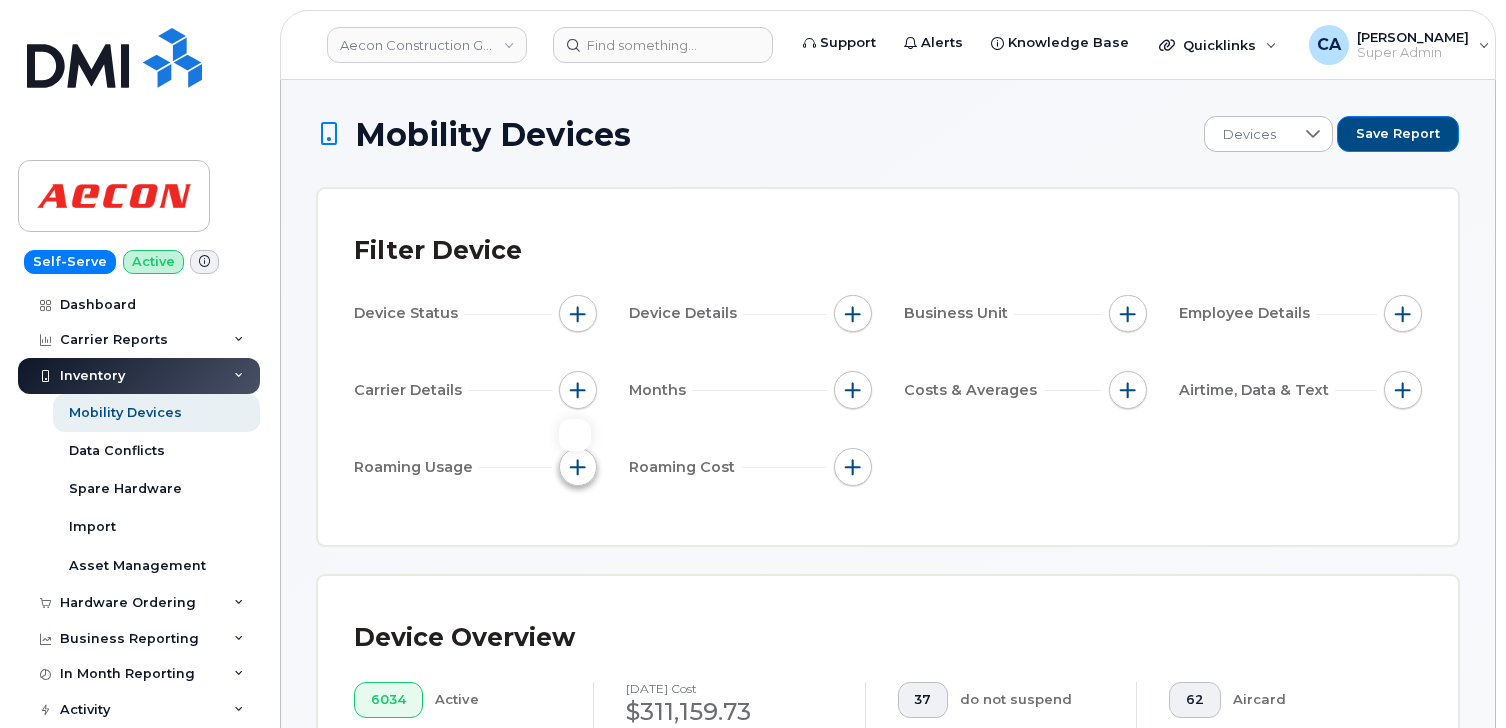 click at bounding box center (578, 467) 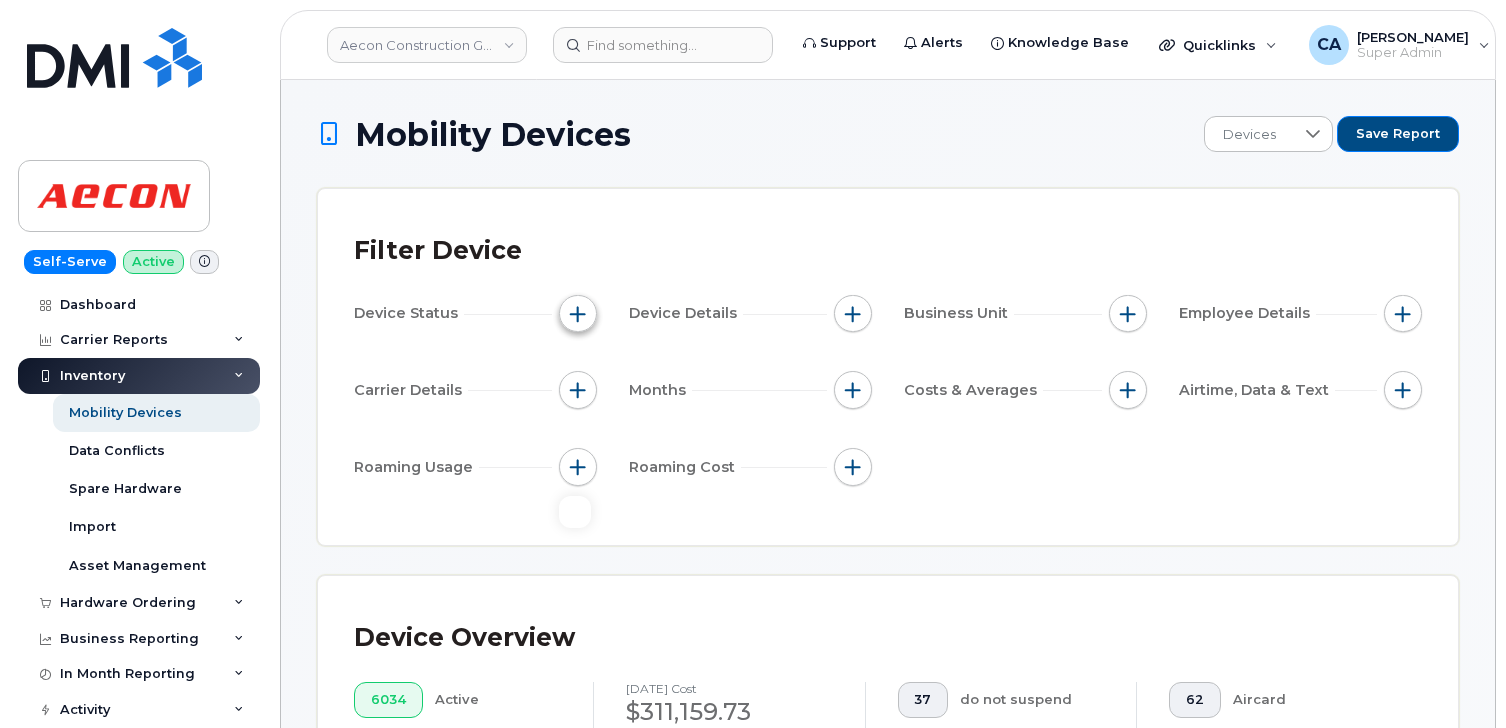 click 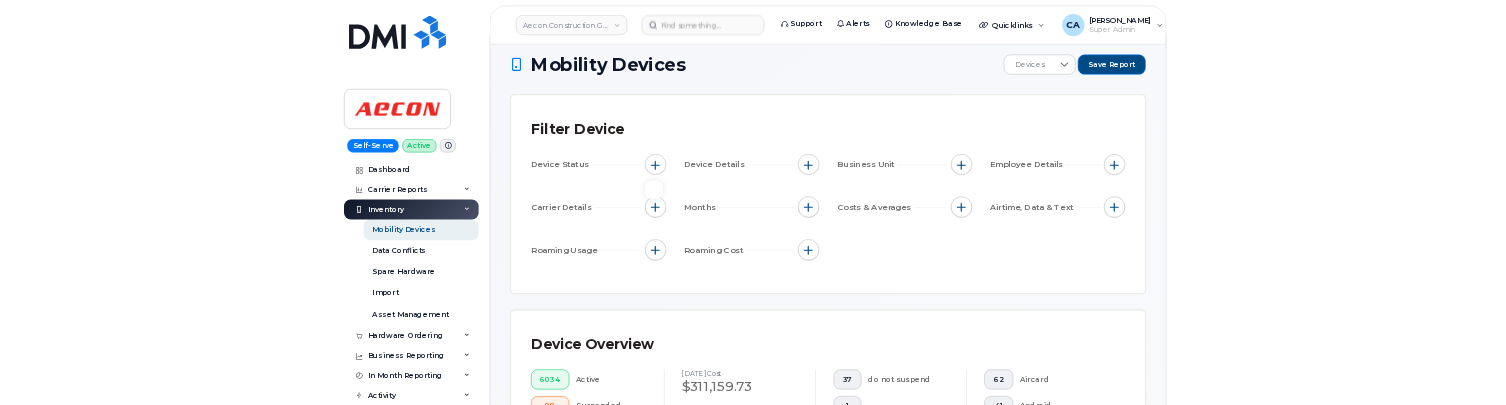 scroll, scrollTop: 17, scrollLeft: 0, axis: vertical 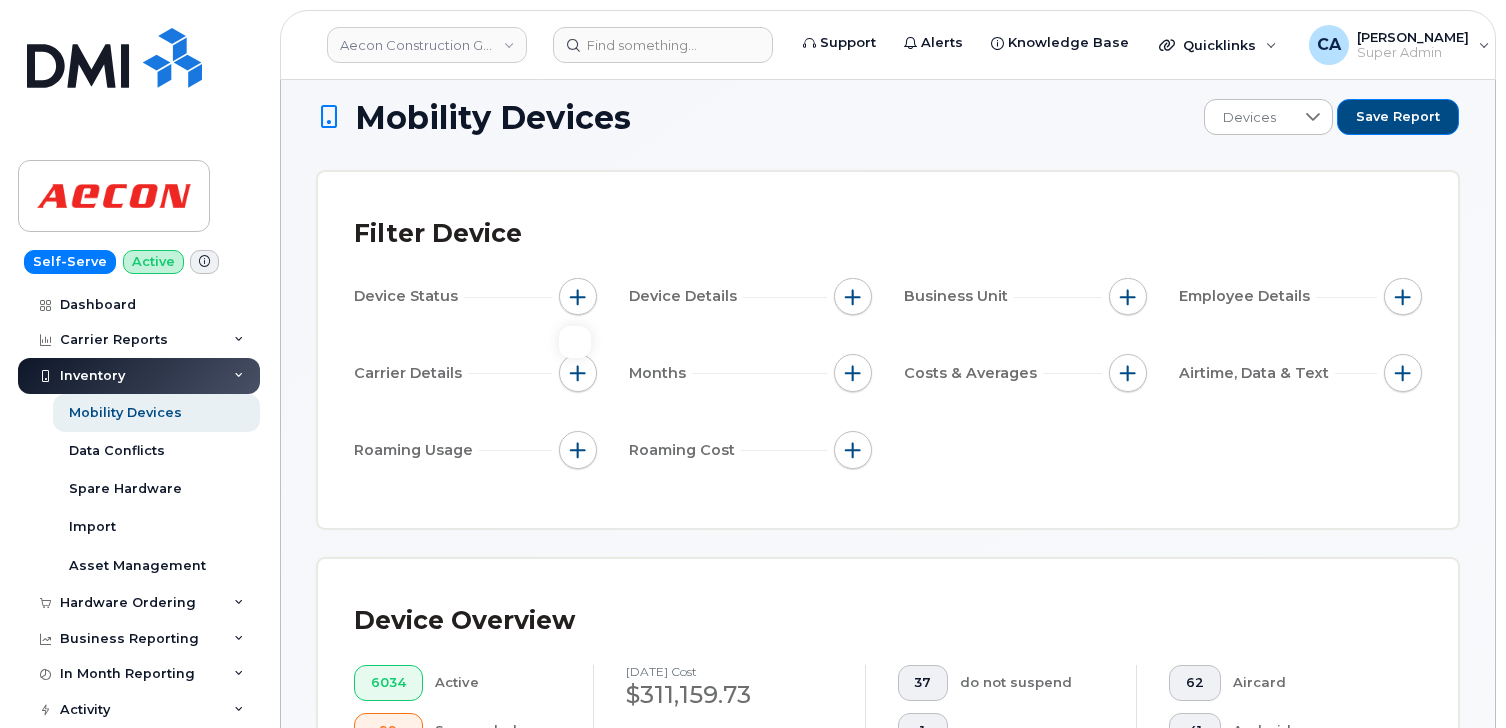 type 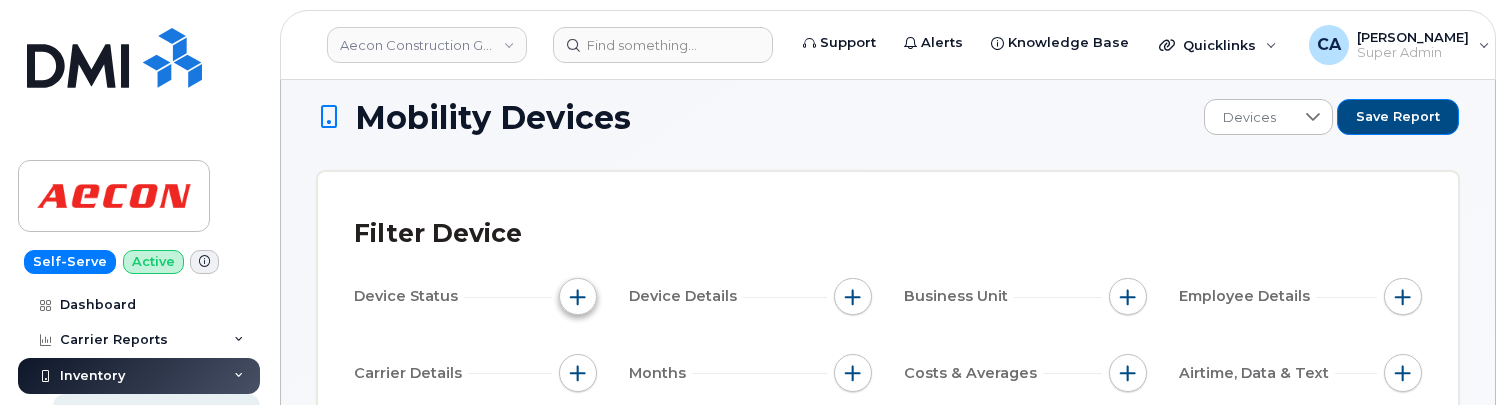 click at bounding box center (578, 297) 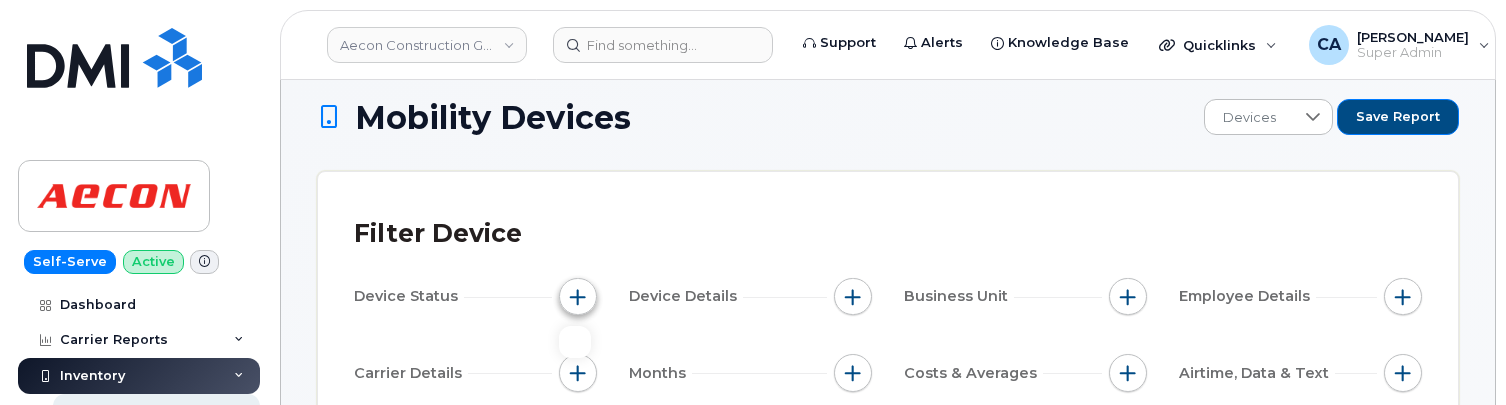 click at bounding box center [578, 297] 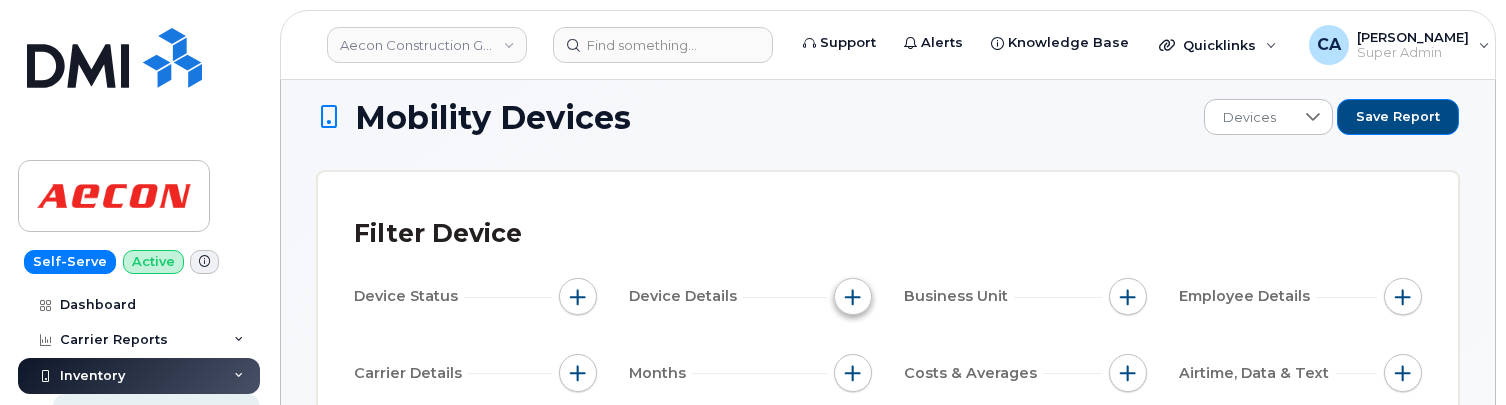 click at bounding box center (853, 297) 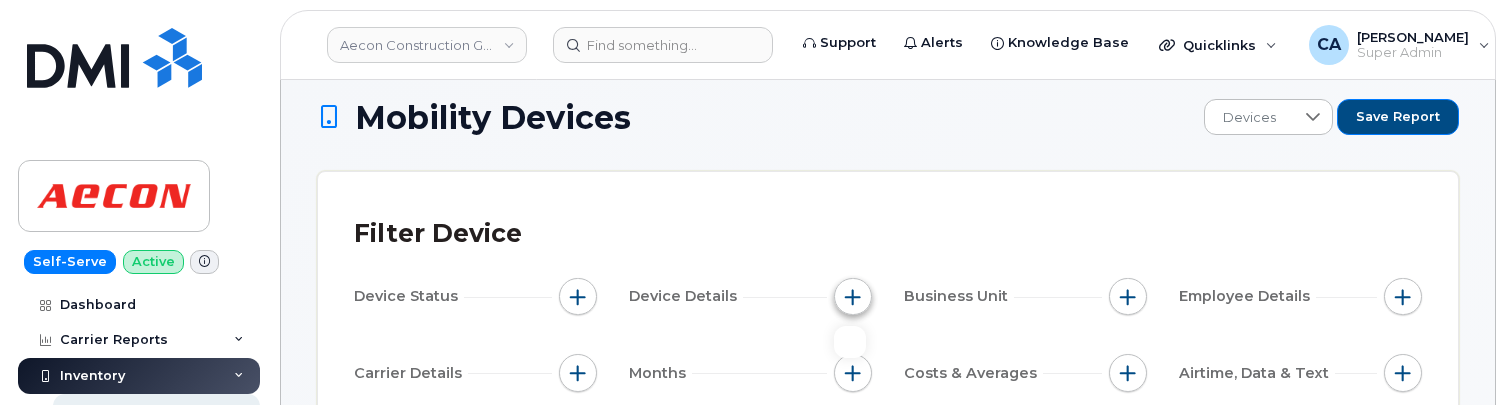 click at bounding box center (853, 297) 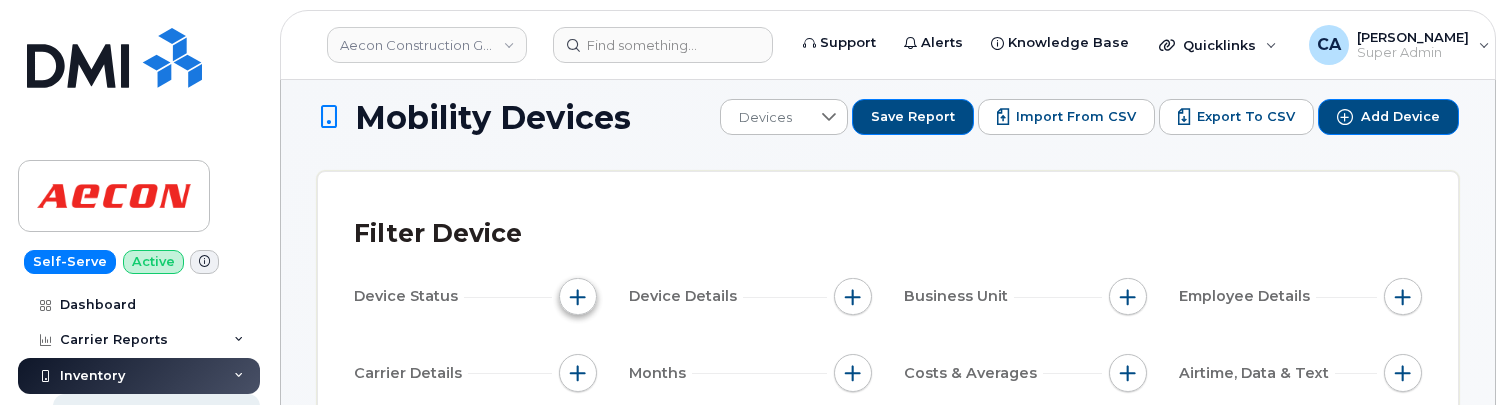 click at bounding box center (578, 297) 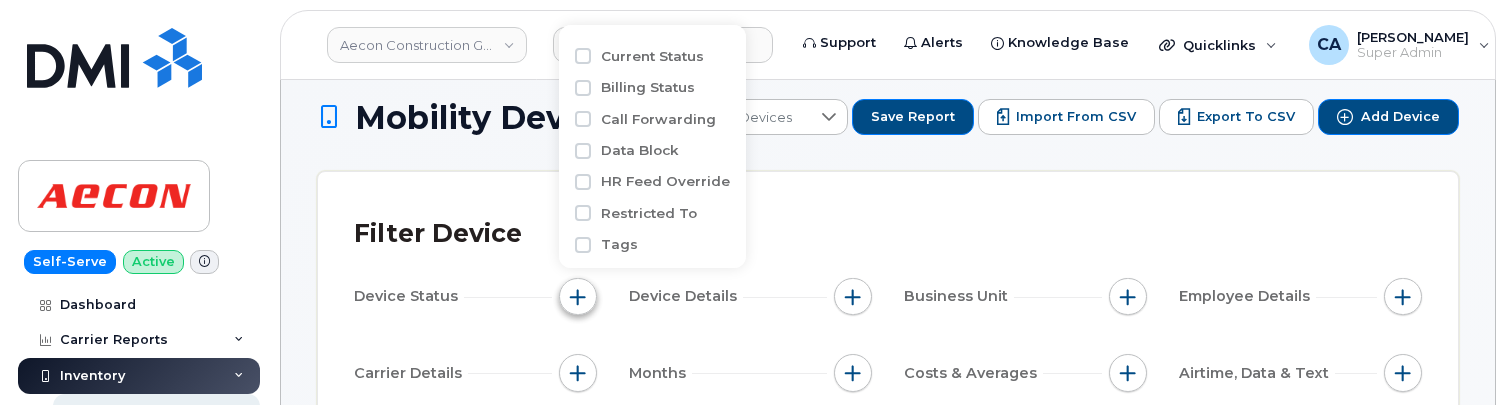 click 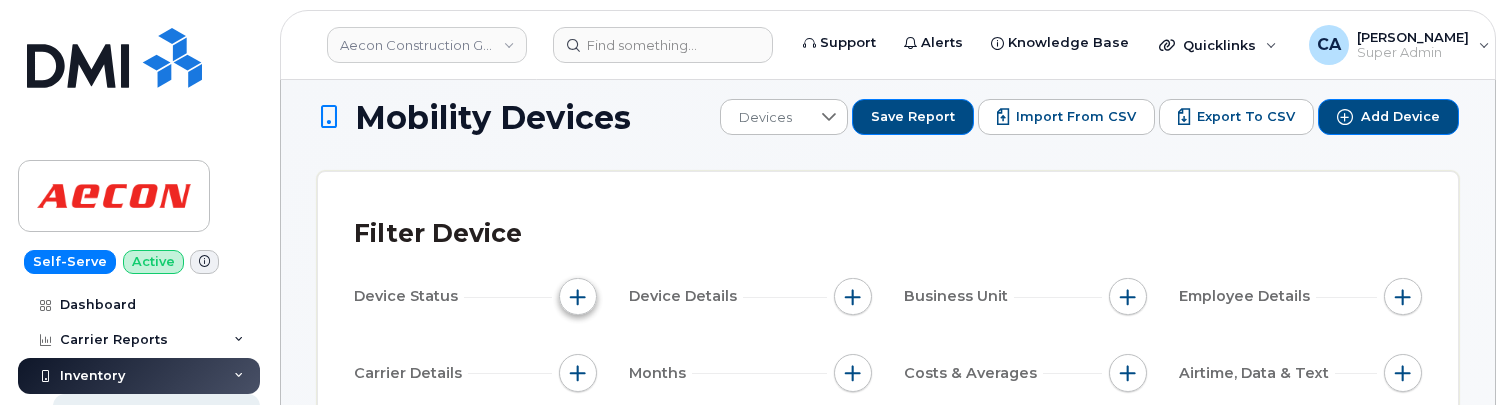 click 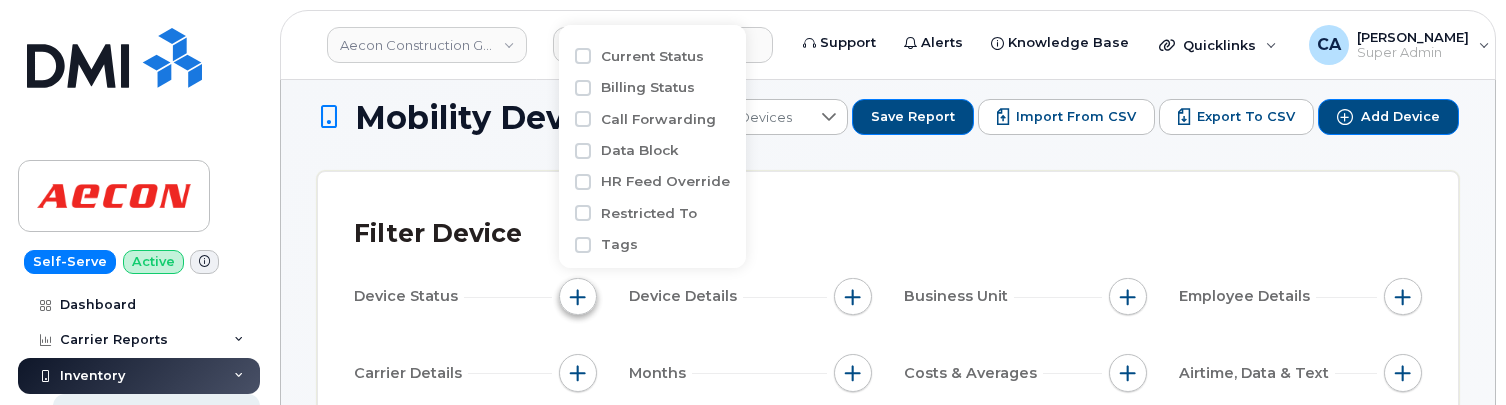 click 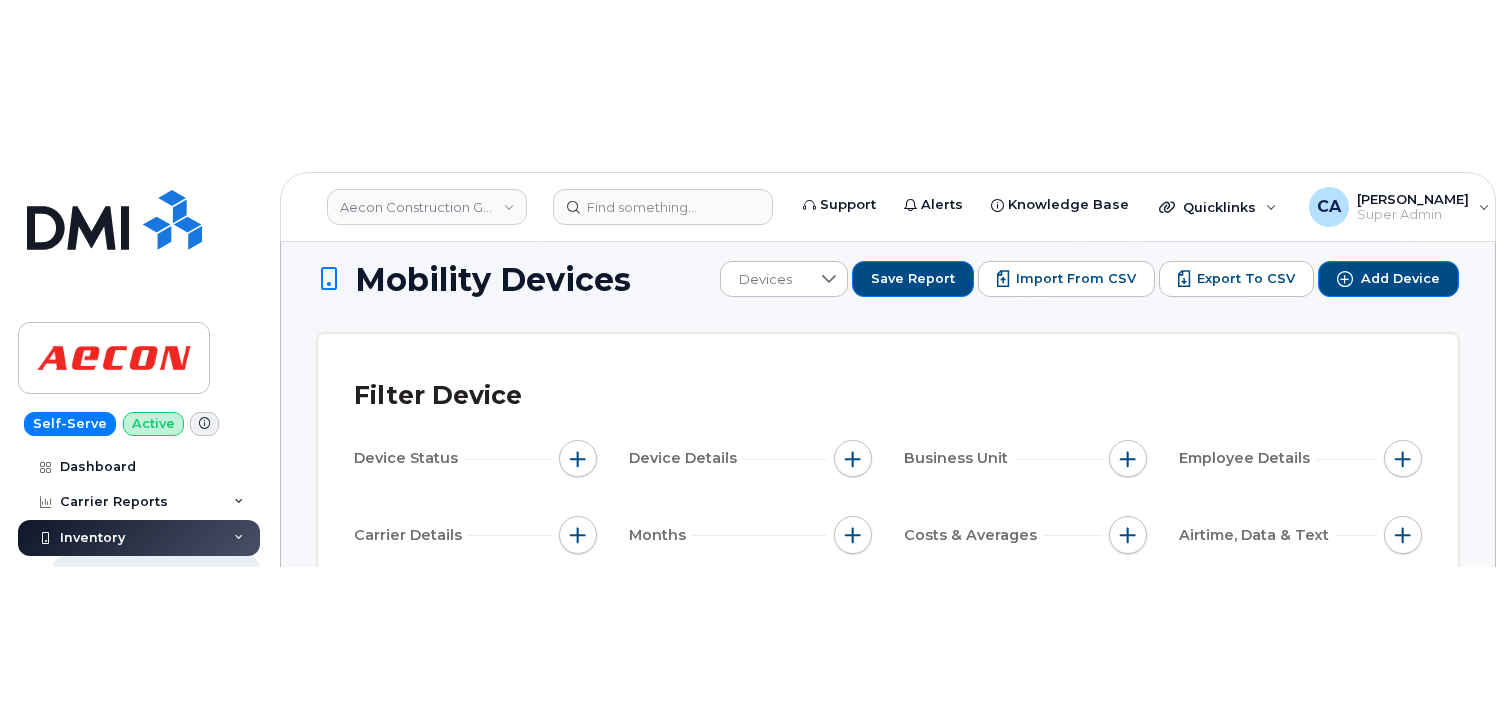 scroll, scrollTop: 63, scrollLeft: 0, axis: vertical 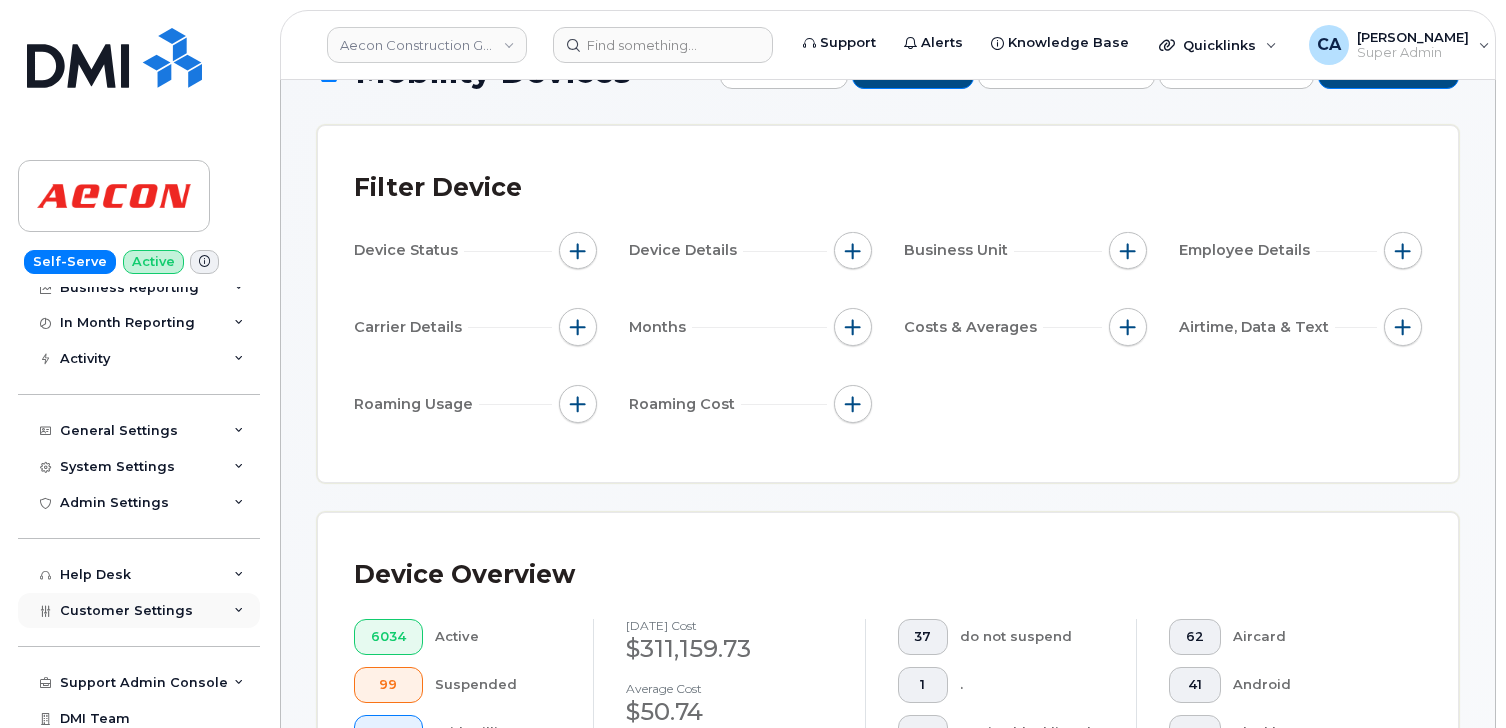 click on "Customer Settings" at bounding box center (126, 610) 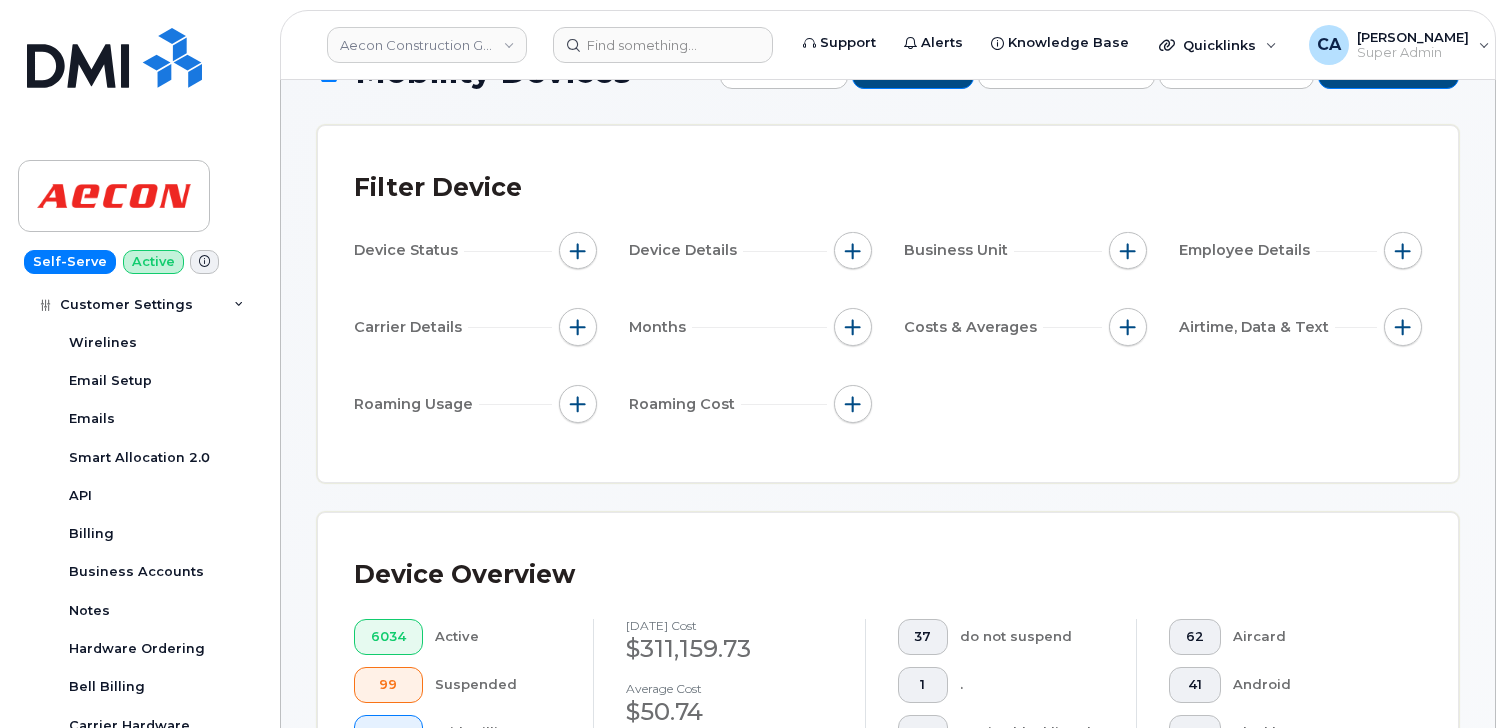 scroll, scrollTop: 988, scrollLeft: 0, axis: vertical 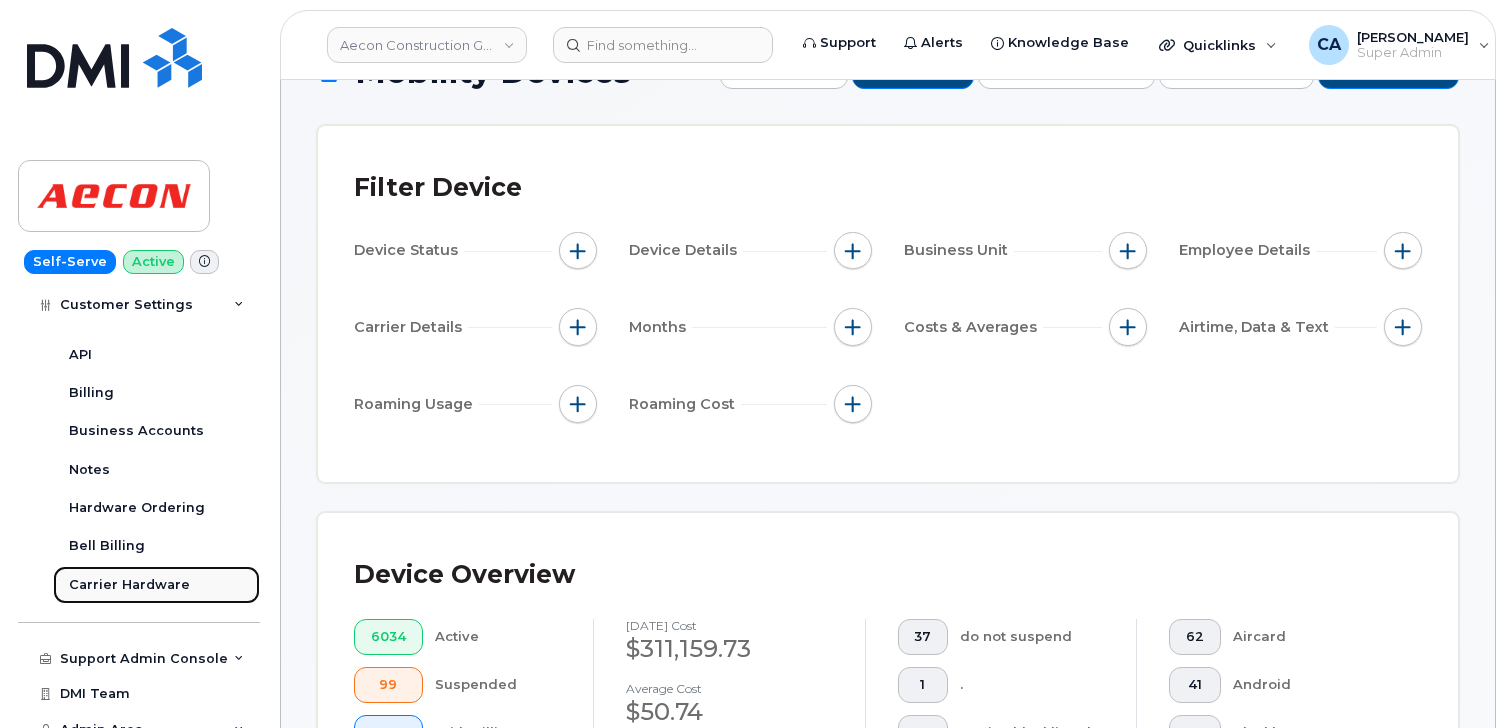 click on "Carrier Hardware" at bounding box center [129, 585] 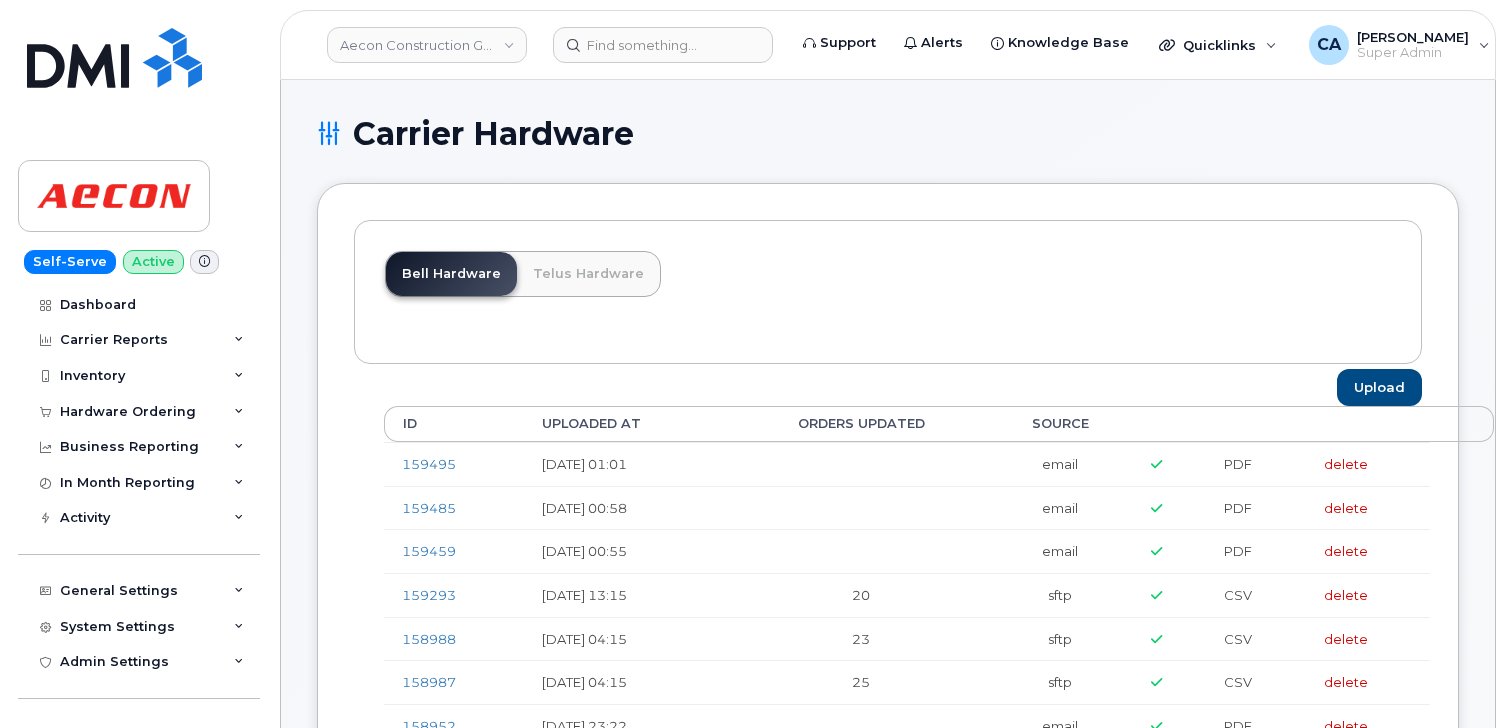 scroll, scrollTop: 0, scrollLeft: 0, axis: both 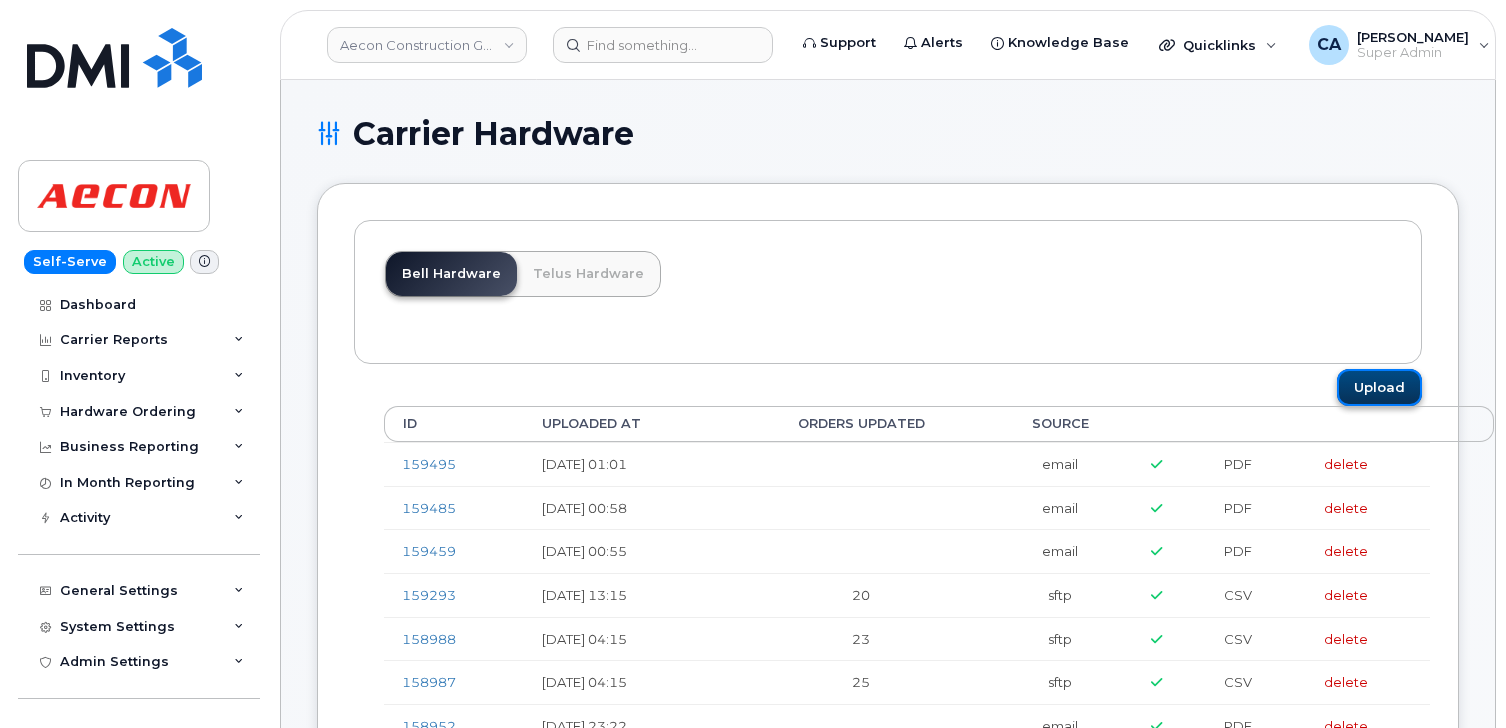 click on "Upload" 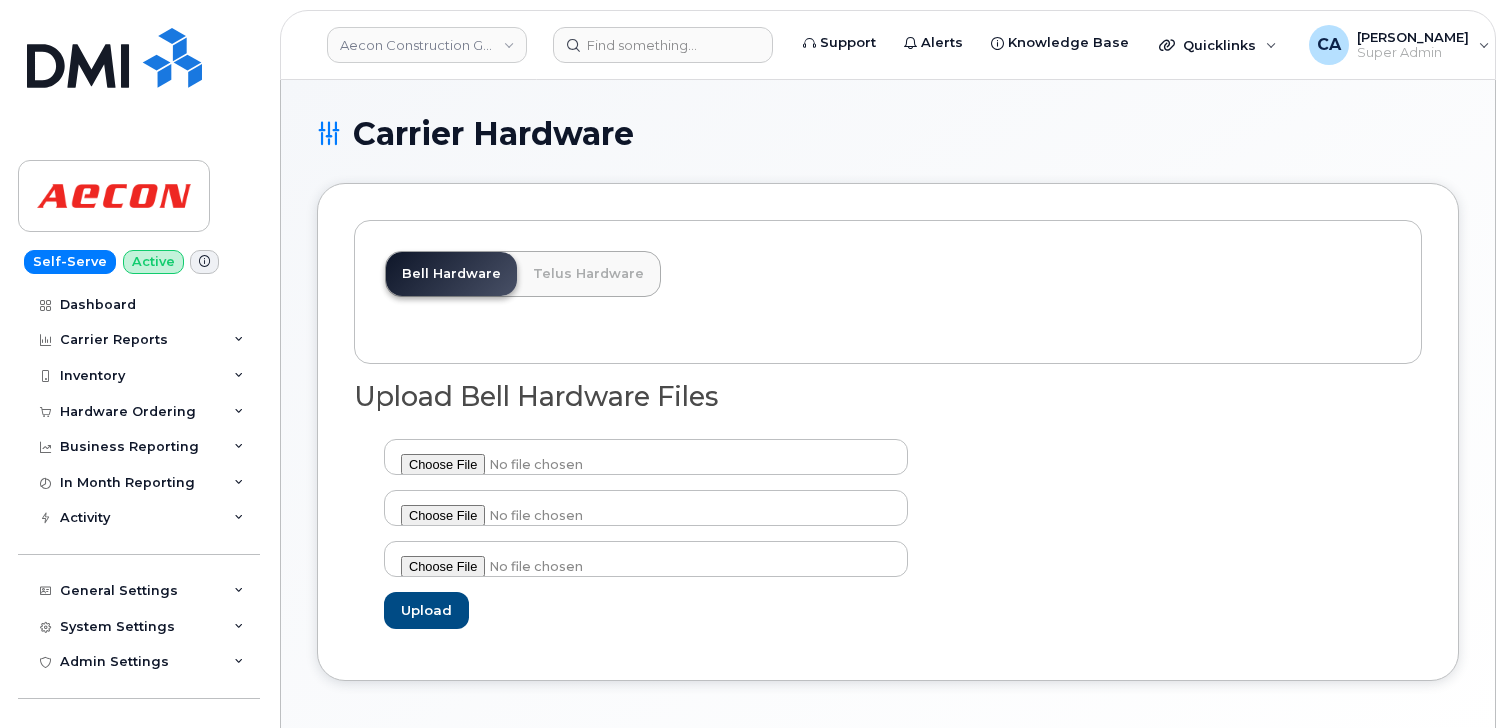 scroll, scrollTop: 0, scrollLeft: 0, axis: both 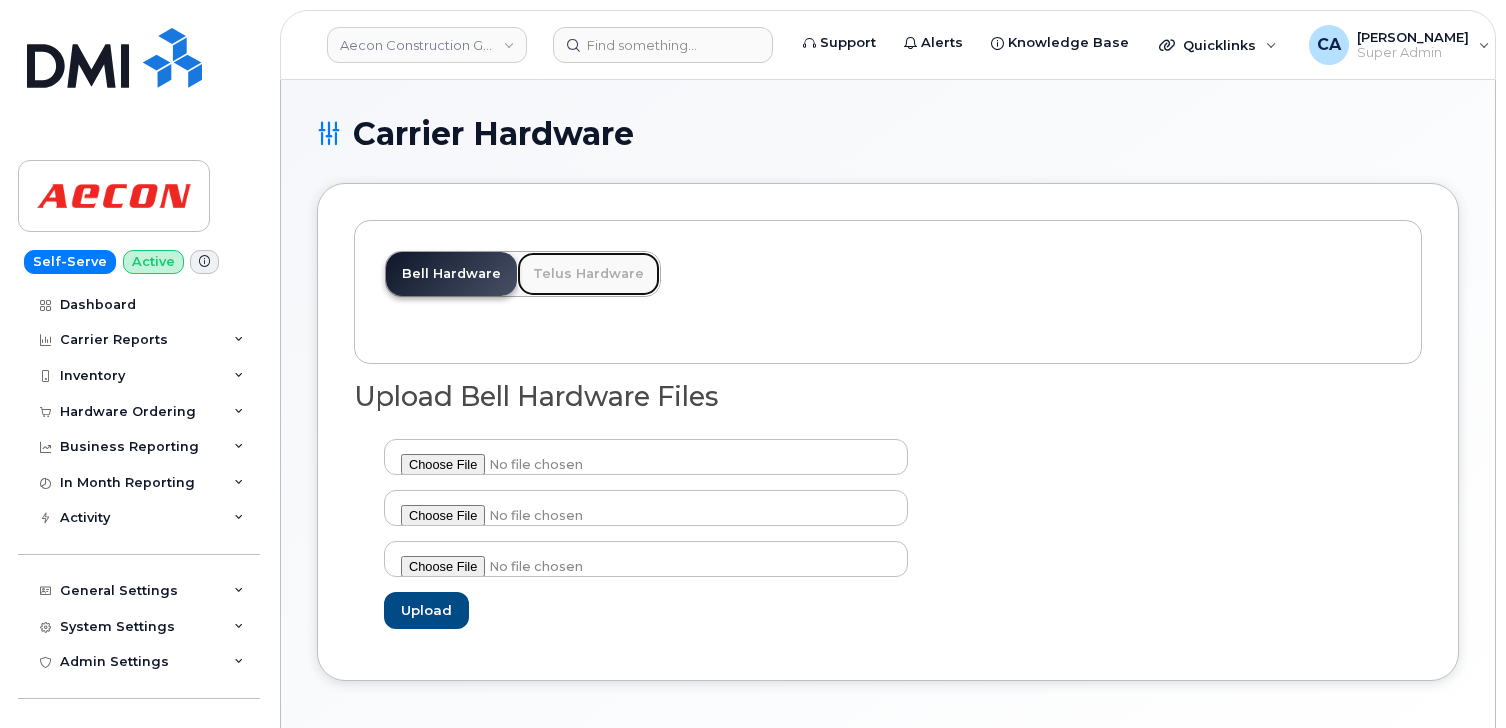 click on "Telus Hardware" 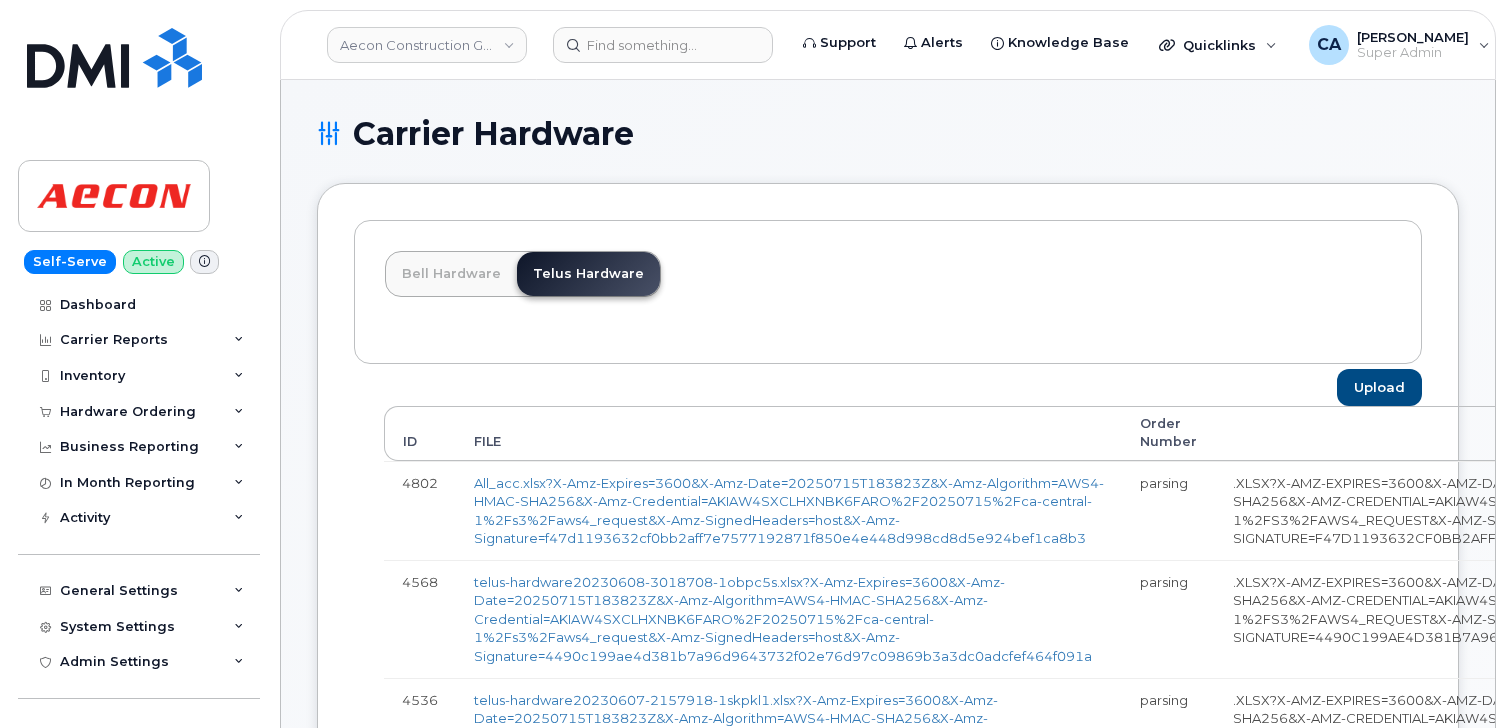 scroll, scrollTop: 0, scrollLeft: 0, axis: both 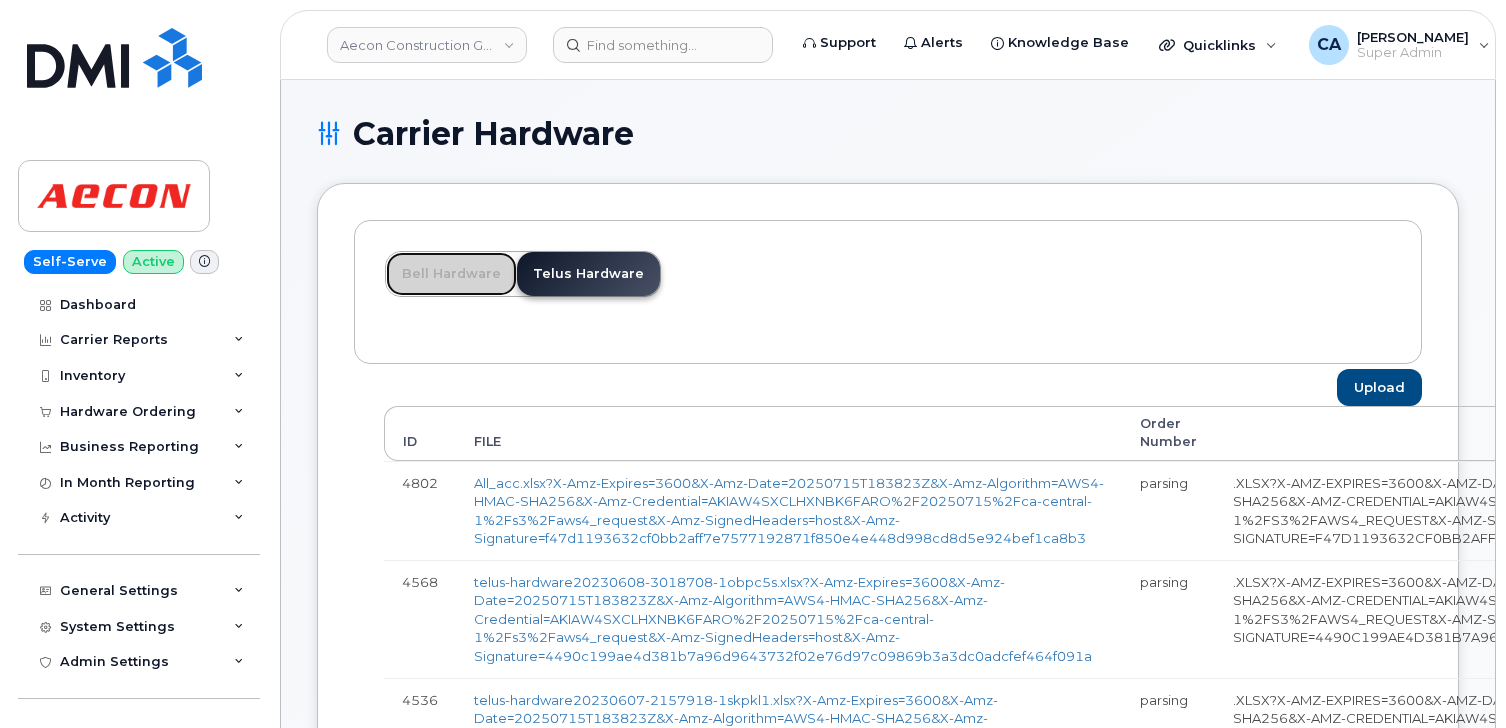 click on "Bell Hardware" 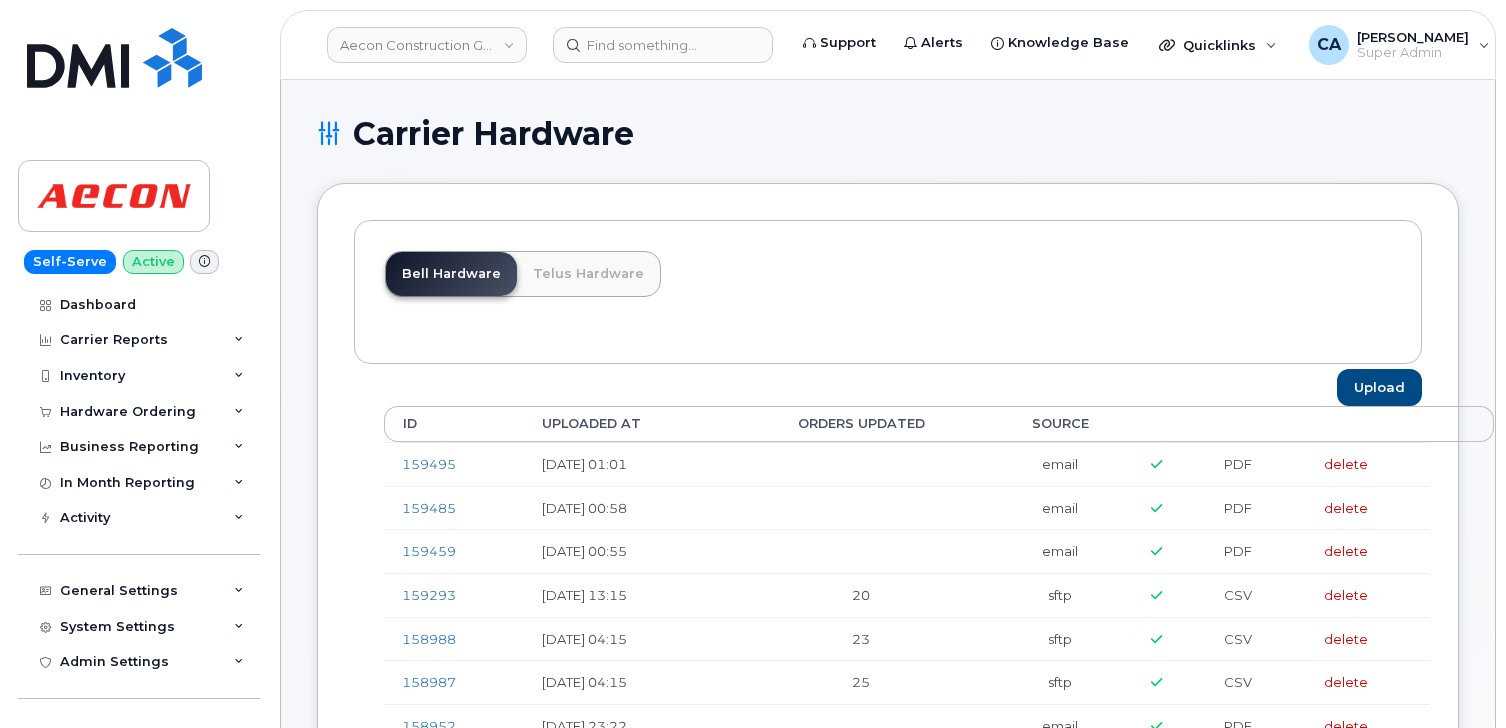 scroll, scrollTop: 0, scrollLeft: 0, axis: both 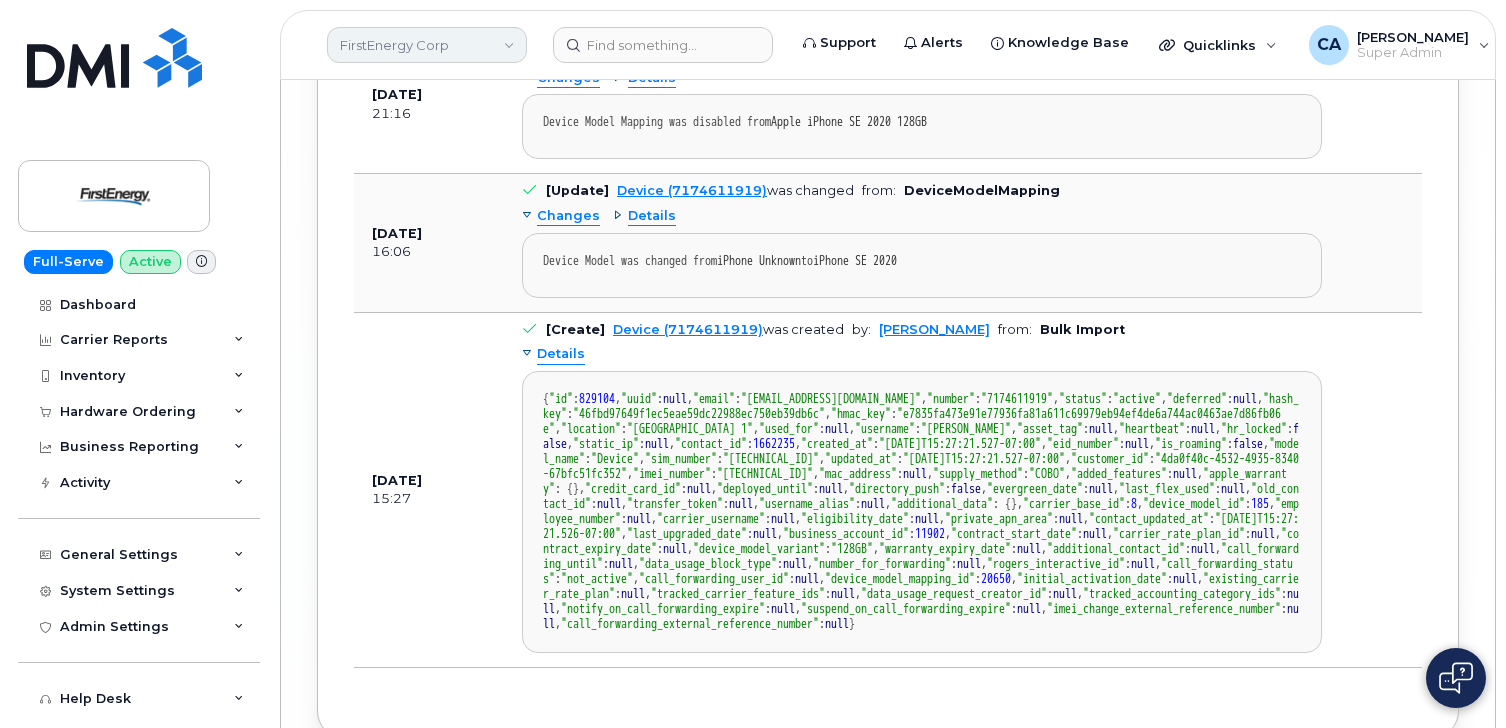 click on "FirstEnergy Corp" at bounding box center (427, 45) 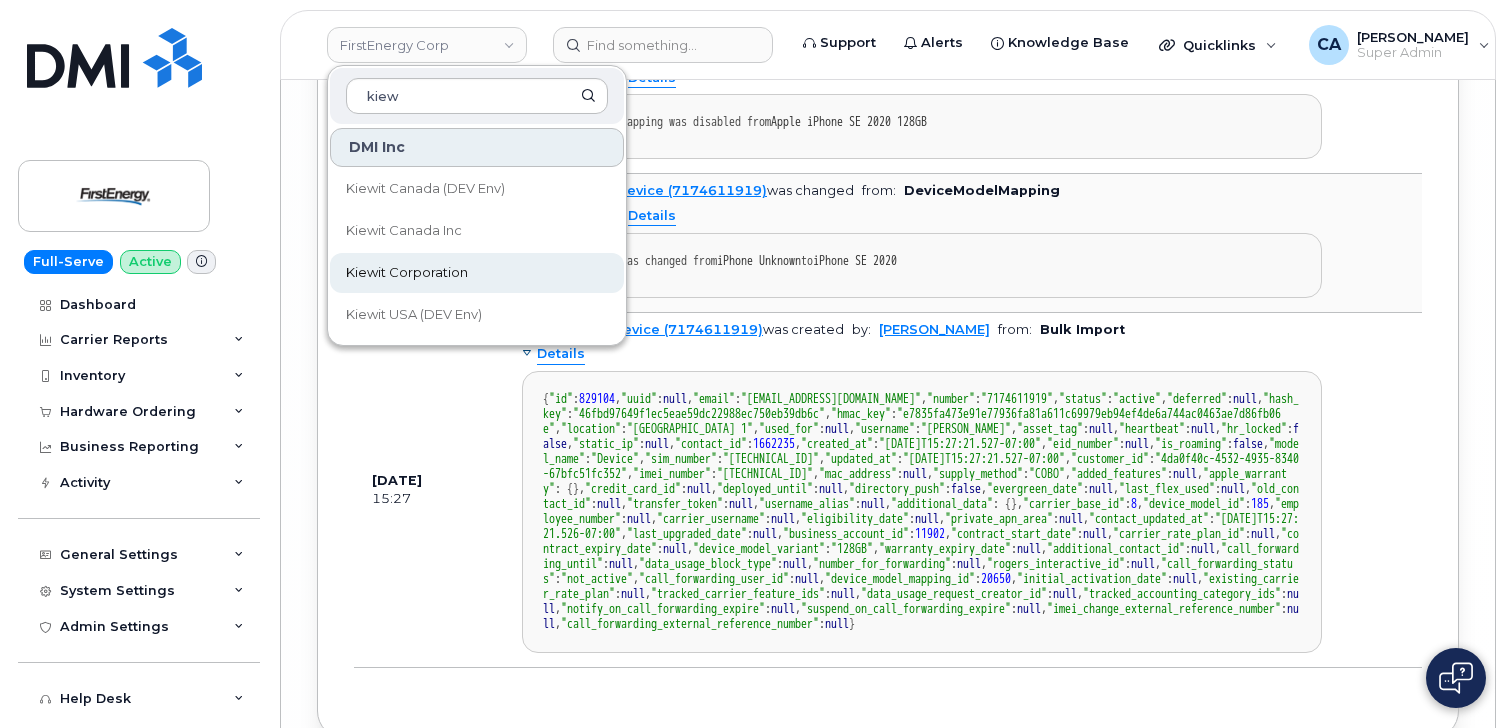 type on "kiew" 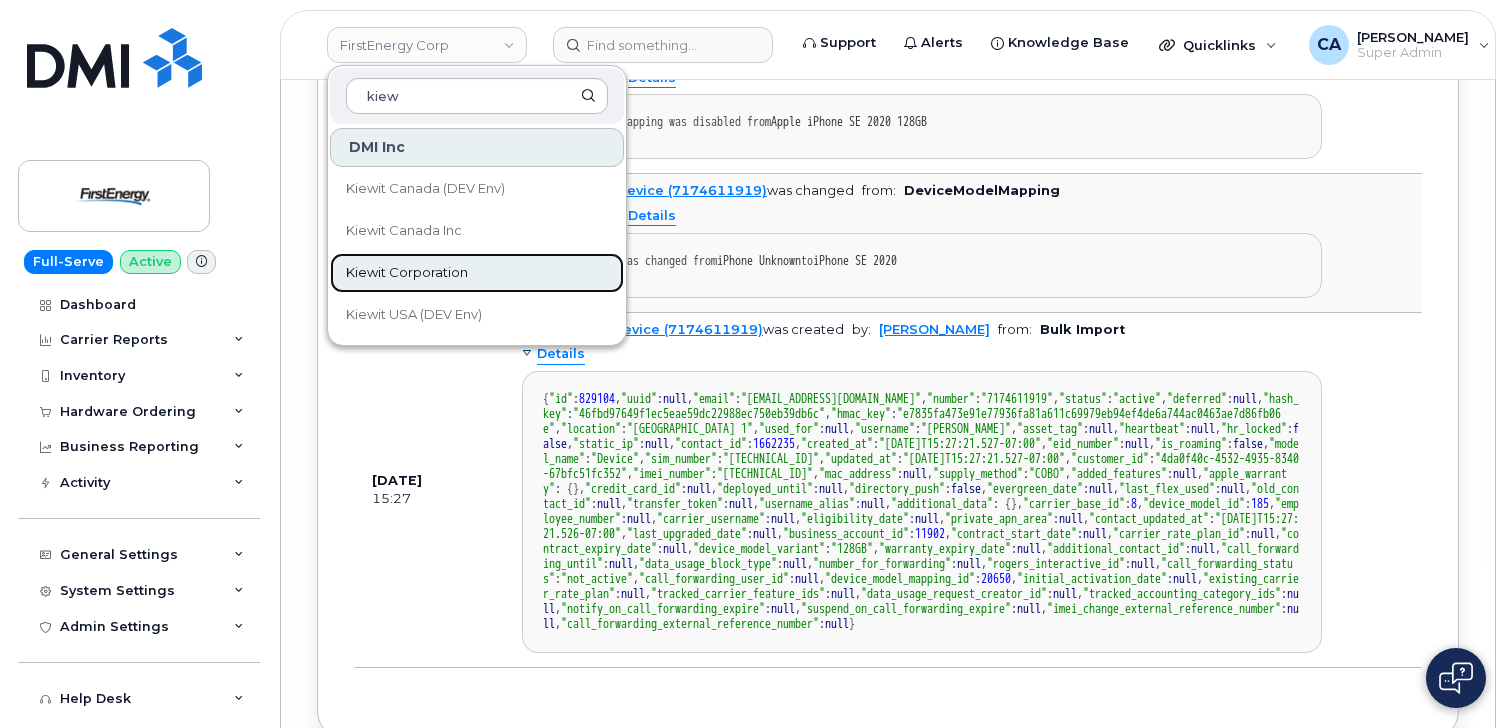 click on "Kiewit Corporation" 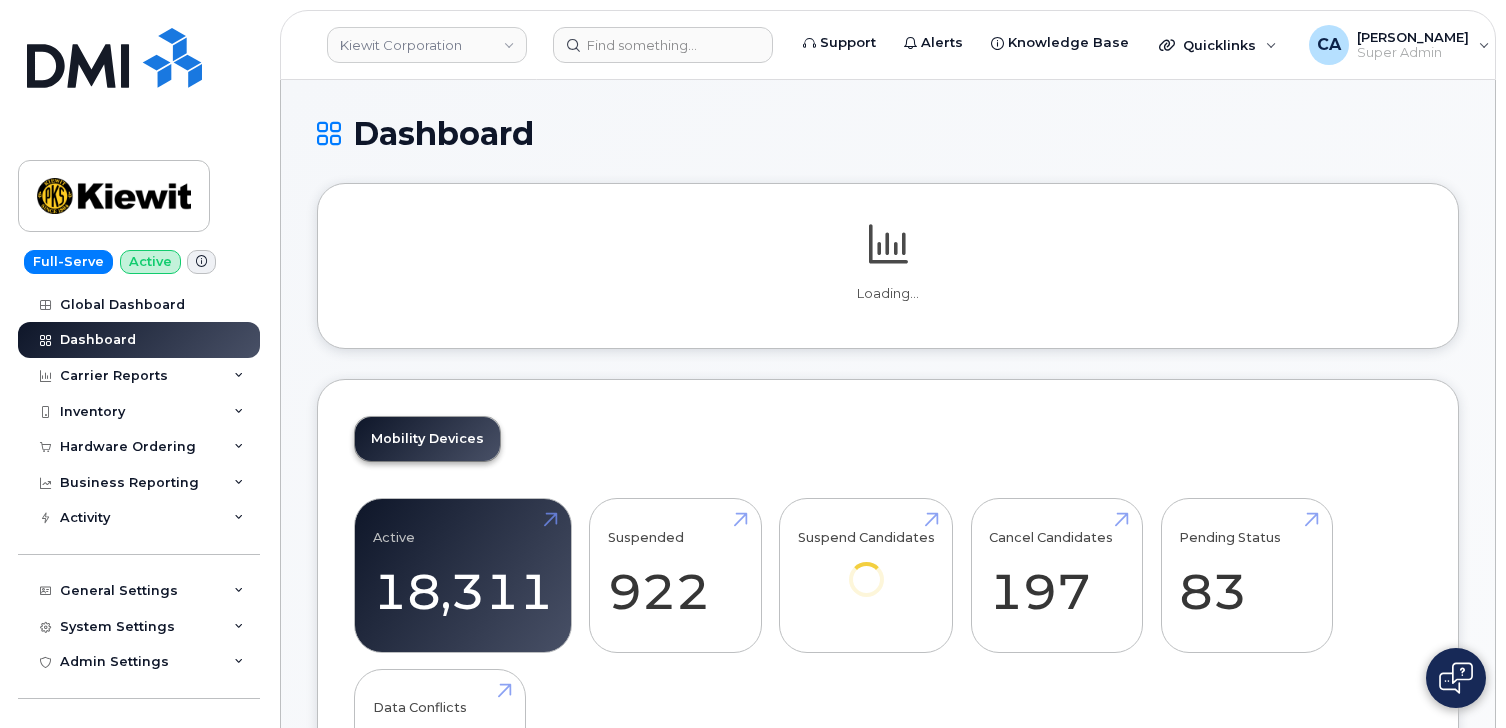 scroll, scrollTop: 0, scrollLeft: 0, axis: both 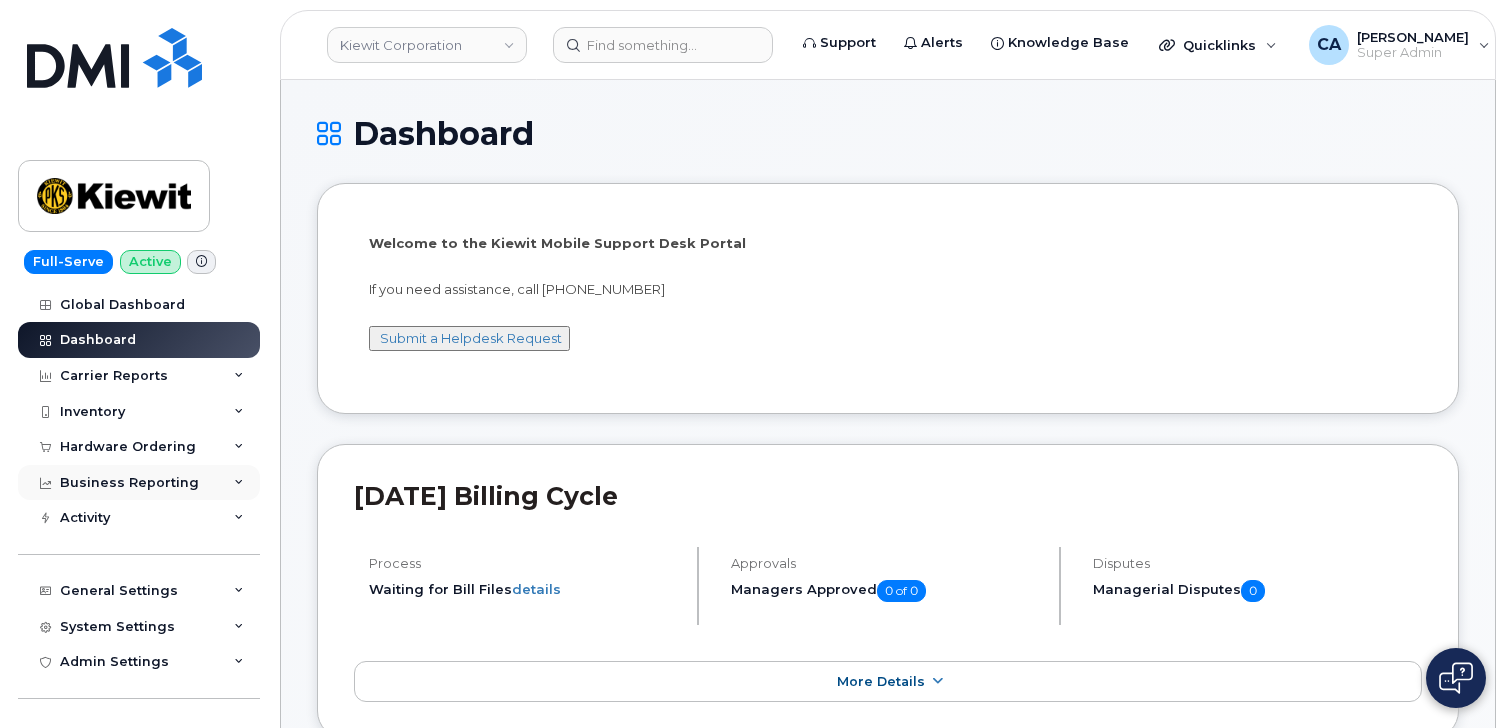 click on "Business Reporting" at bounding box center [129, 483] 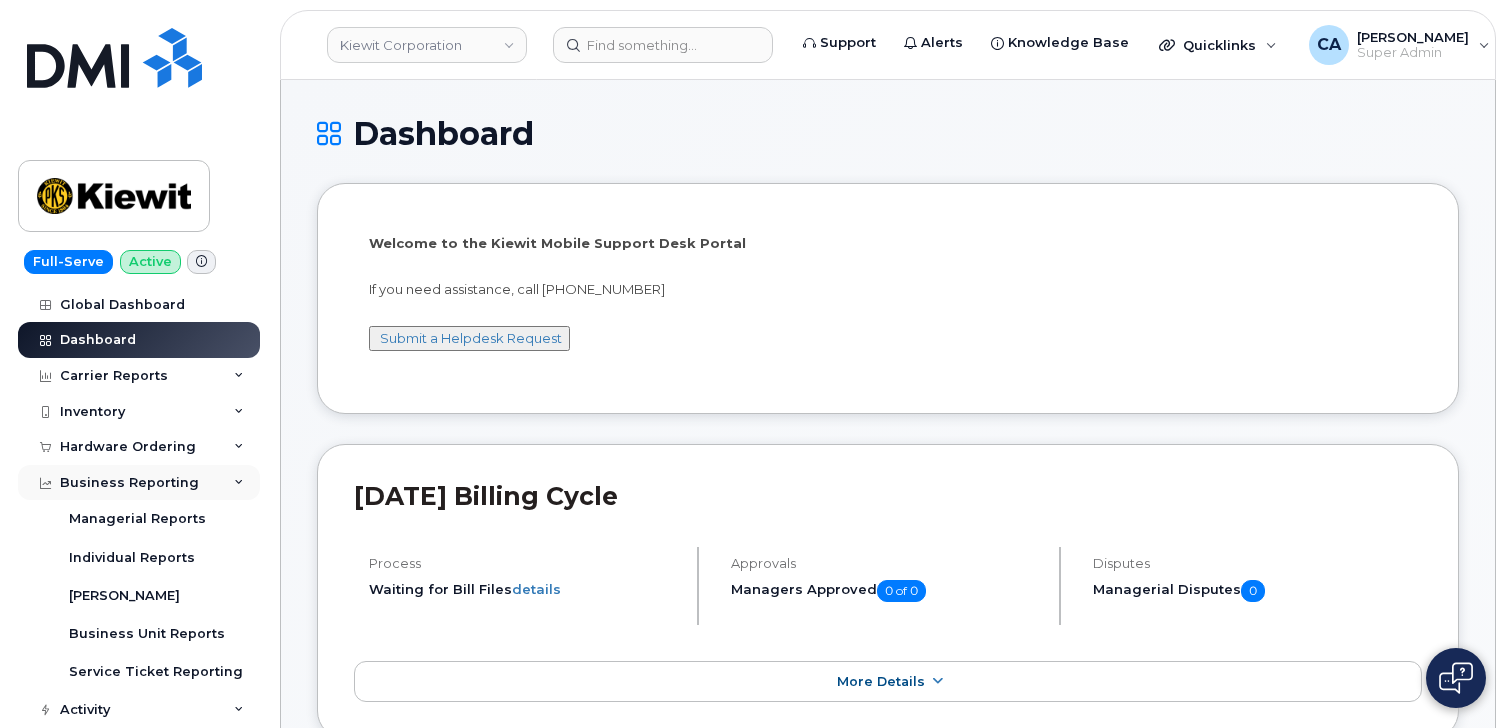 click on "Business Reporting" at bounding box center (129, 483) 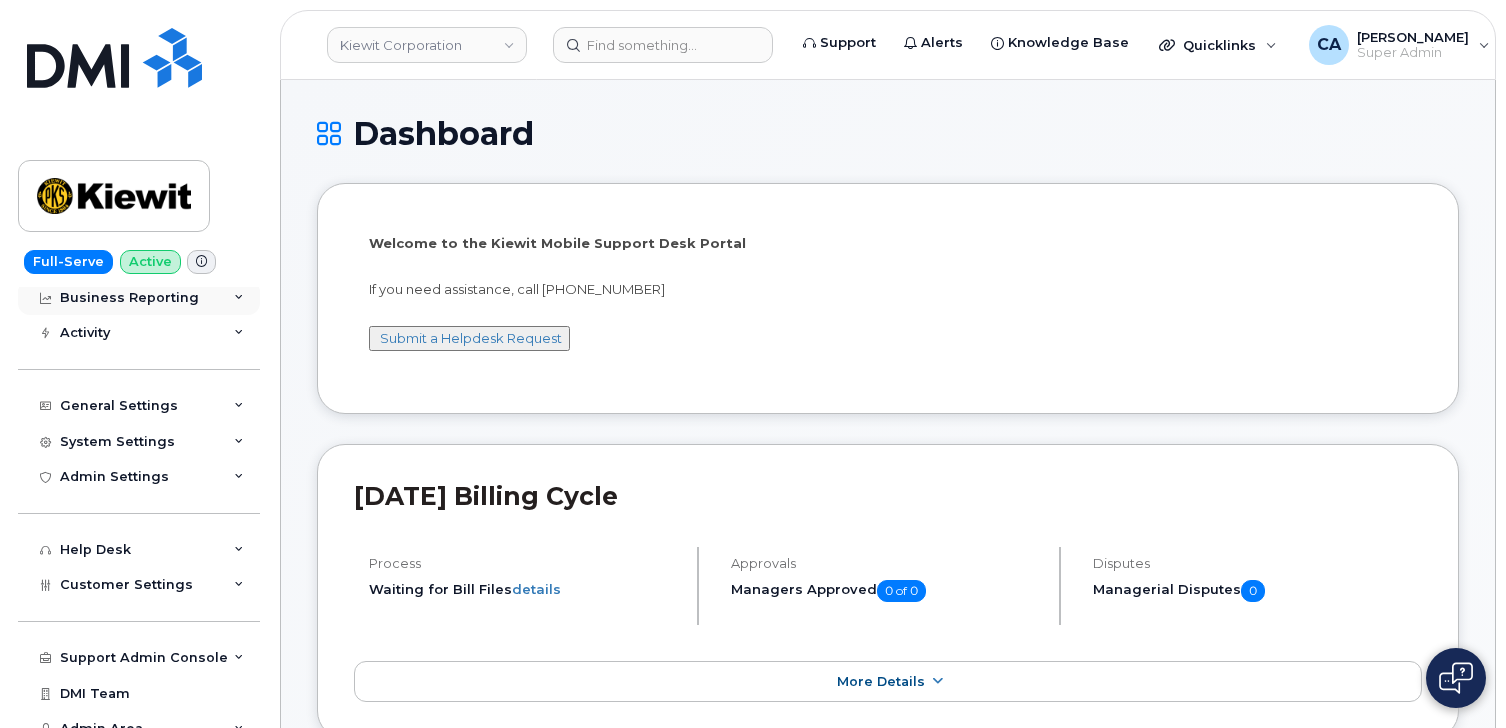 scroll, scrollTop: 203, scrollLeft: 0, axis: vertical 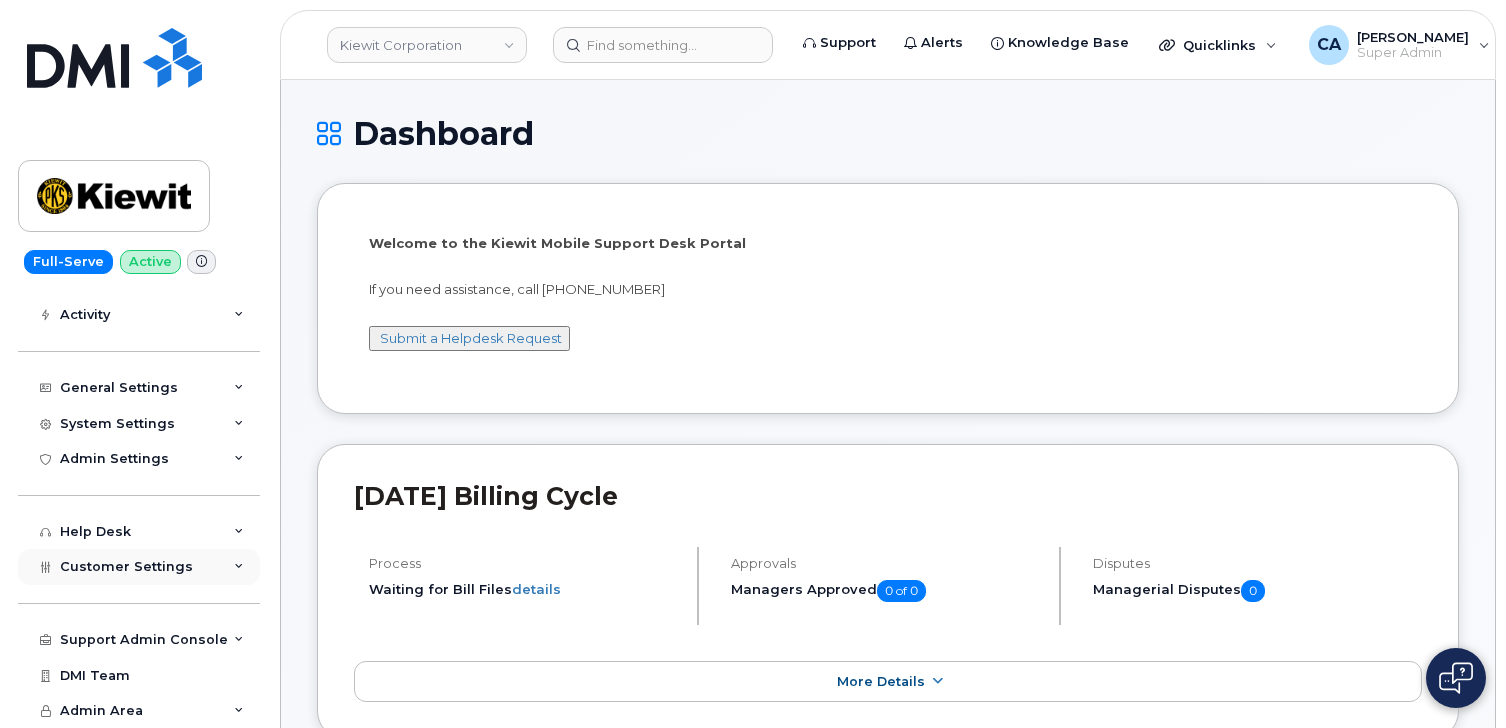 click on "Customer Settings" at bounding box center [139, 567] 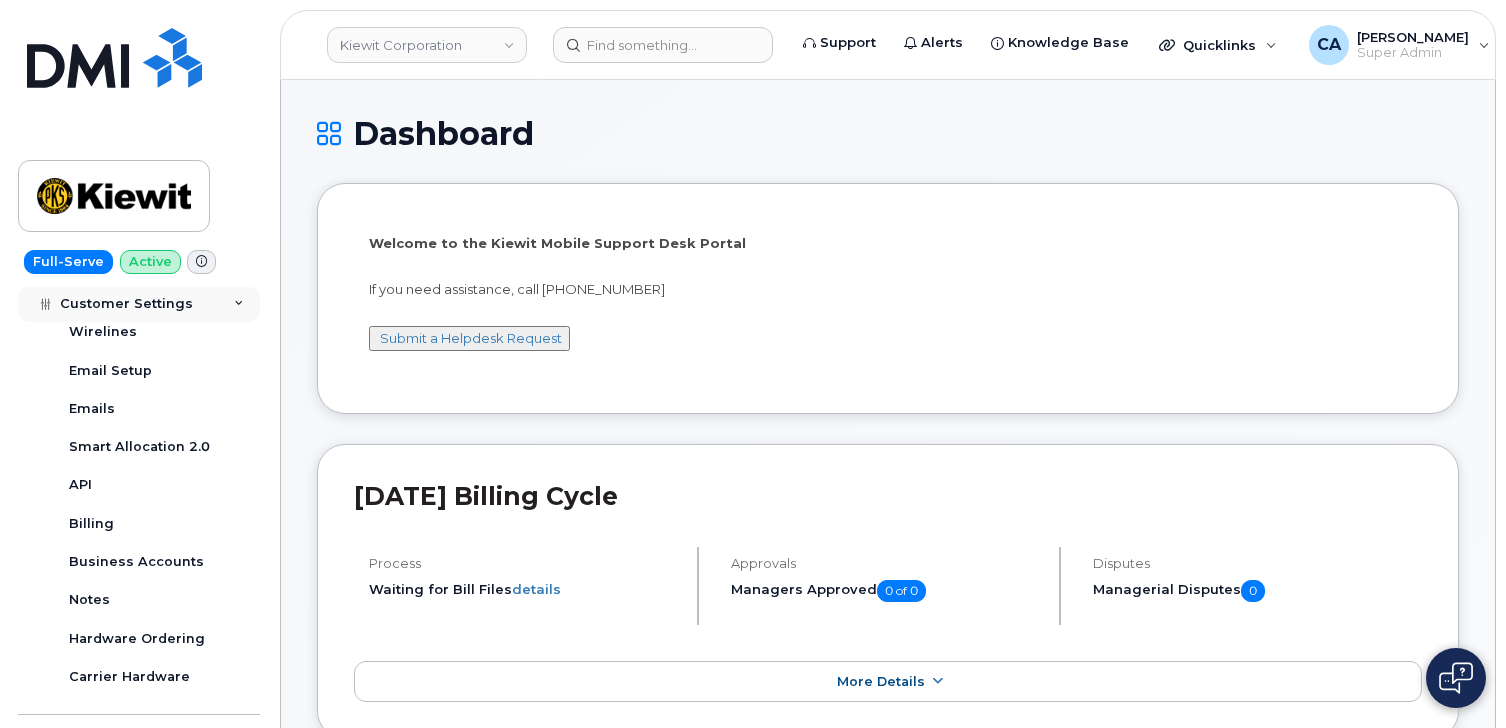scroll, scrollTop: 668, scrollLeft: 0, axis: vertical 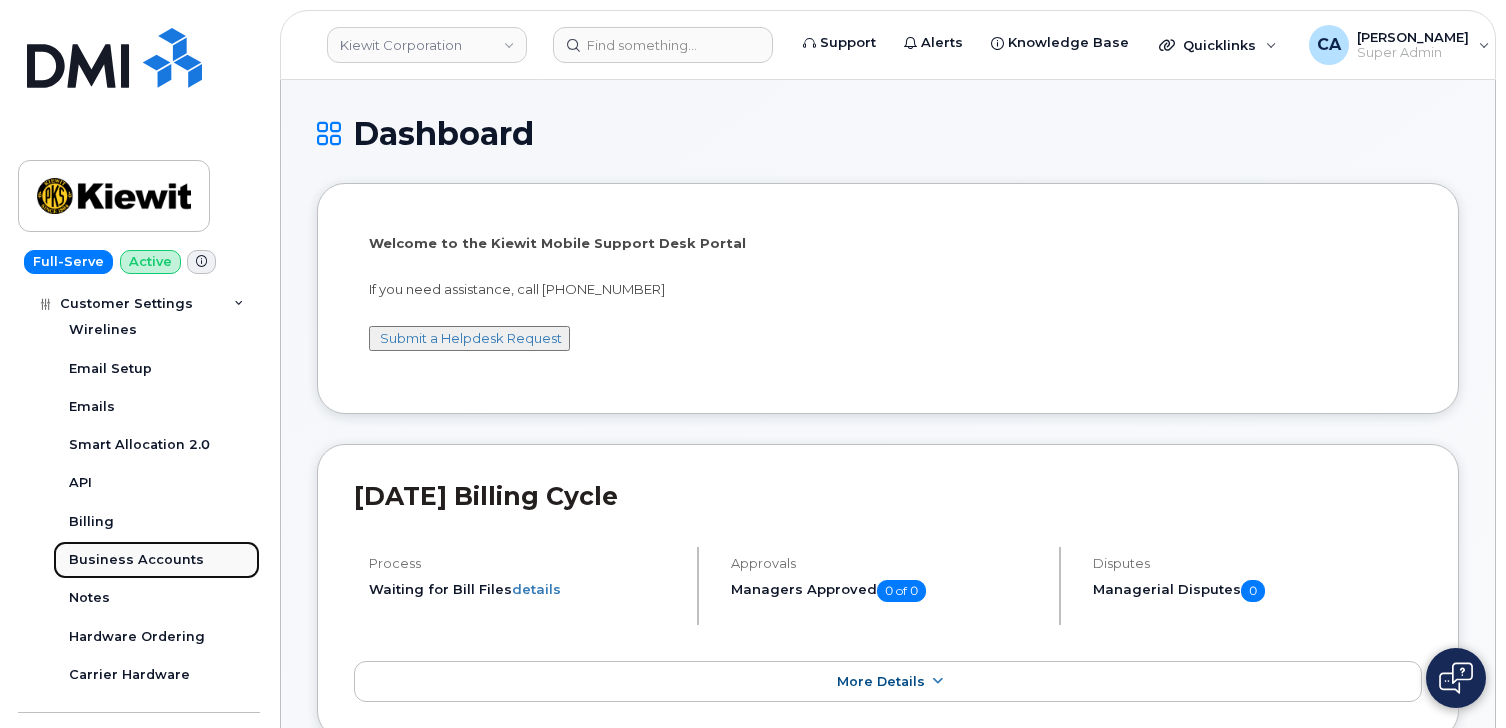 click on "Business Accounts" at bounding box center (136, 560) 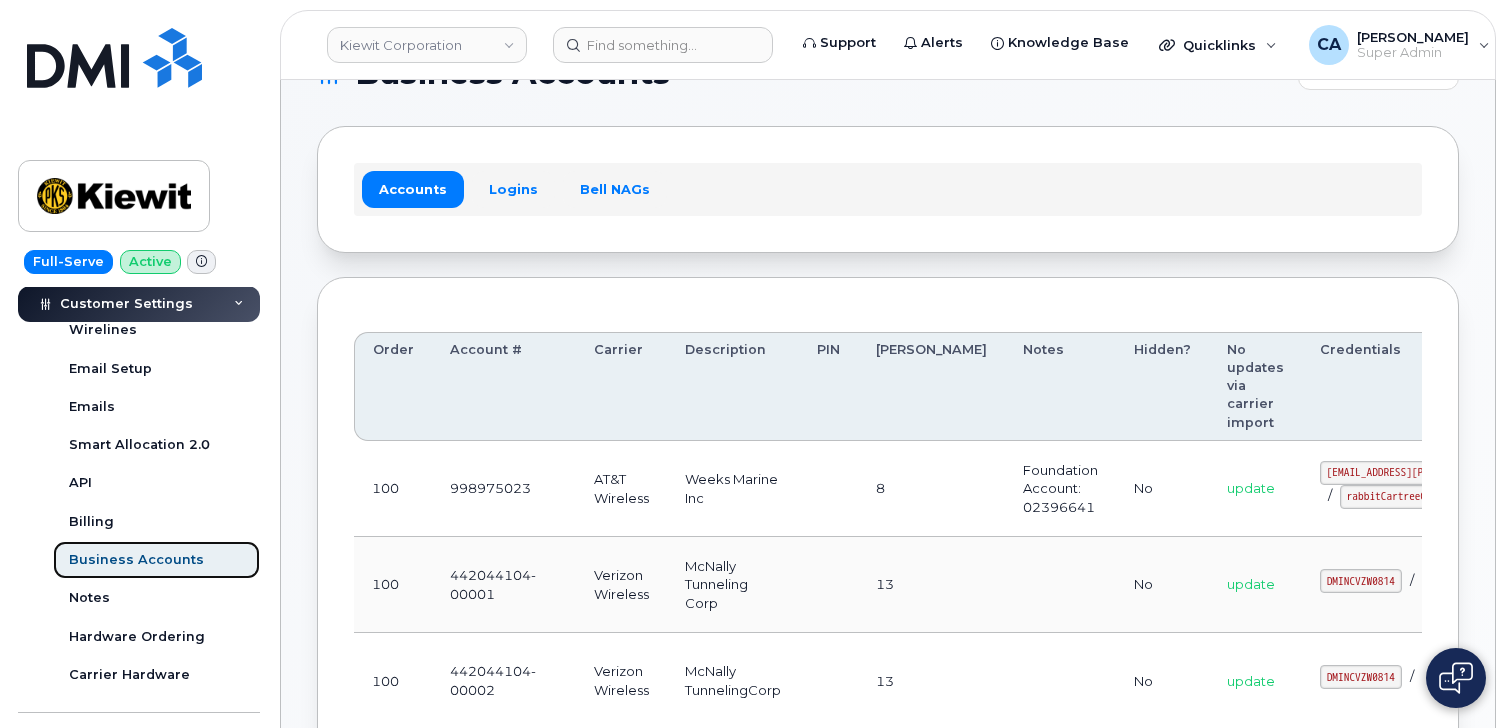 scroll, scrollTop: 67, scrollLeft: 0, axis: vertical 